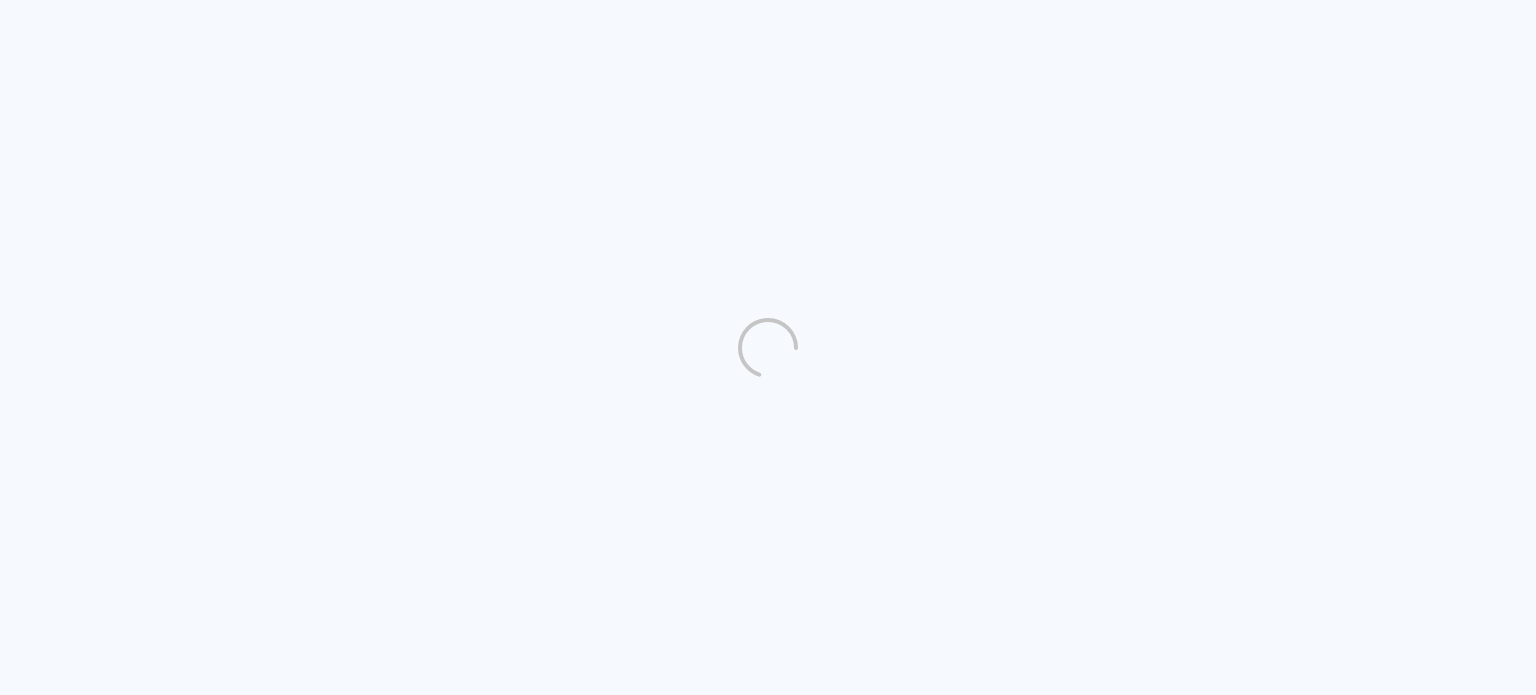 scroll, scrollTop: 0, scrollLeft: 0, axis: both 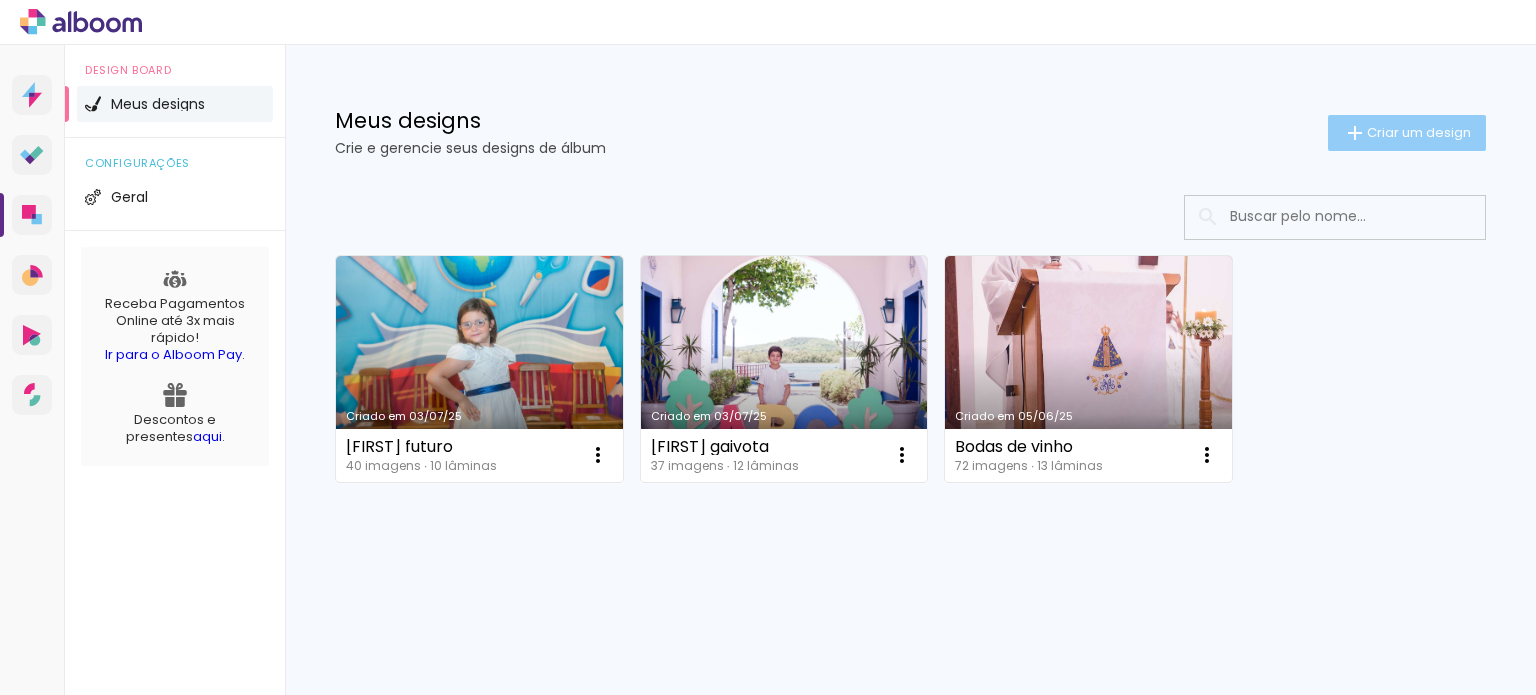 click on "Criar um design" 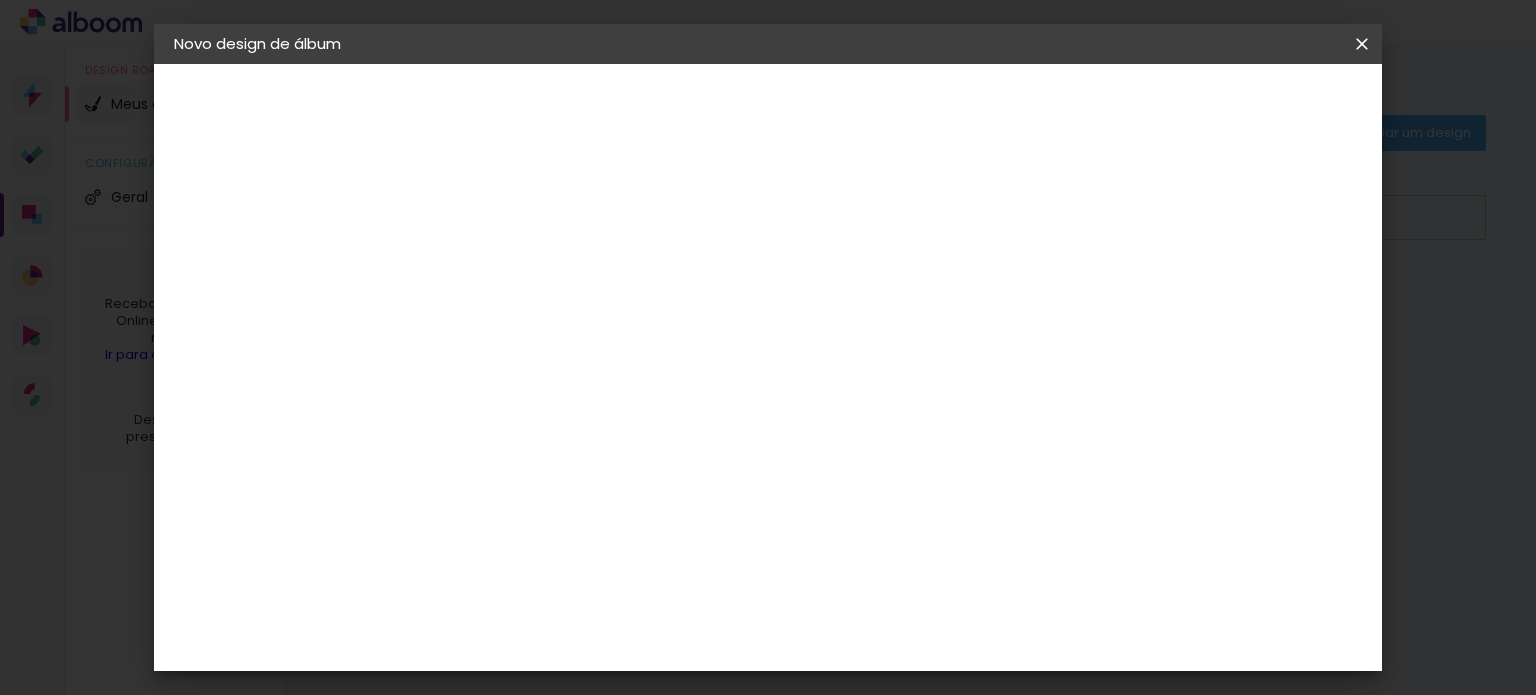 click at bounding box center [501, 268] 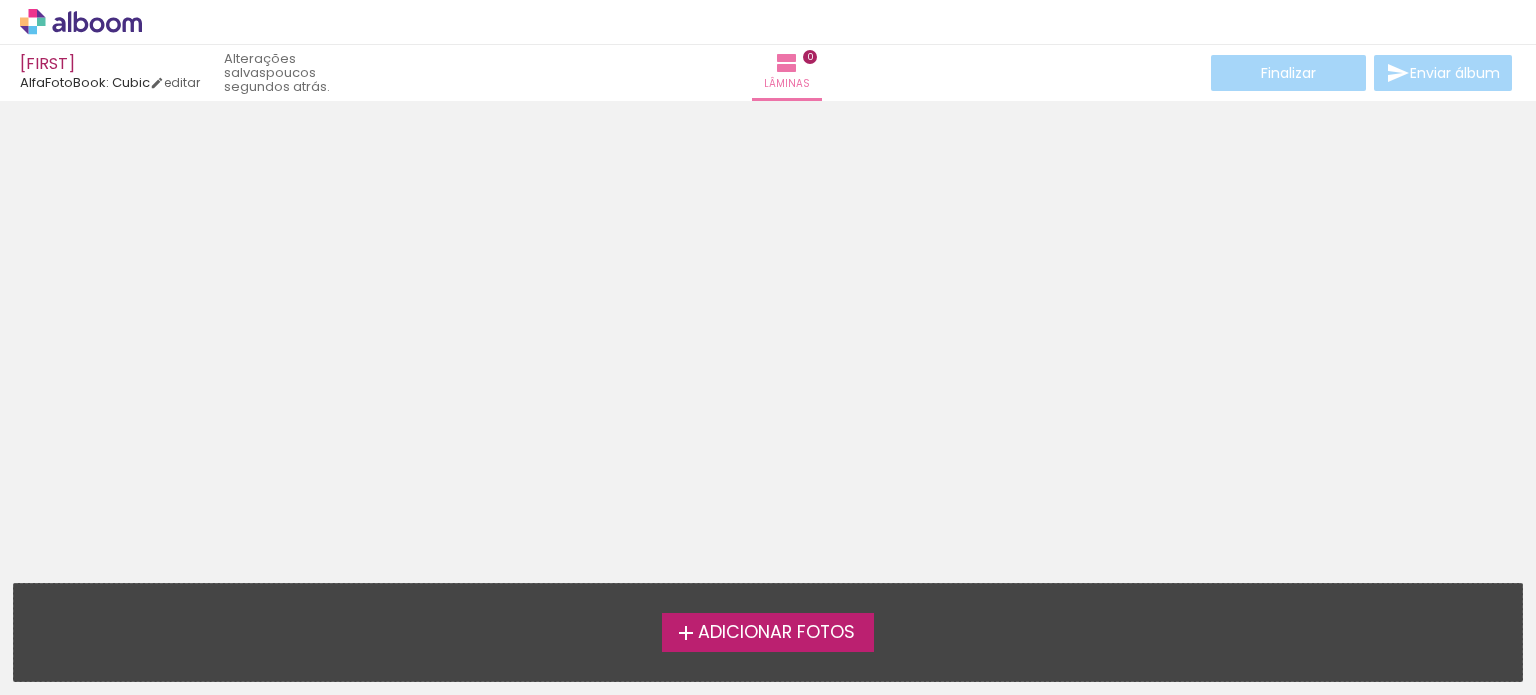 click on "Adicionar Fotos" at bounding box center [776, 633] 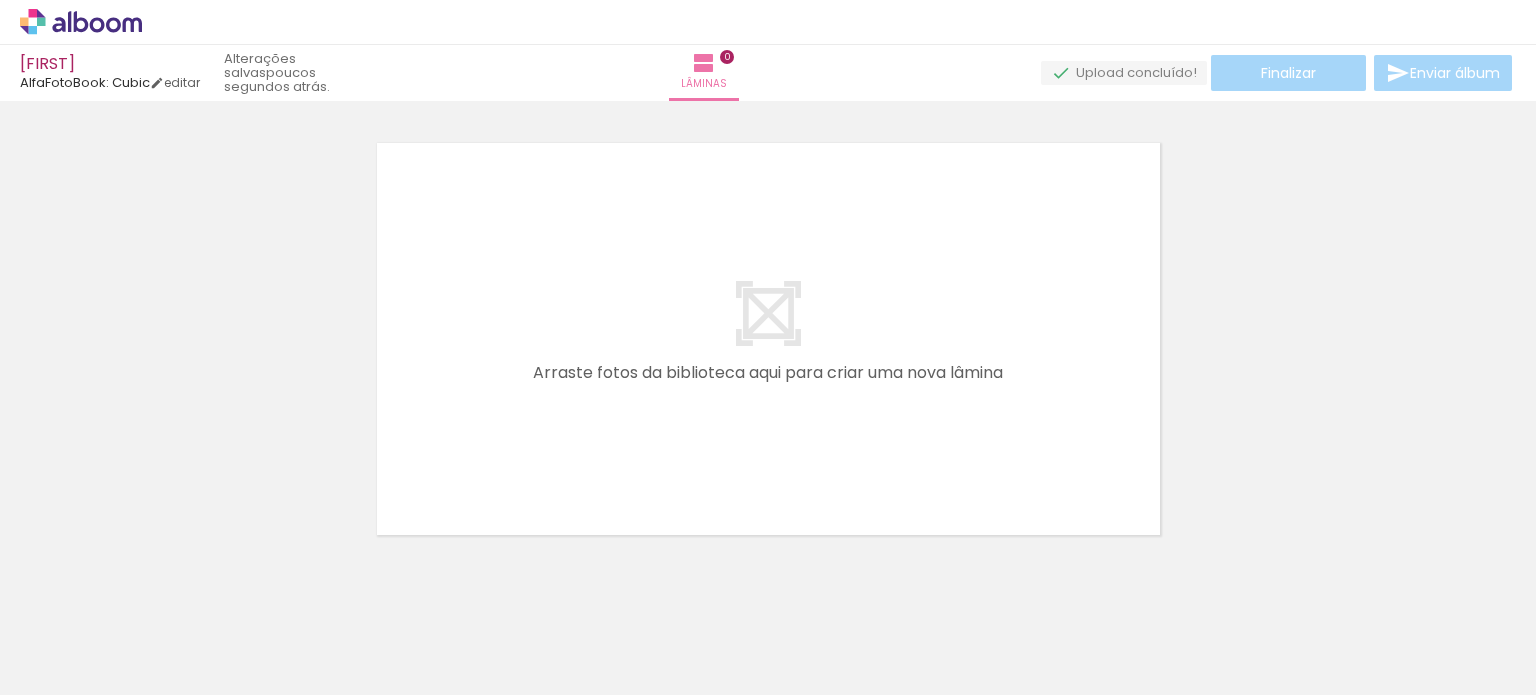 scroll, scrollTop: 25, scrollLeft: 0, axis: vertical 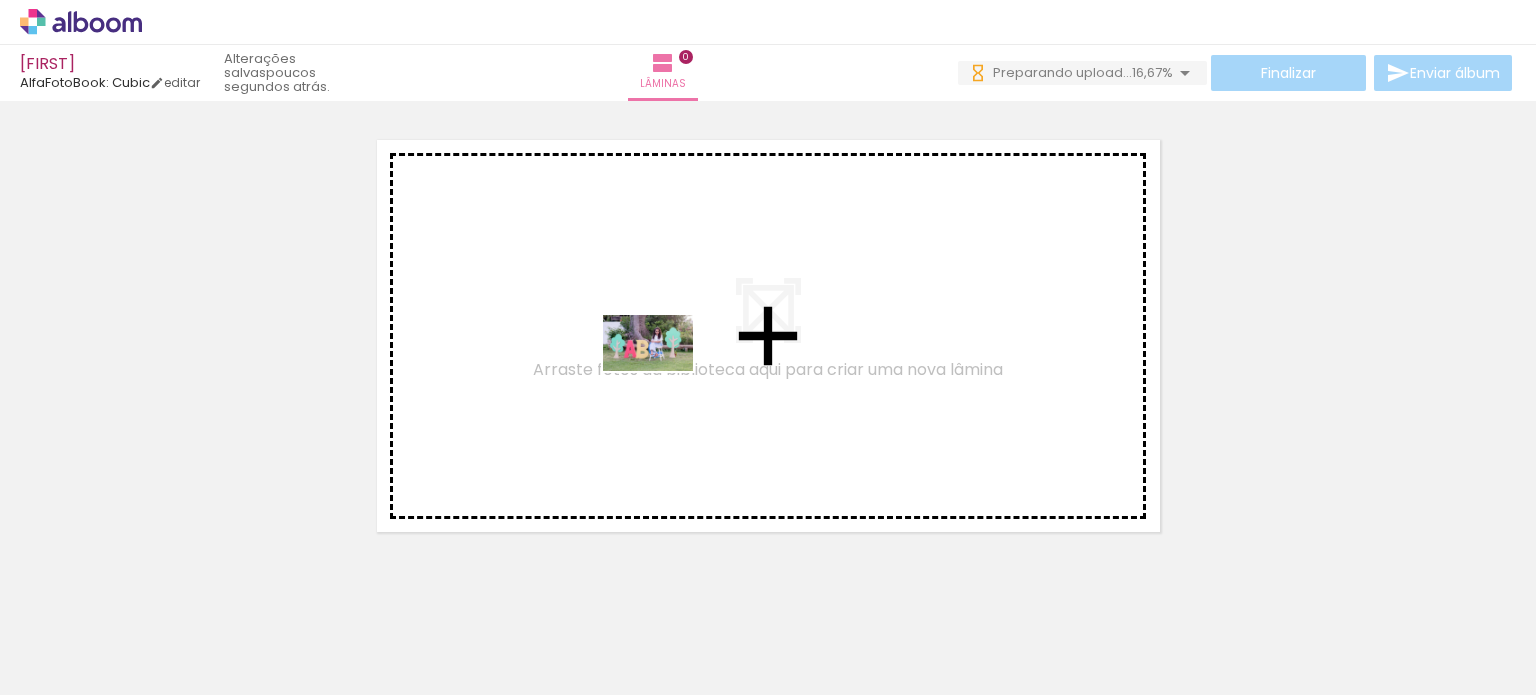 drag, startPoint x: 233, startPoint y: 633, endPoint x: 663, endPoint y: 375, distance: 501.46185 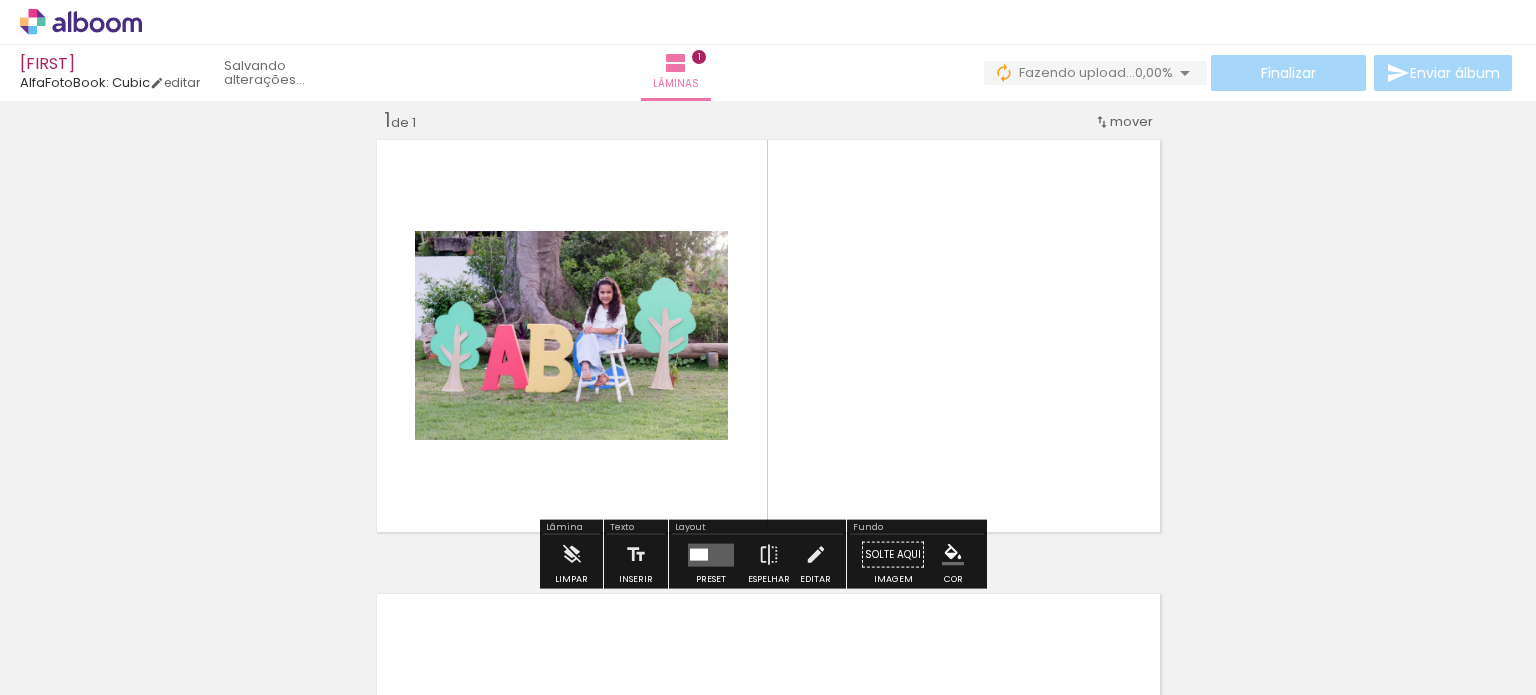 scroll, scrollTop: 0, scrollLeft: 0, axis: both 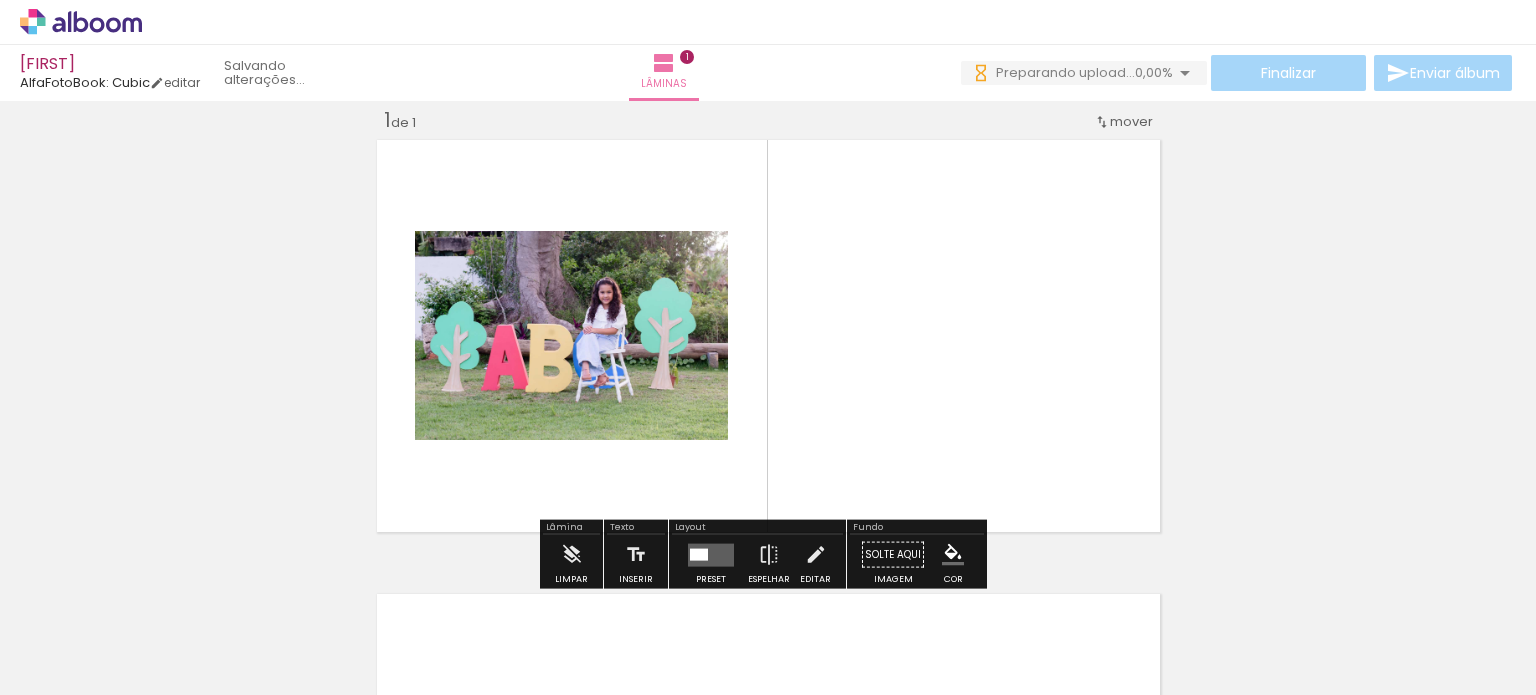 drag, startPoint x: 796, startPoint y: 374, endPoint x: 858, endPoint y: 339, distance: 71.19691 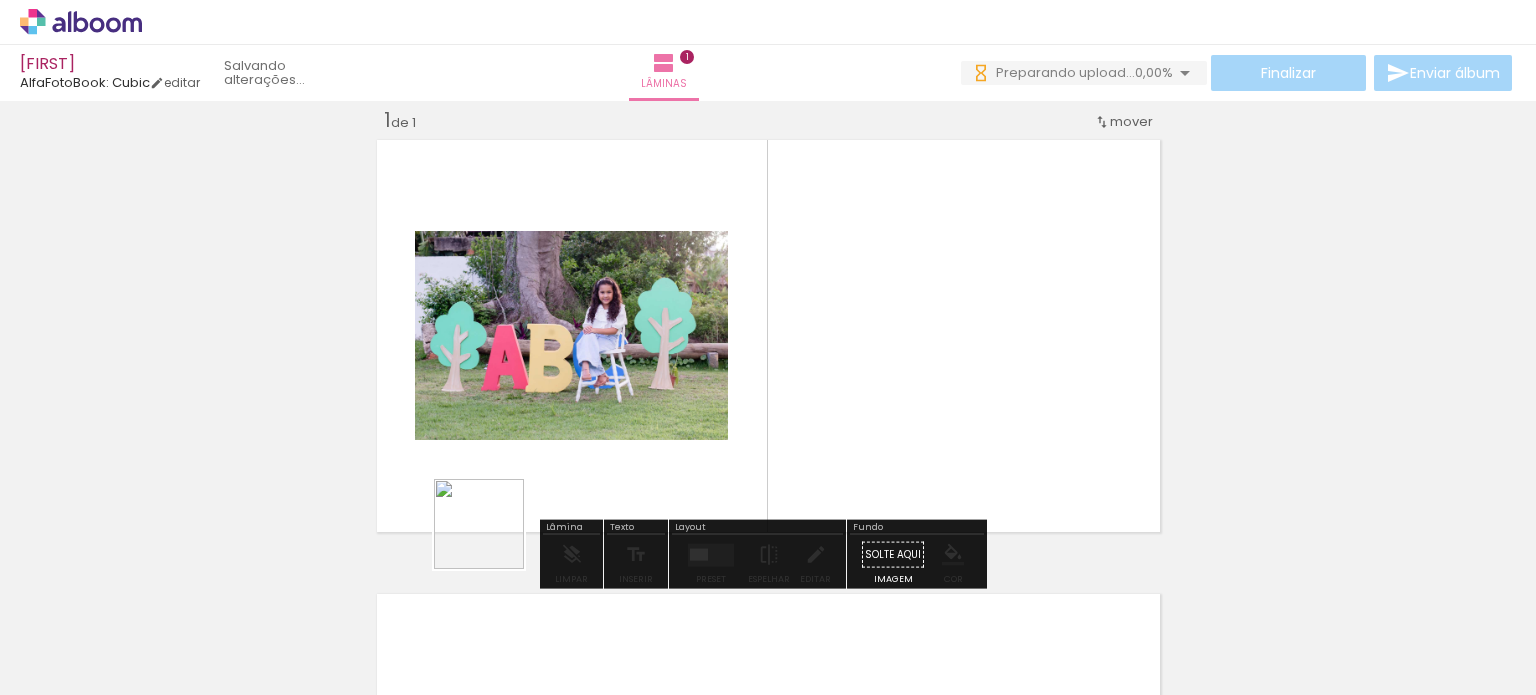 drag, startPoint x: 321, startPoint y: 647, endPoint x: 716, endPoint y: 391, distance: 470.70267 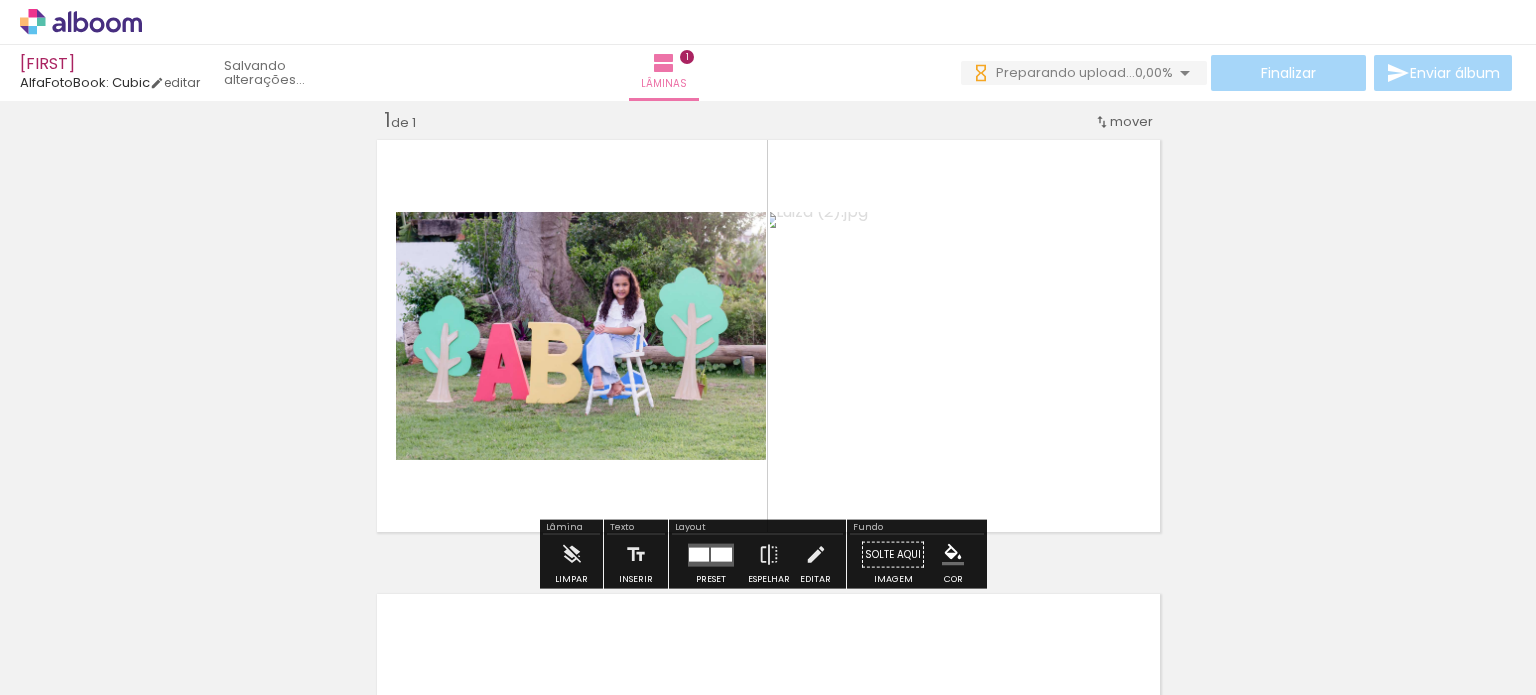 click 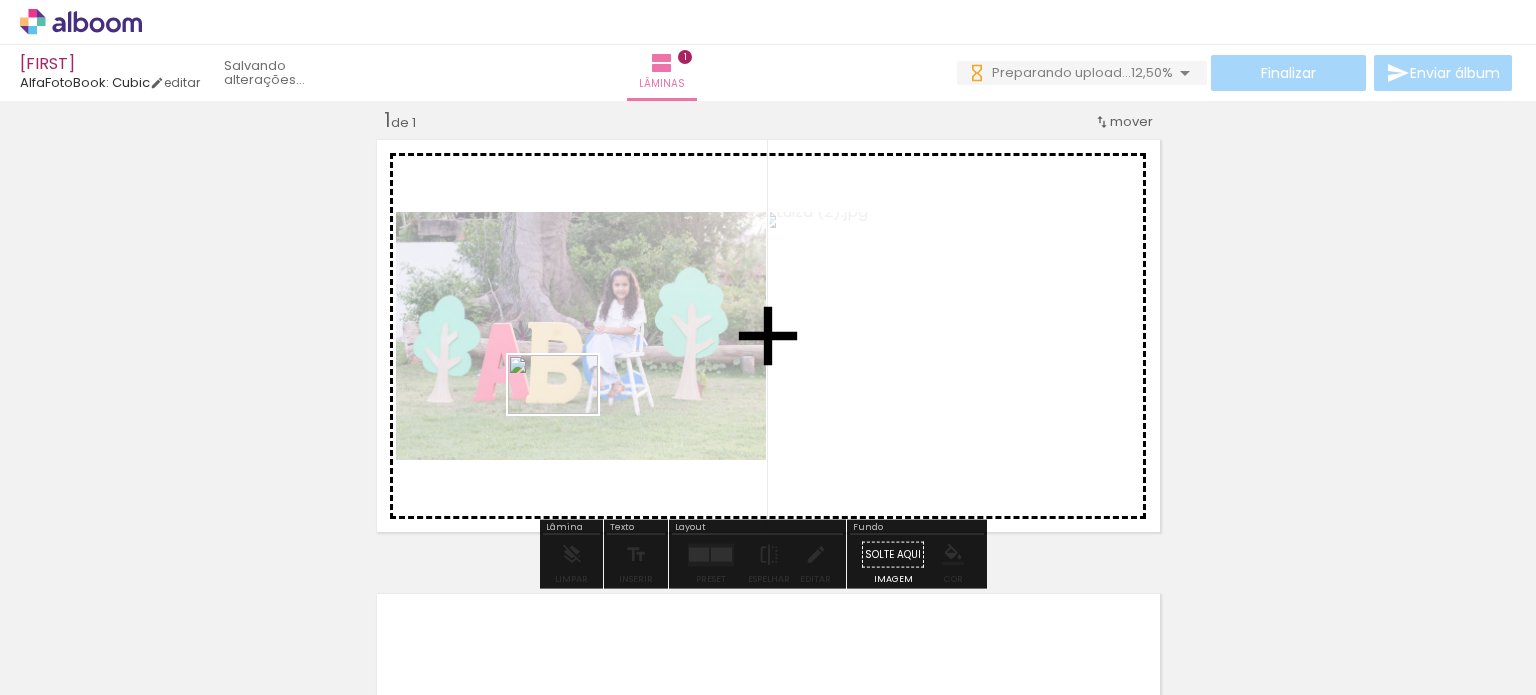 drag, startPoint x: 484, startPoint y: 546, endPoint x: 568, endPoint y: 415, distance: 155.61812 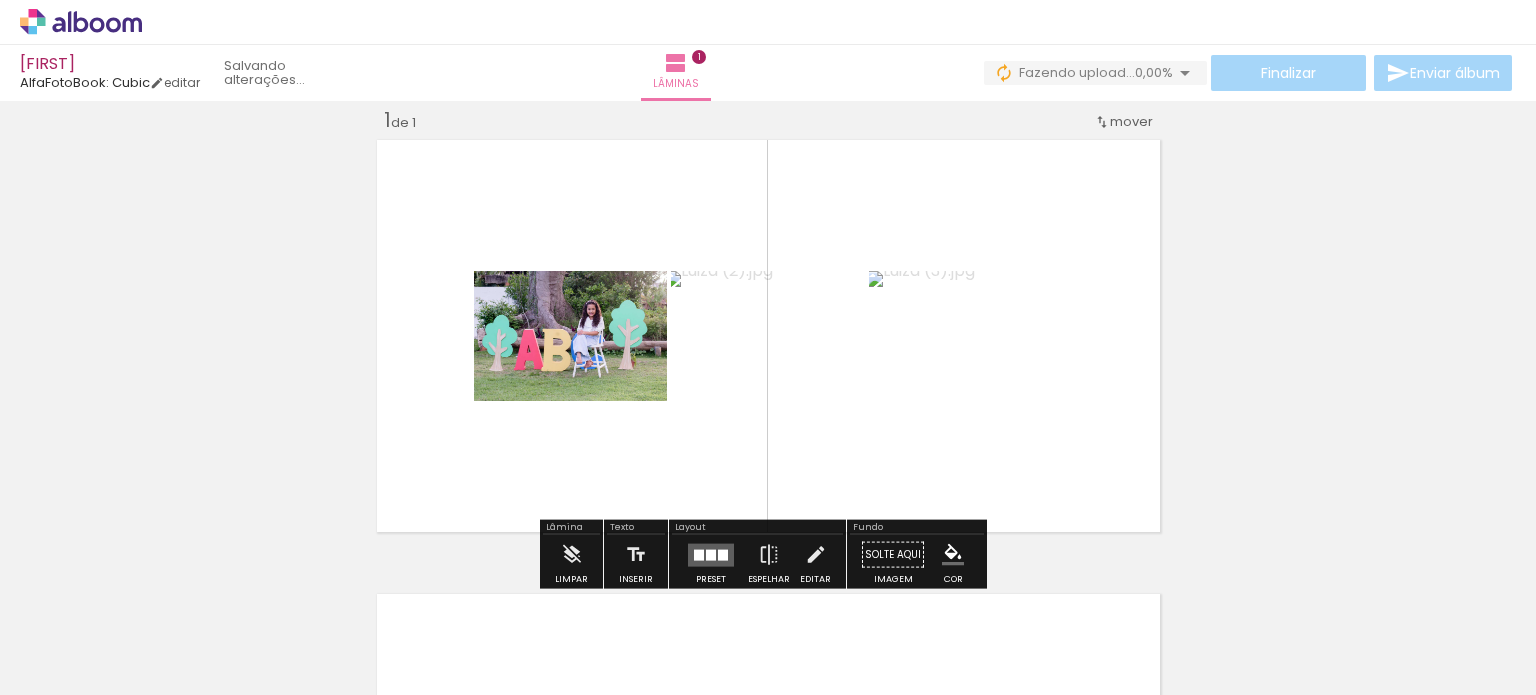 click at bounding box center [768, 336] 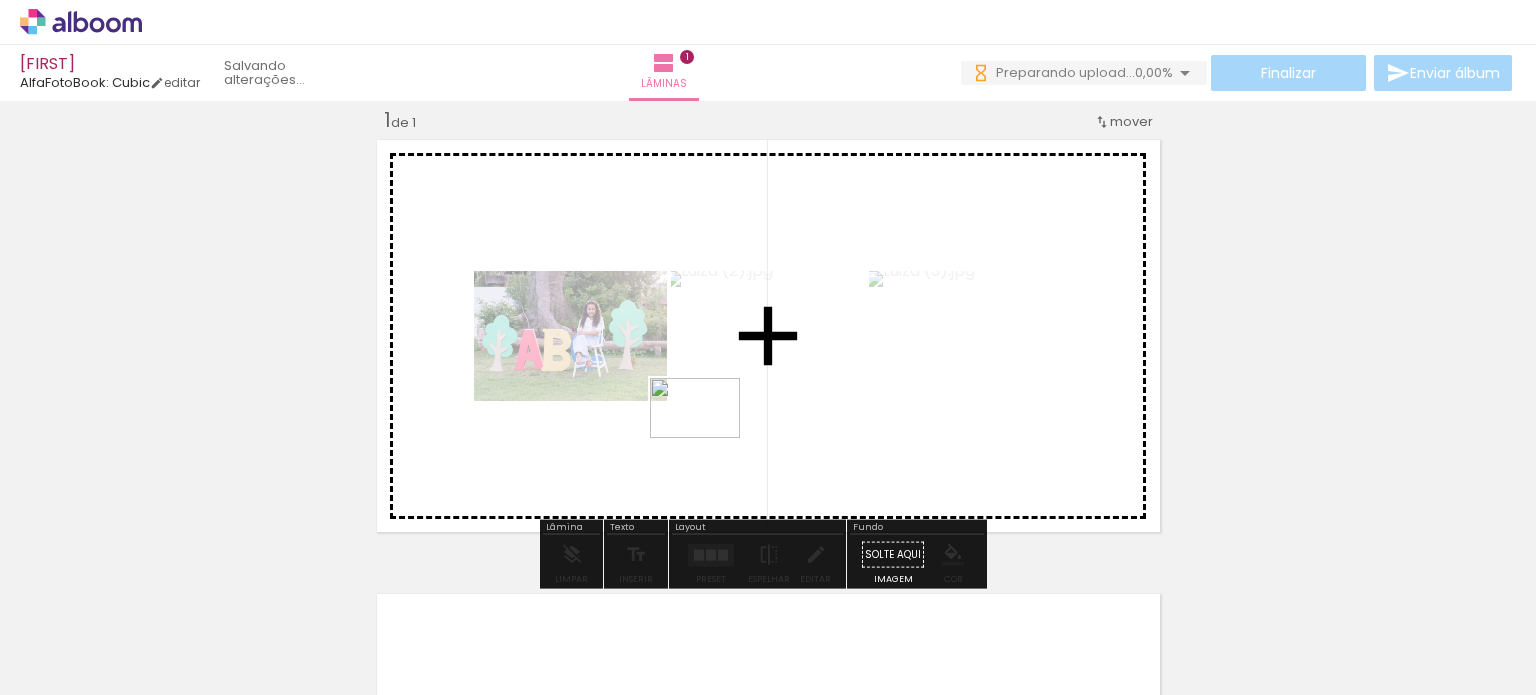 drag, startPoint x: 543, startPoint y: 640, endPoint x: 711, endPoint y: 437, distance: 263.50143 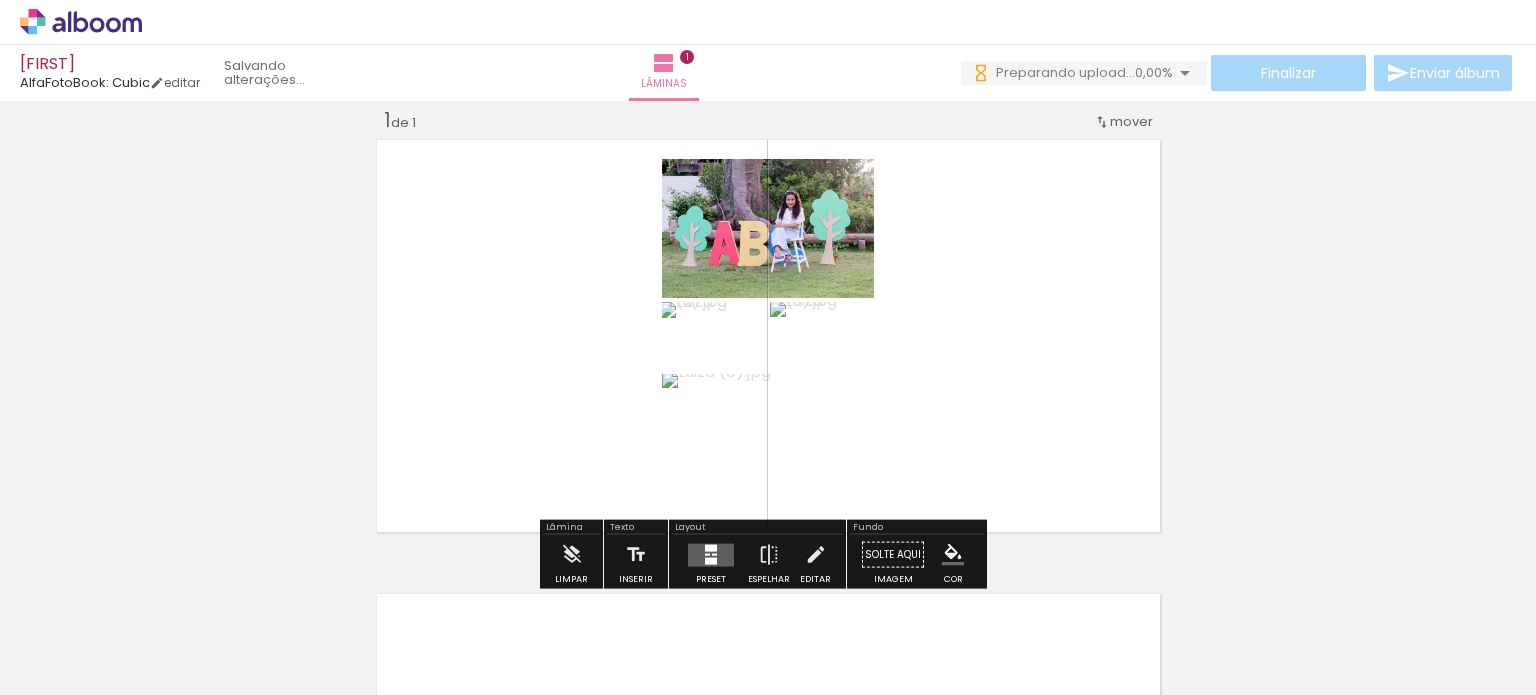 scroll, scrollTop: 0, scrollLeft: 0, axis: both 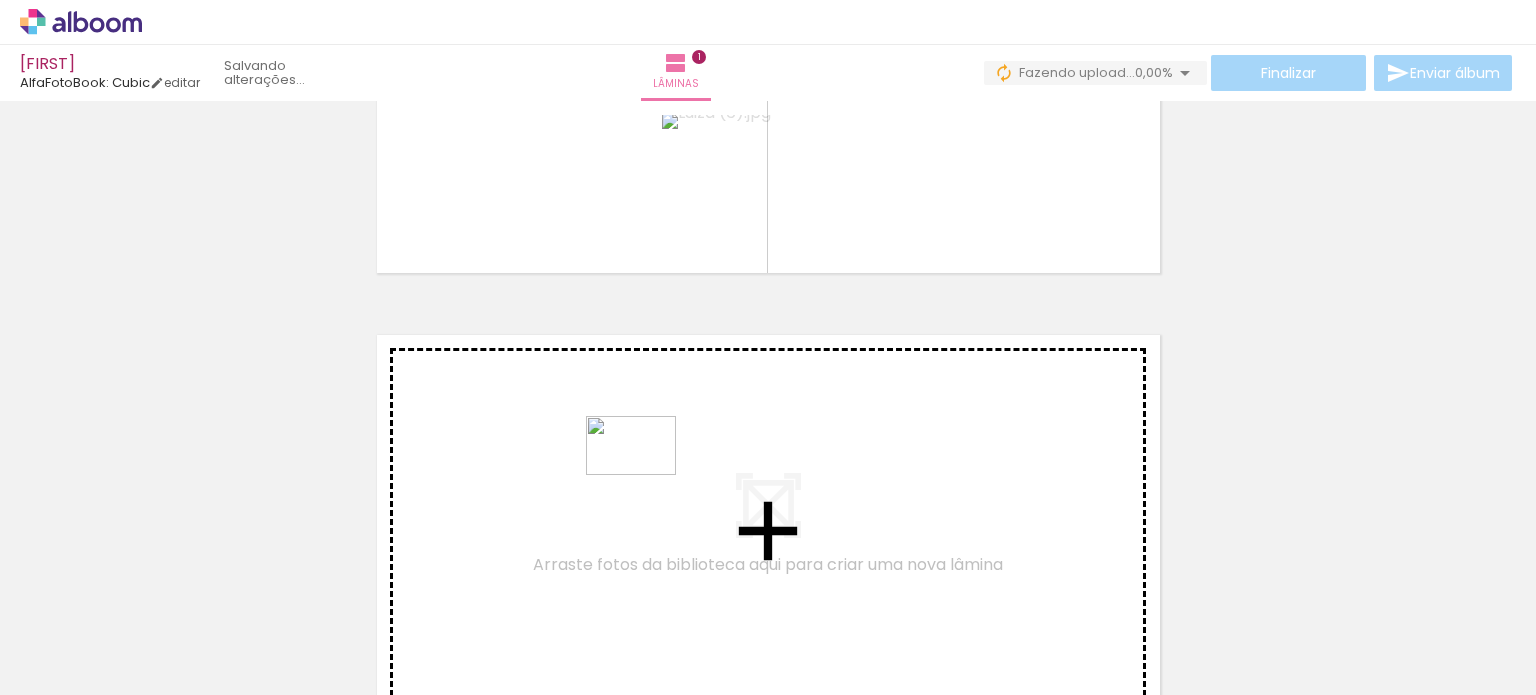 drag, startPoint x: 666, startPoint y: 626, endPoint x: 646, endPoint y: 475, distance: 152.31874 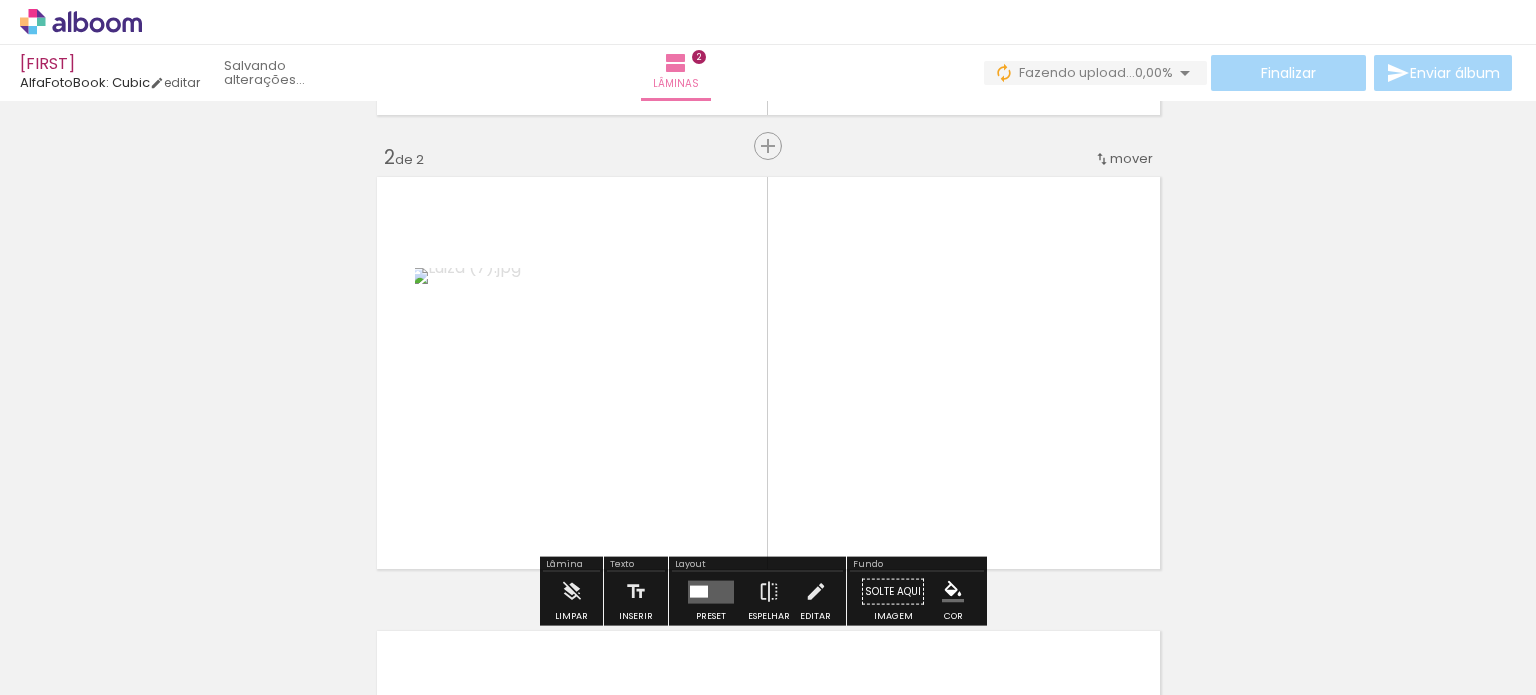 scroll, scrollTop: 479, scrollLeft: 0, axis: vertical 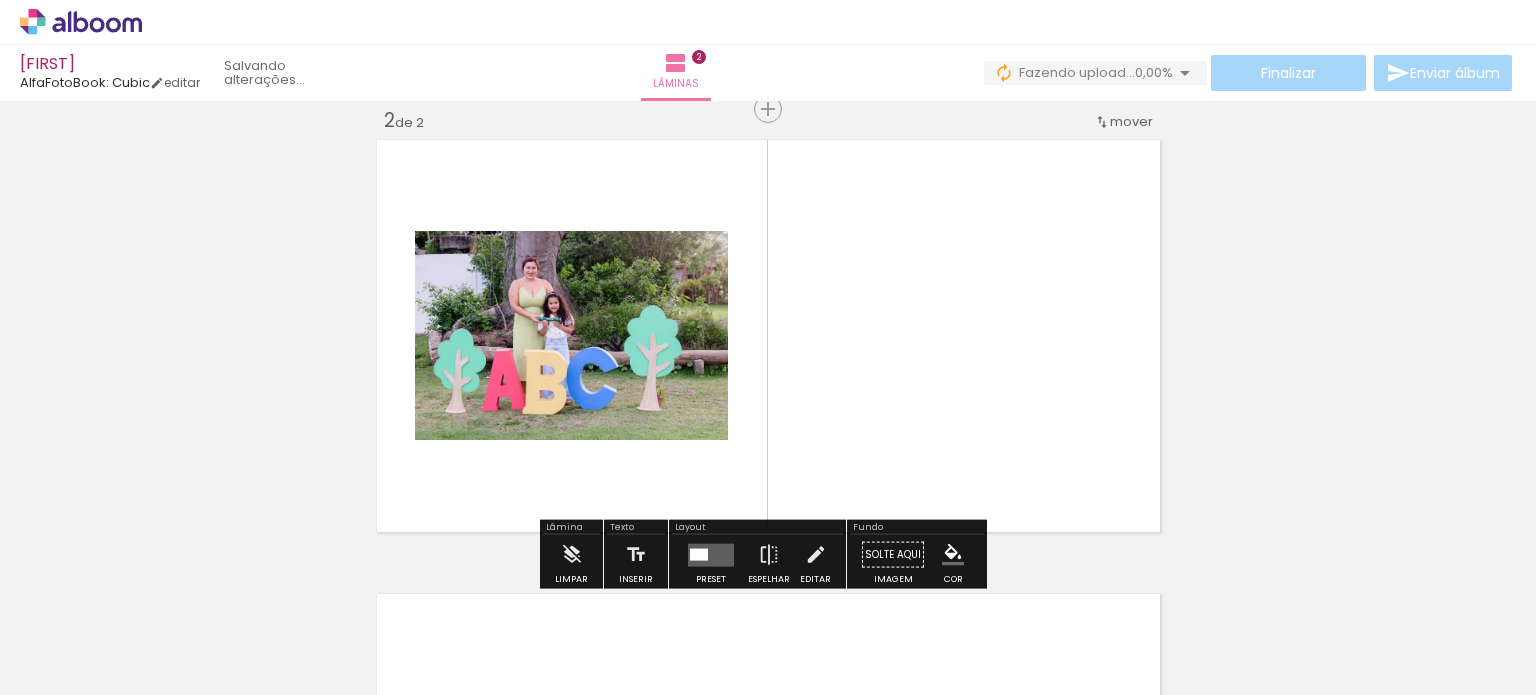 drag, startPoint x: 775, startPoint y: 646, endPoint x: 861, endPoint y: 501, distance: 168.5853 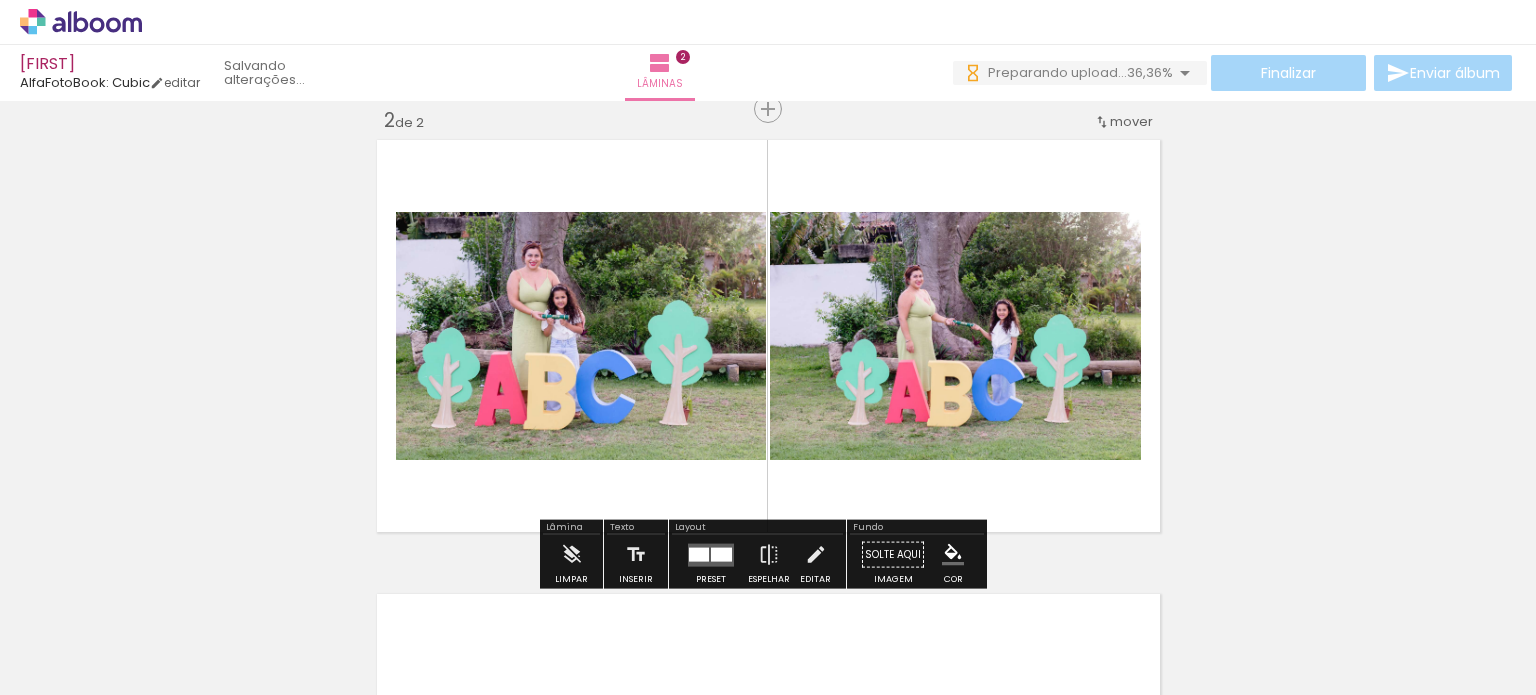 click 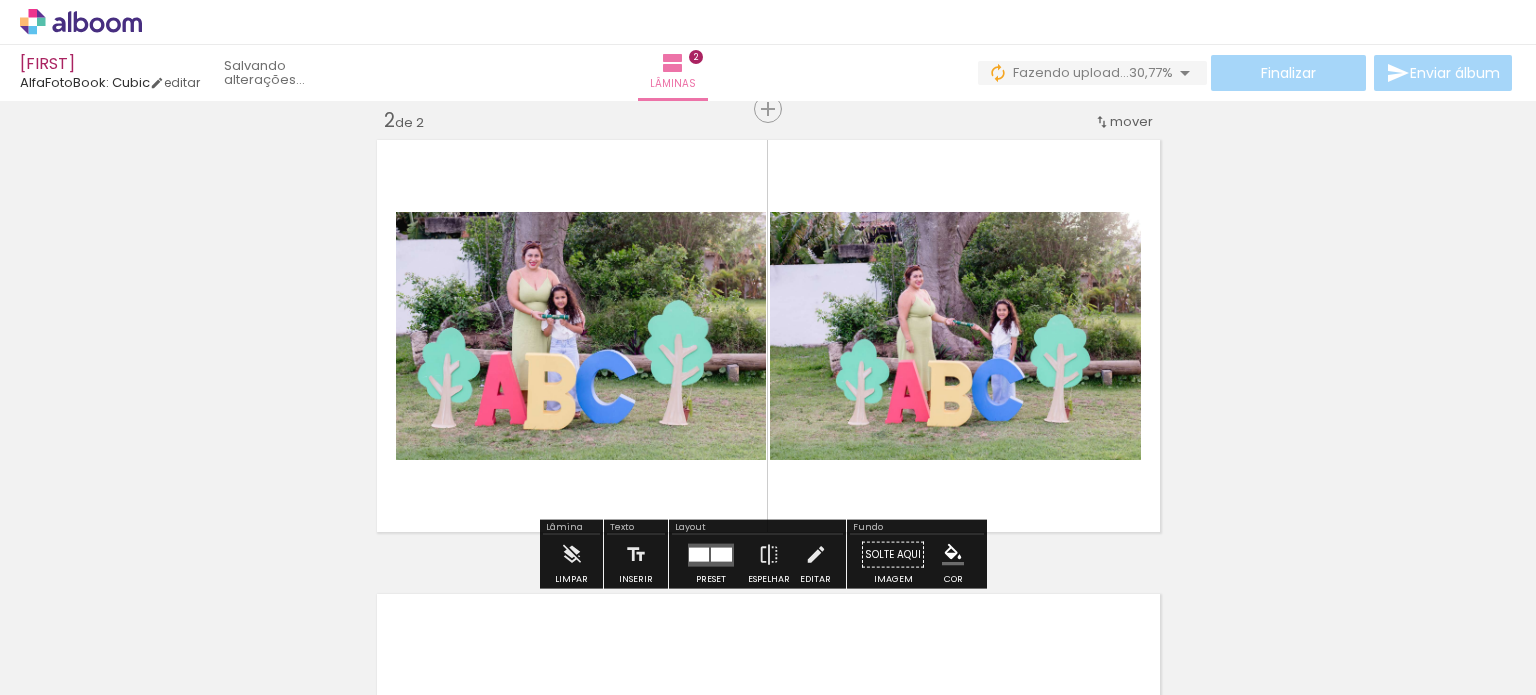 scroll, scrollTop: 0, scrollLeft: 0, axis: both 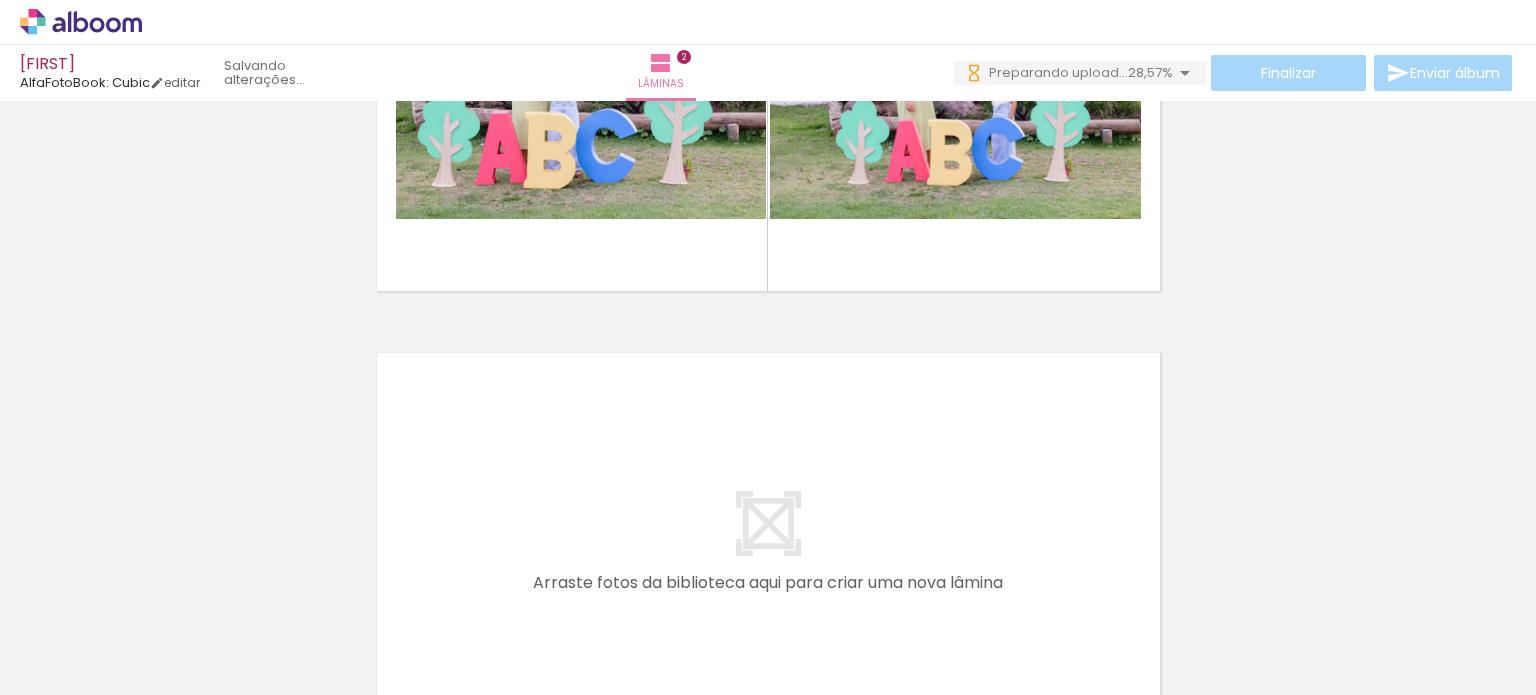 click at bounding box center (872, 627) 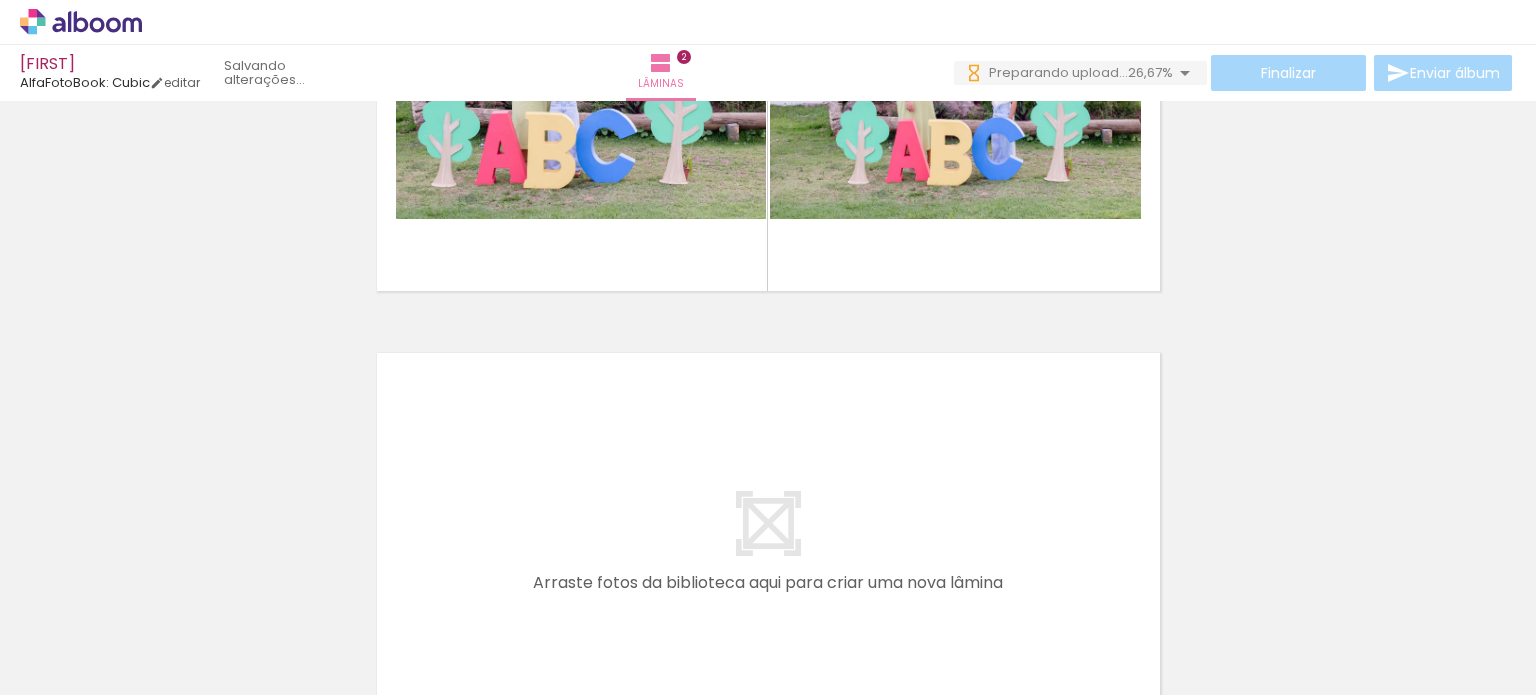 drag, startPoint x: 920, startPoint y: 542, endPoint x: 893, endPoint y: 514, distance: 38.8973 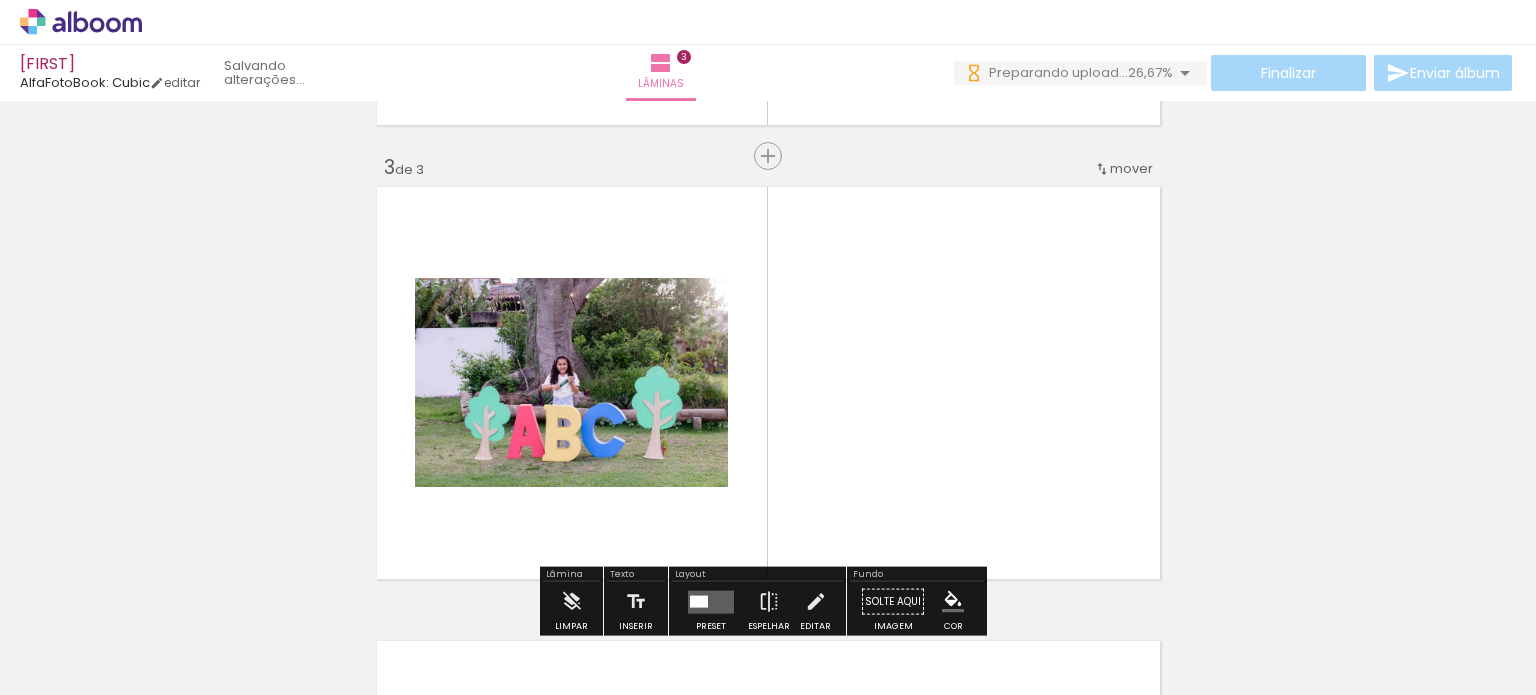 click at bounding box center (768, 383) 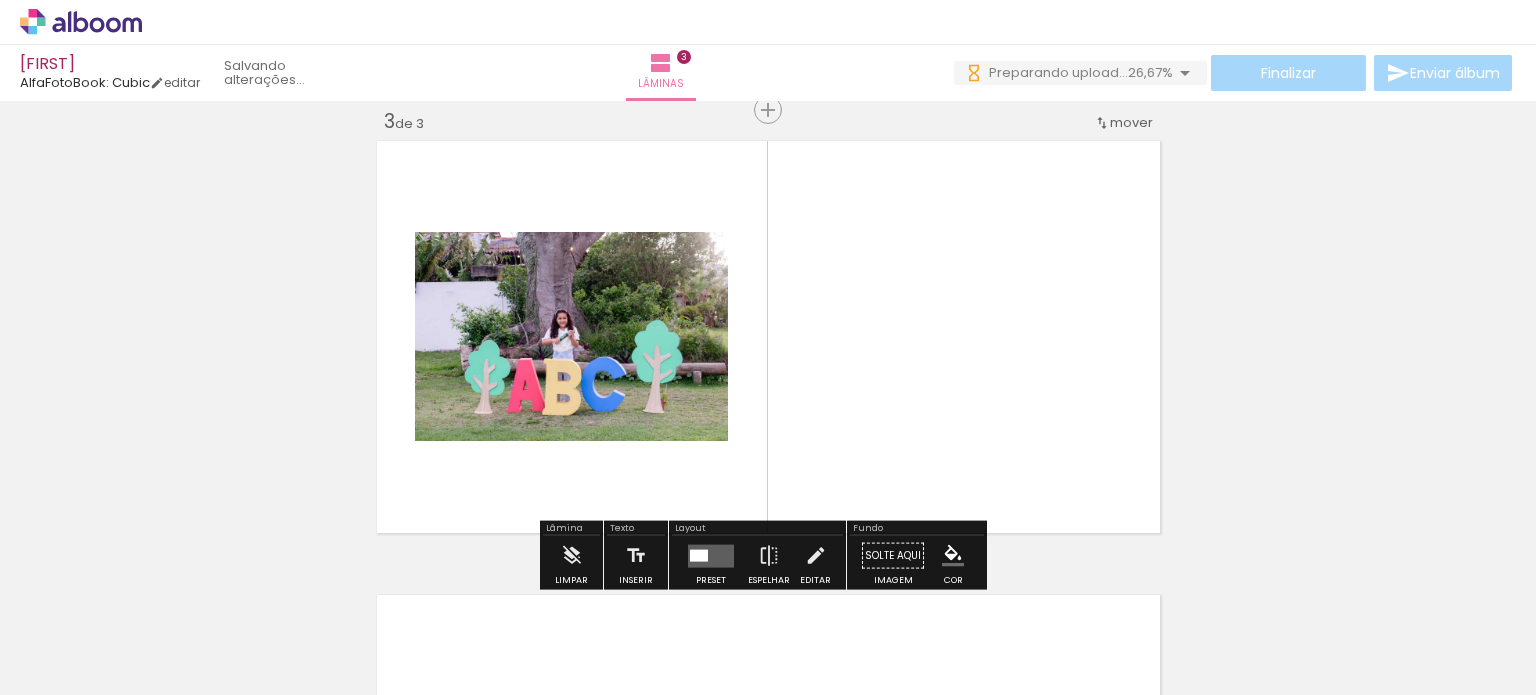 scroll, scrollTop: 933, scrollLeft: 0, axis: vertical 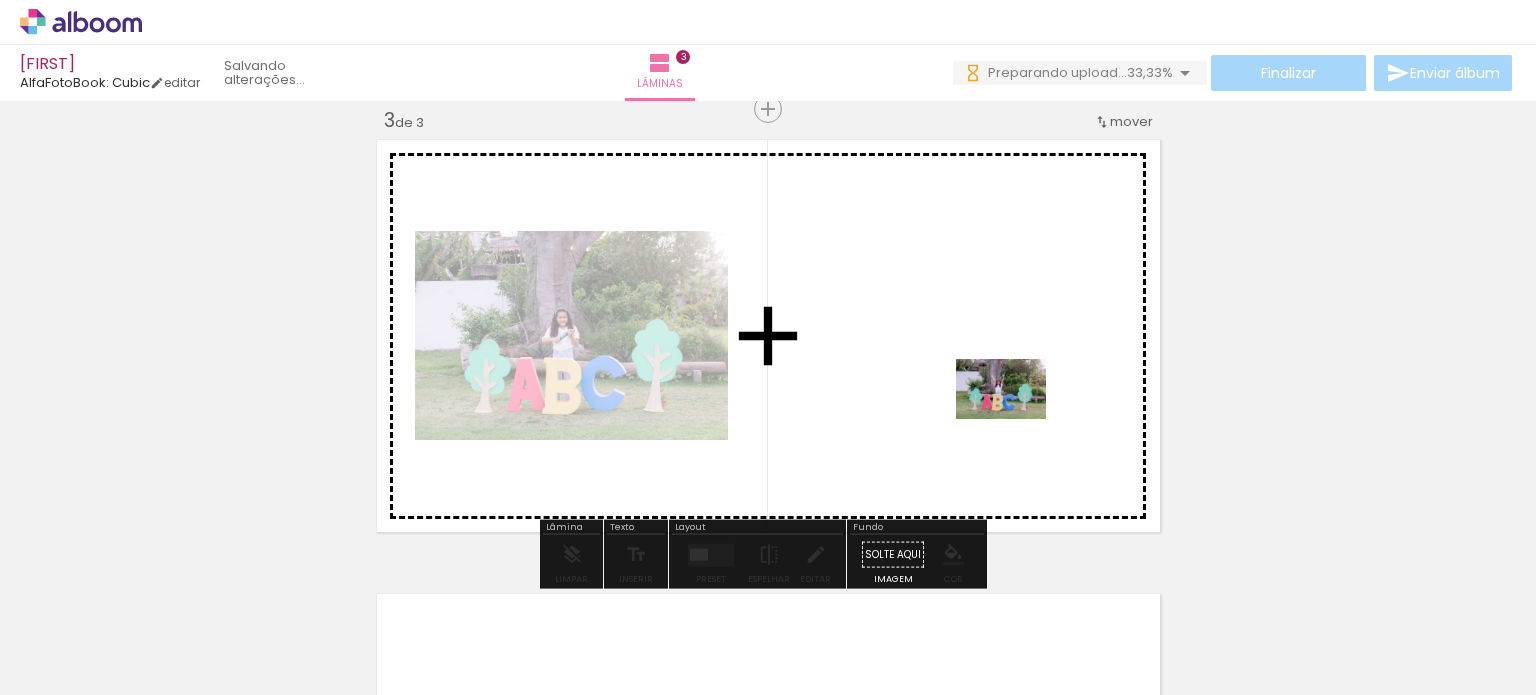 drag, startPoint x: 1114, startPoint y: 650, endPoint x: 1016, endPoint y: 419, distance: 250.92828 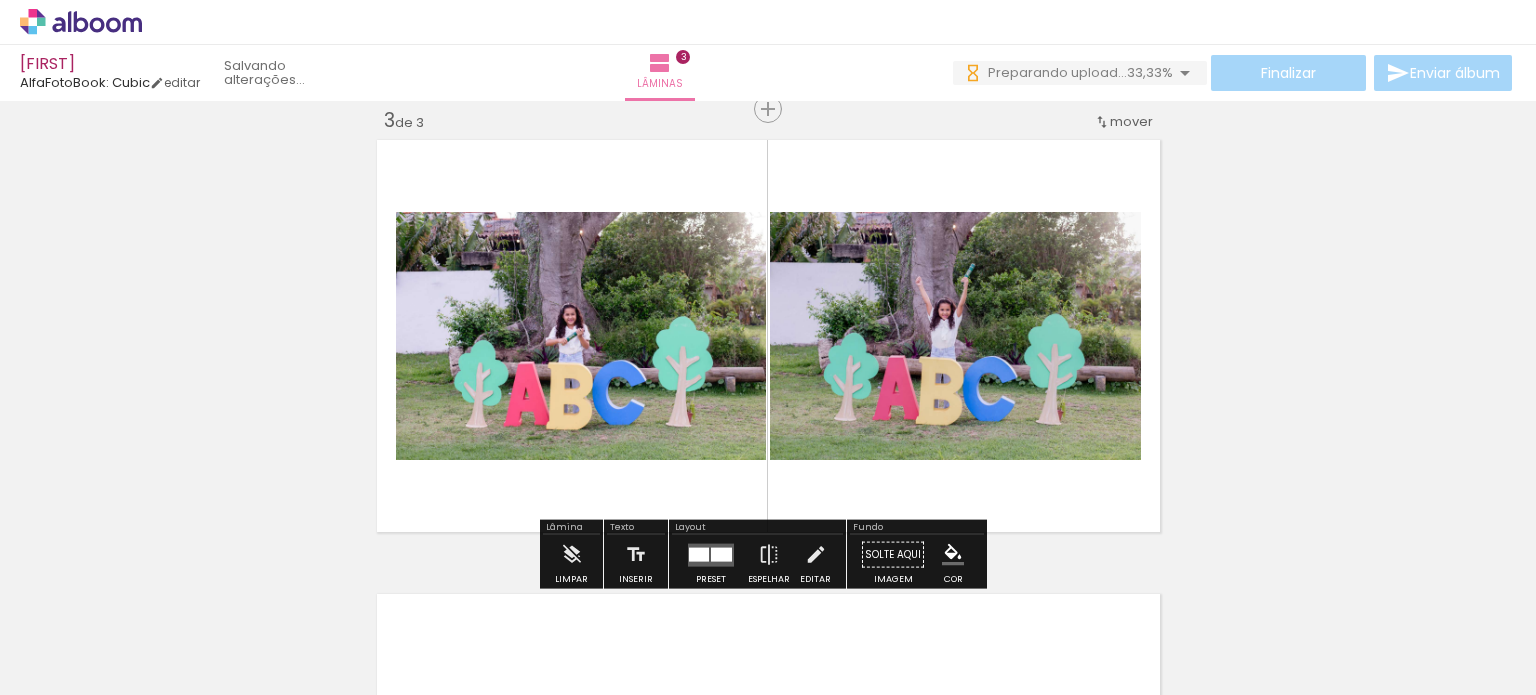 scroll, scrollTop: 0, scrollLeft: 0, axis: both 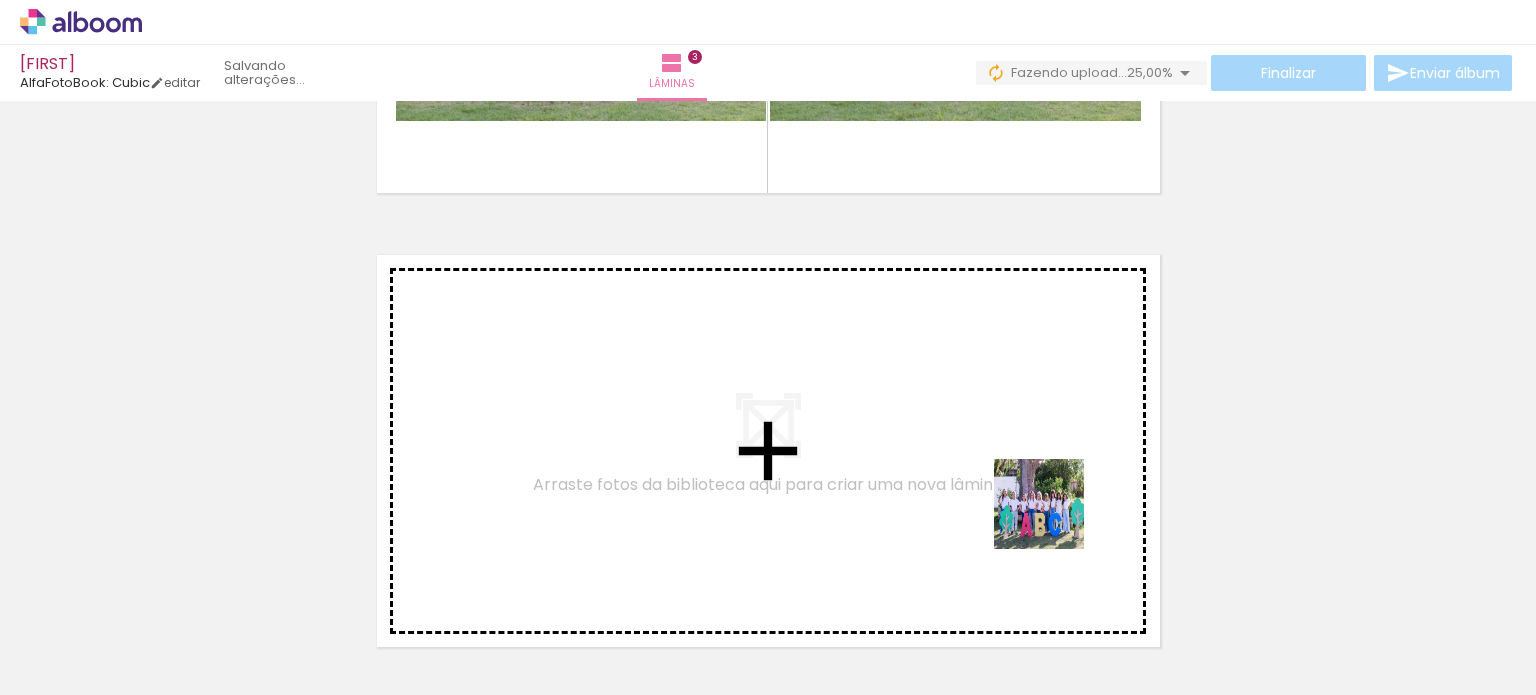 drag, startPoint x: 1209, startPoint y: 635, endPoint x: 974, endPoint y: 475, distance: 284.2974 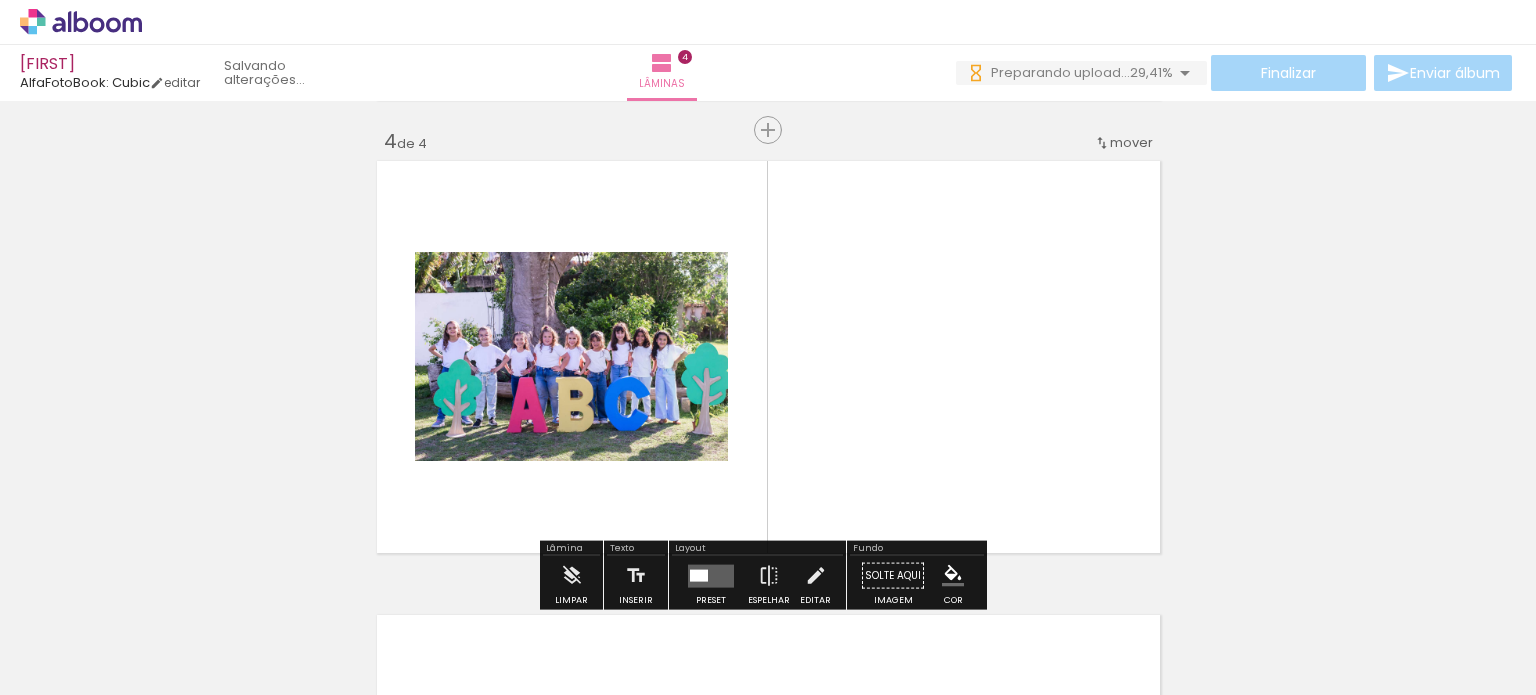 scroll, scrollTop: 1387, scrollLeft: 0, axis: vertical 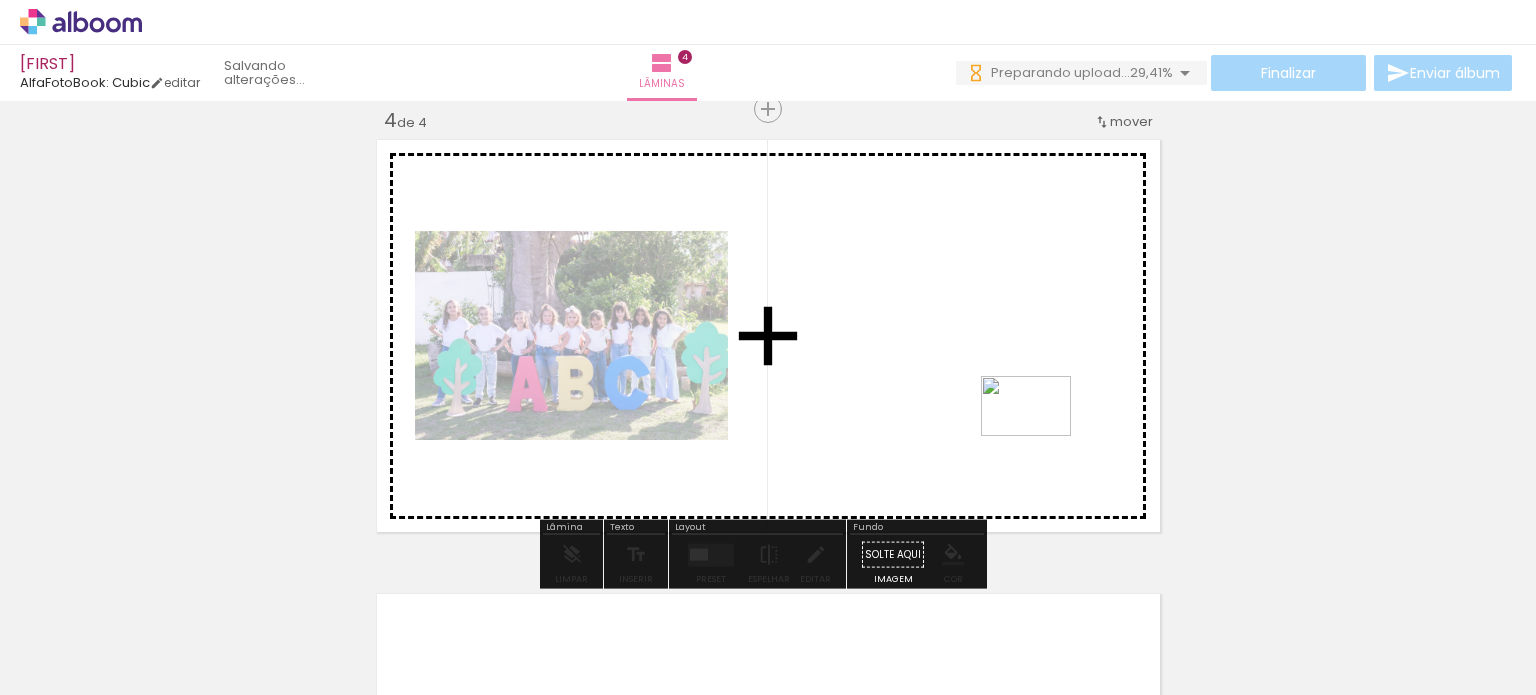 drag, startPoint x: 1336, startPoint y: 635, endPoint x: 1007, endPoint y: 408, distance: 399.7124 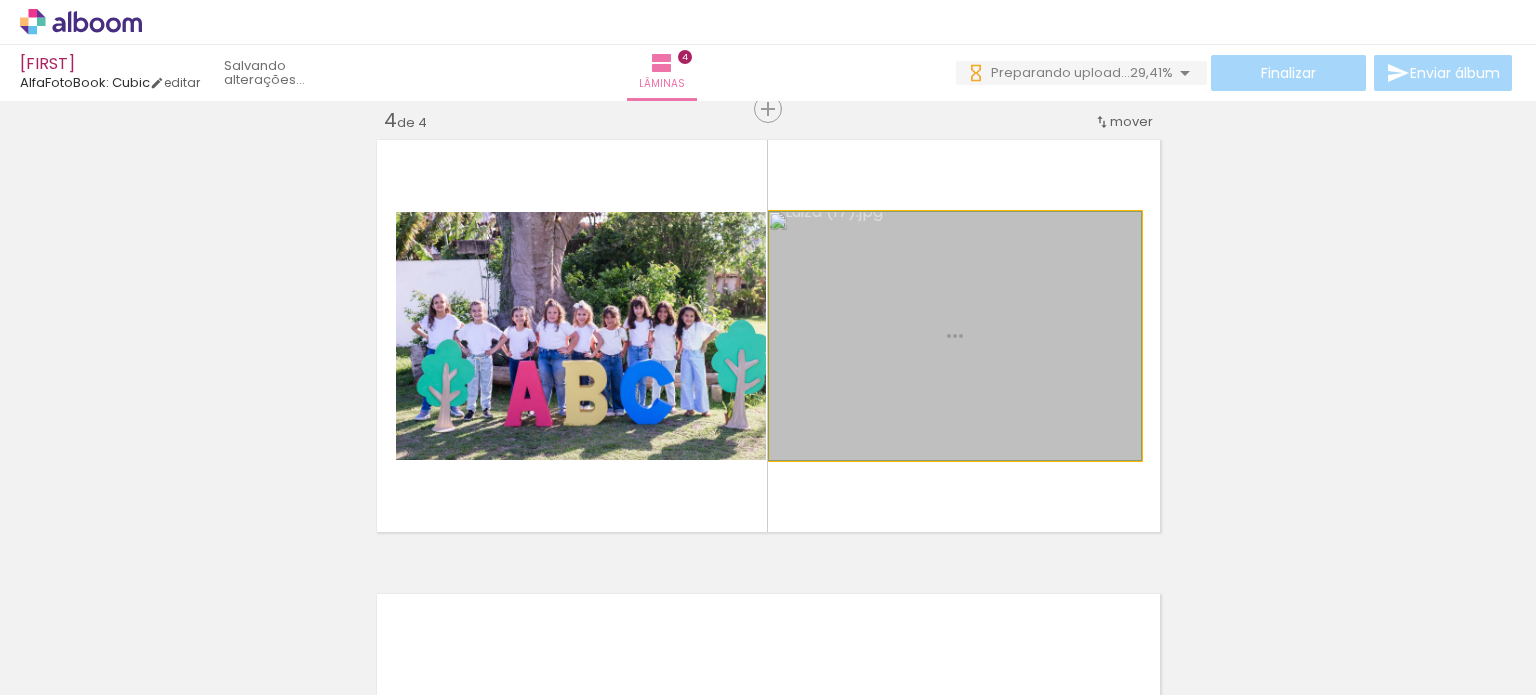 click 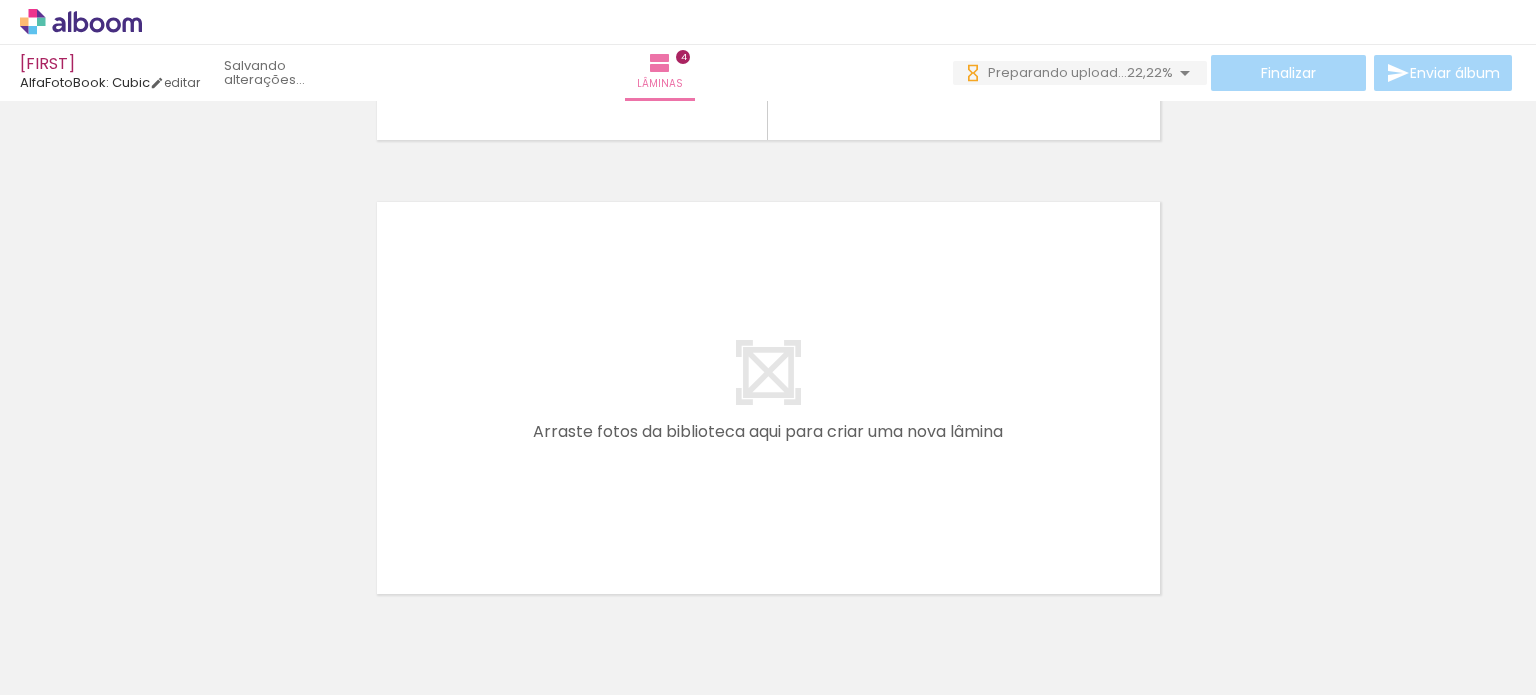 scroll, scrollTop: 1811, scrollLeft: 0, axis: vertical 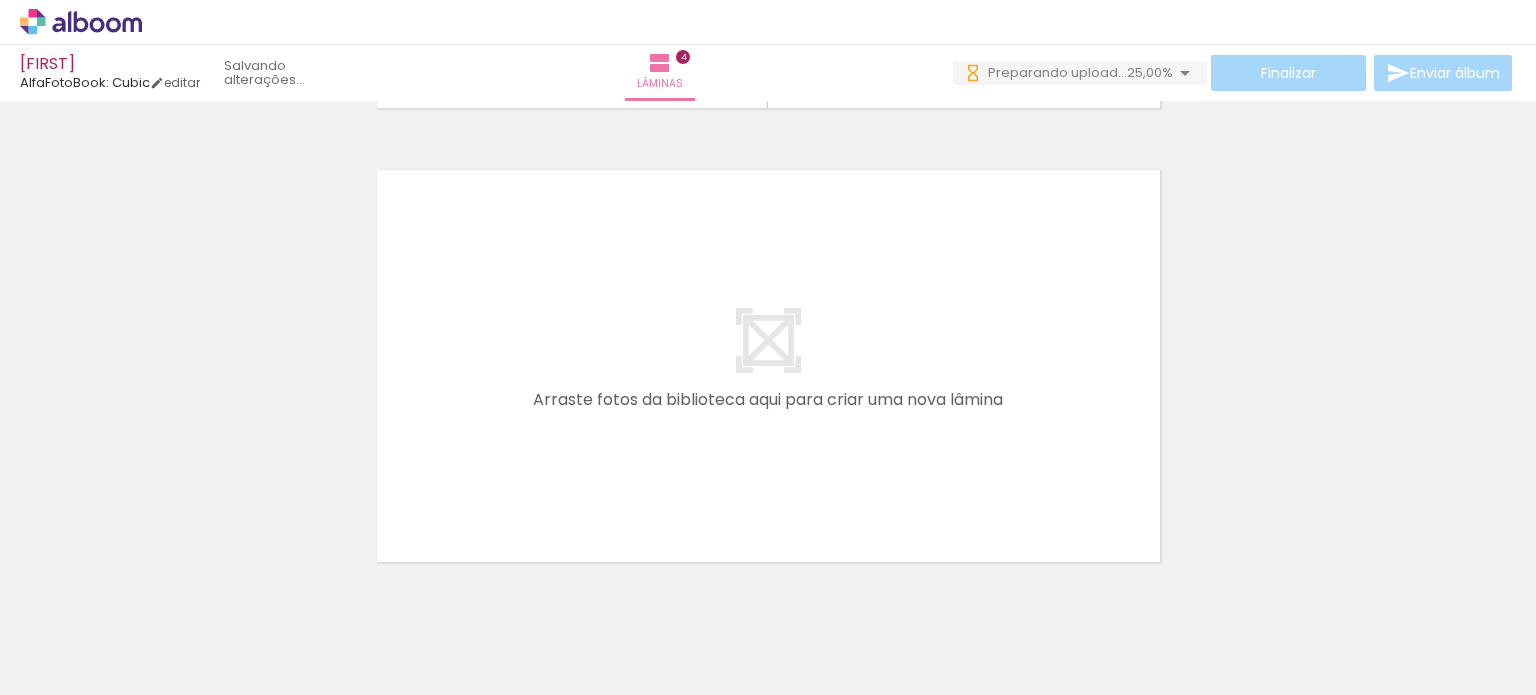 drag, startPoint x: 594, startPoint y: 631, endPoint x: 580, endPoint y: 455, distance: 176.55594 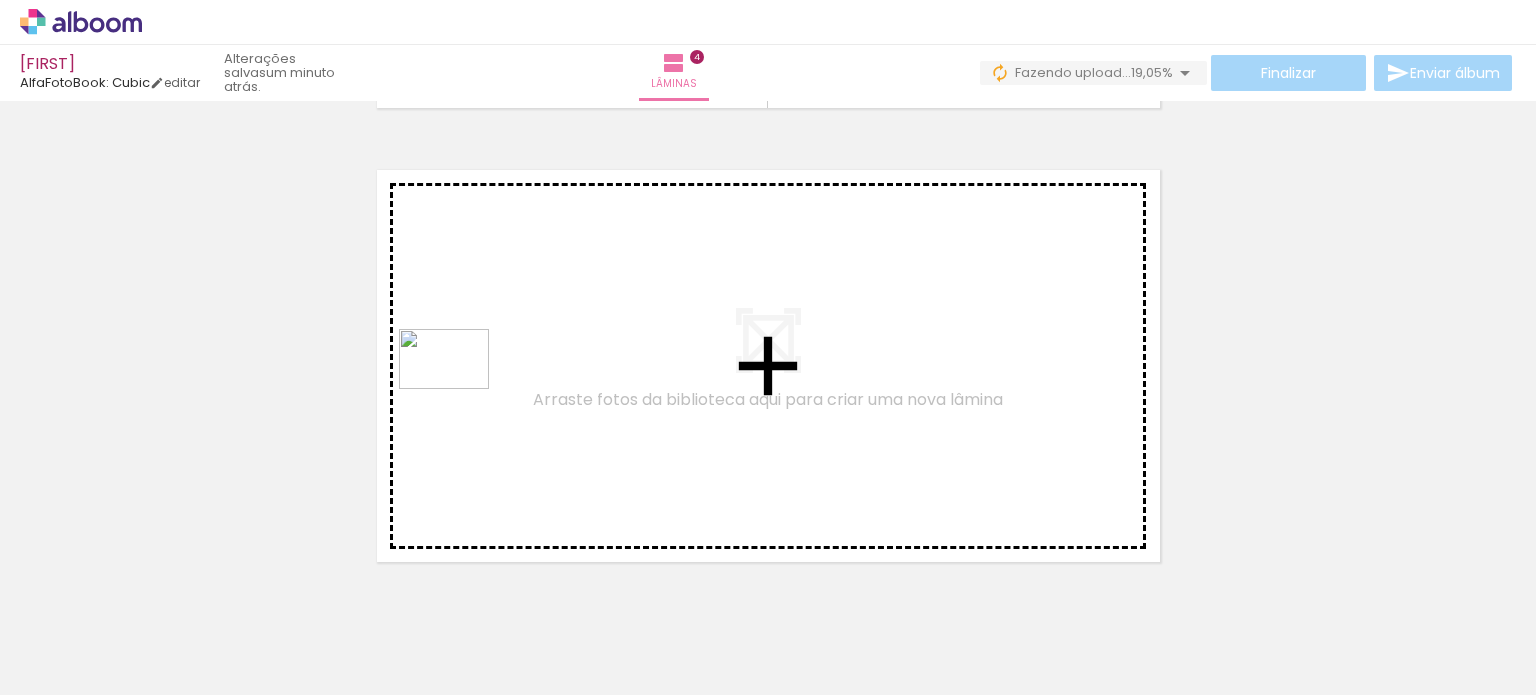 drag, startPoint x: 597, startPoint y: 647, endPoint x: 459, endPoint y: 389, distance: 292.58844 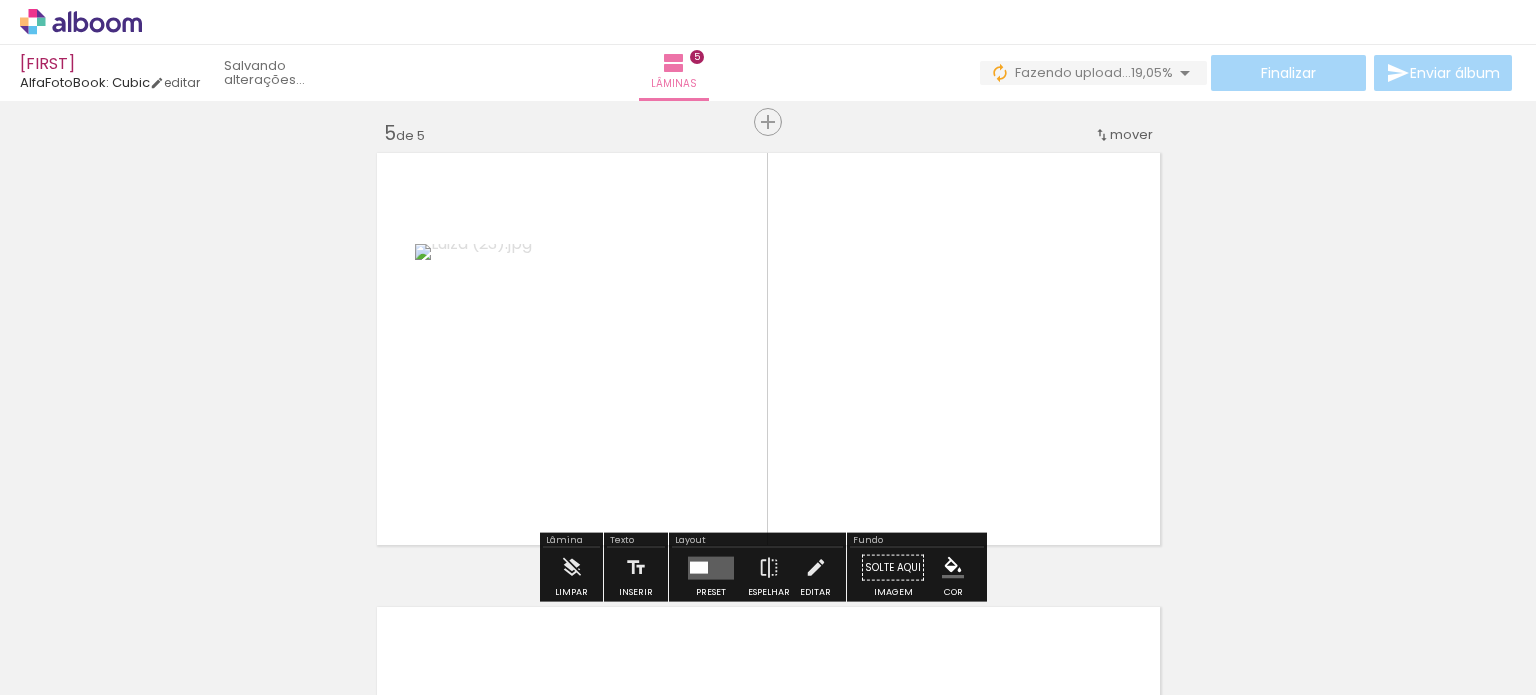 scroll, scrollTop: 1841, scrollLeft: 0, axis: vertical 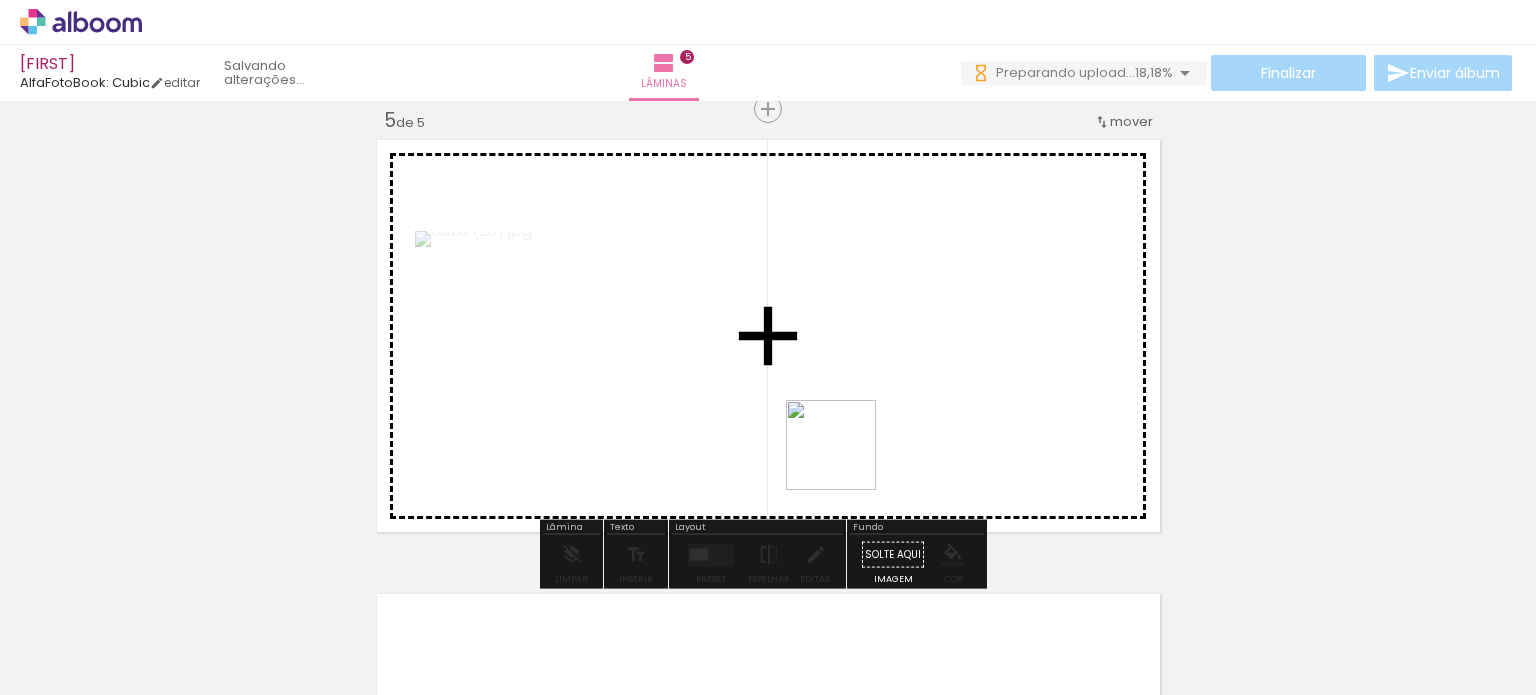 drag, startPoint x: 728, startPoint y: 643, endPoint x: 867, endPoint y: 414, distance: 267.8843 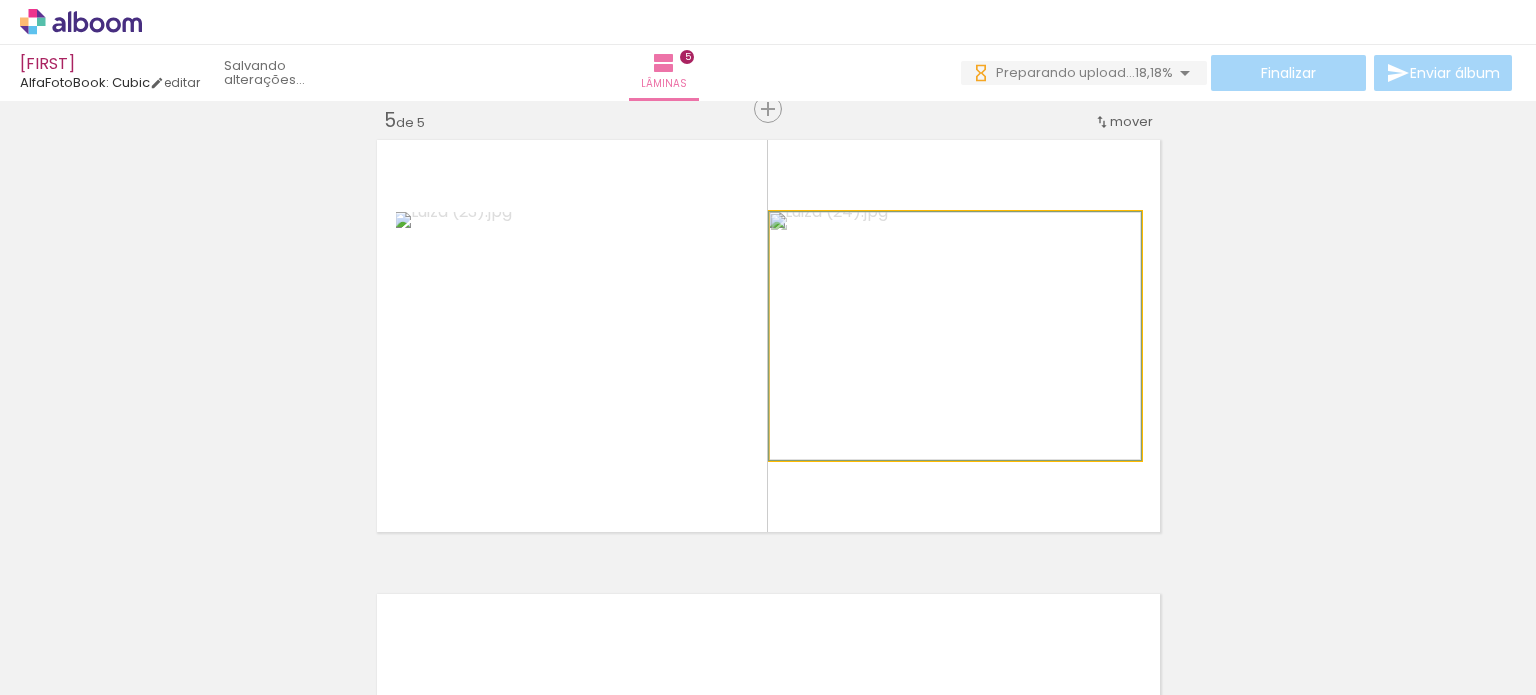 click 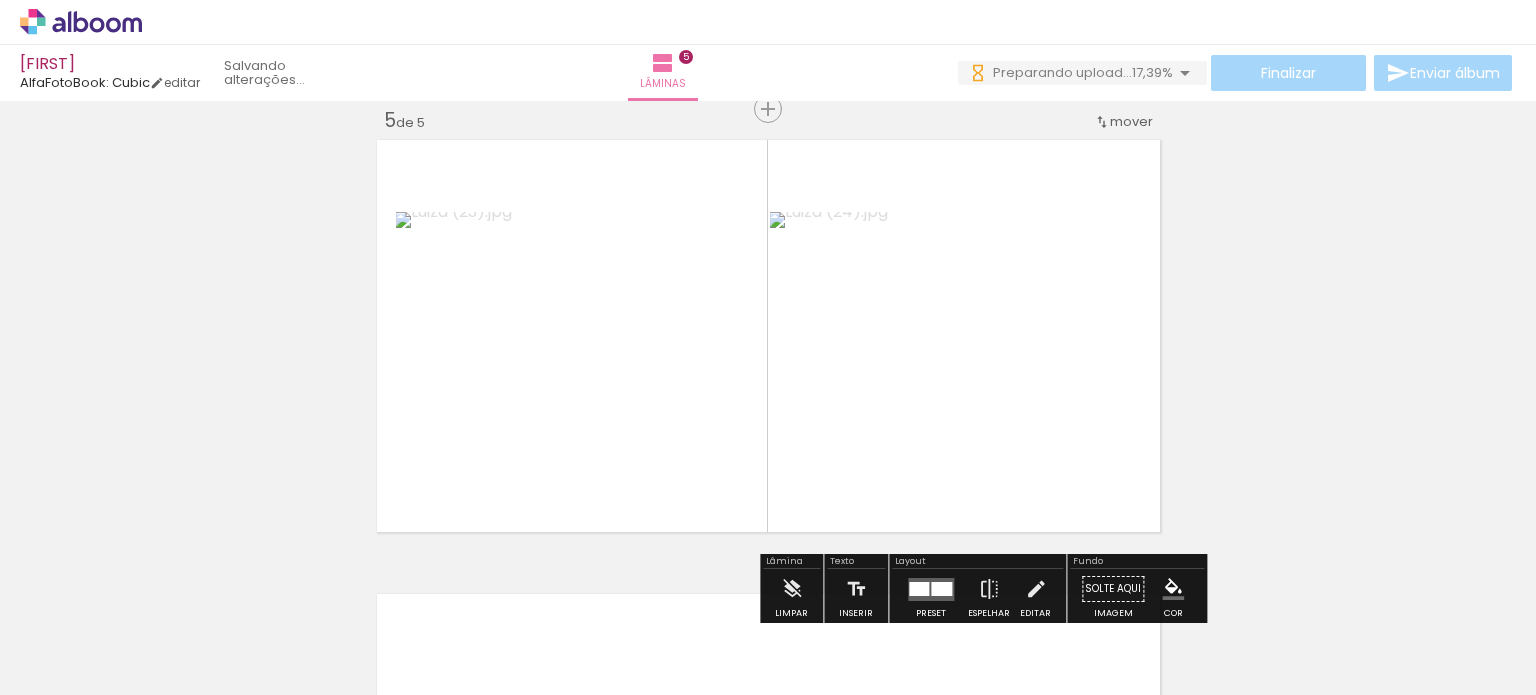 drag, startPoint x: 800, startPoint y: 638, endPoint x: 873, endPoint y: 424, distance: 226.10838 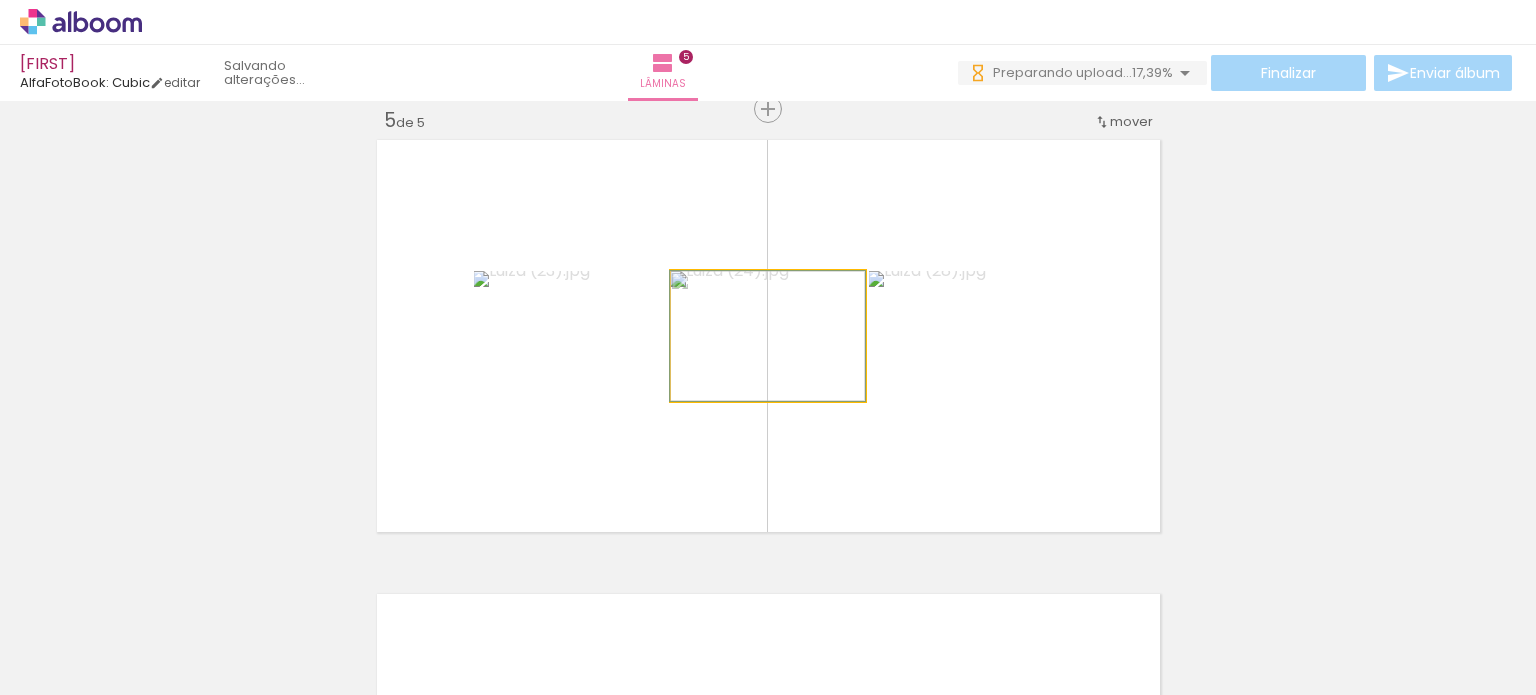 click at bounding box center (768, 336) 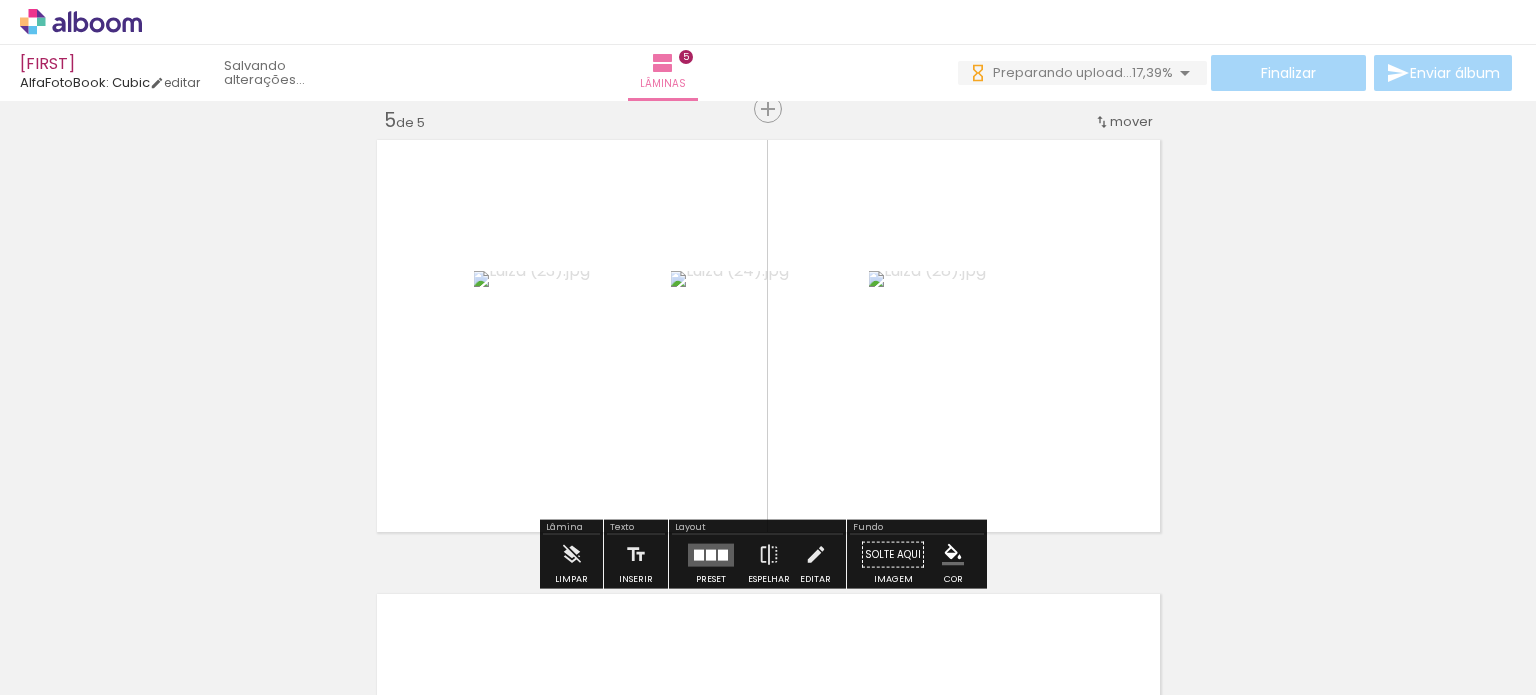 scroll, scrollTop: 0, scrollLeft: 0, axis: both 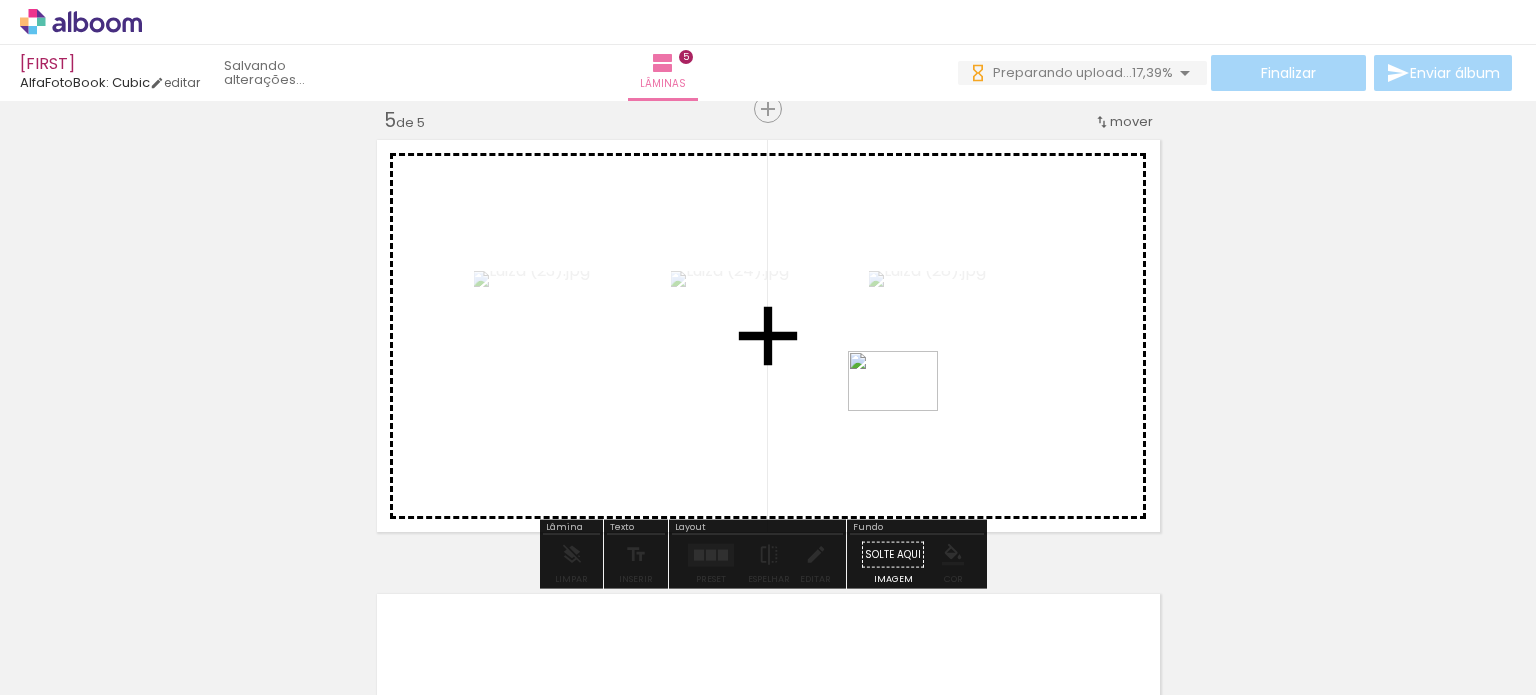 drag, startPoint x: 916, startPoint y: 642, endPoint x: 908, endPoint y: 411, distance: 231.13849 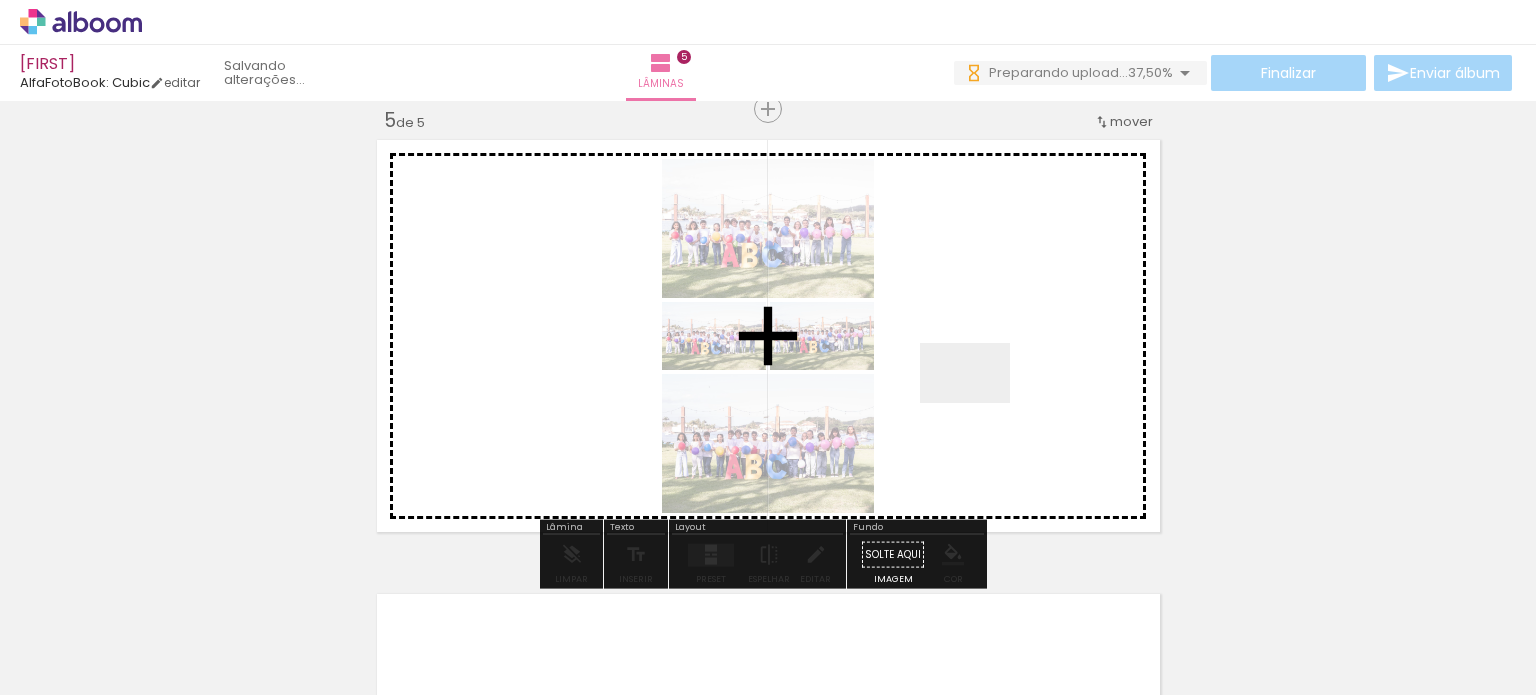 drag, startPoint x: 1038, startPoint y: 637, endPoint x: 980, endPoint y: 403, distance: 241.0809 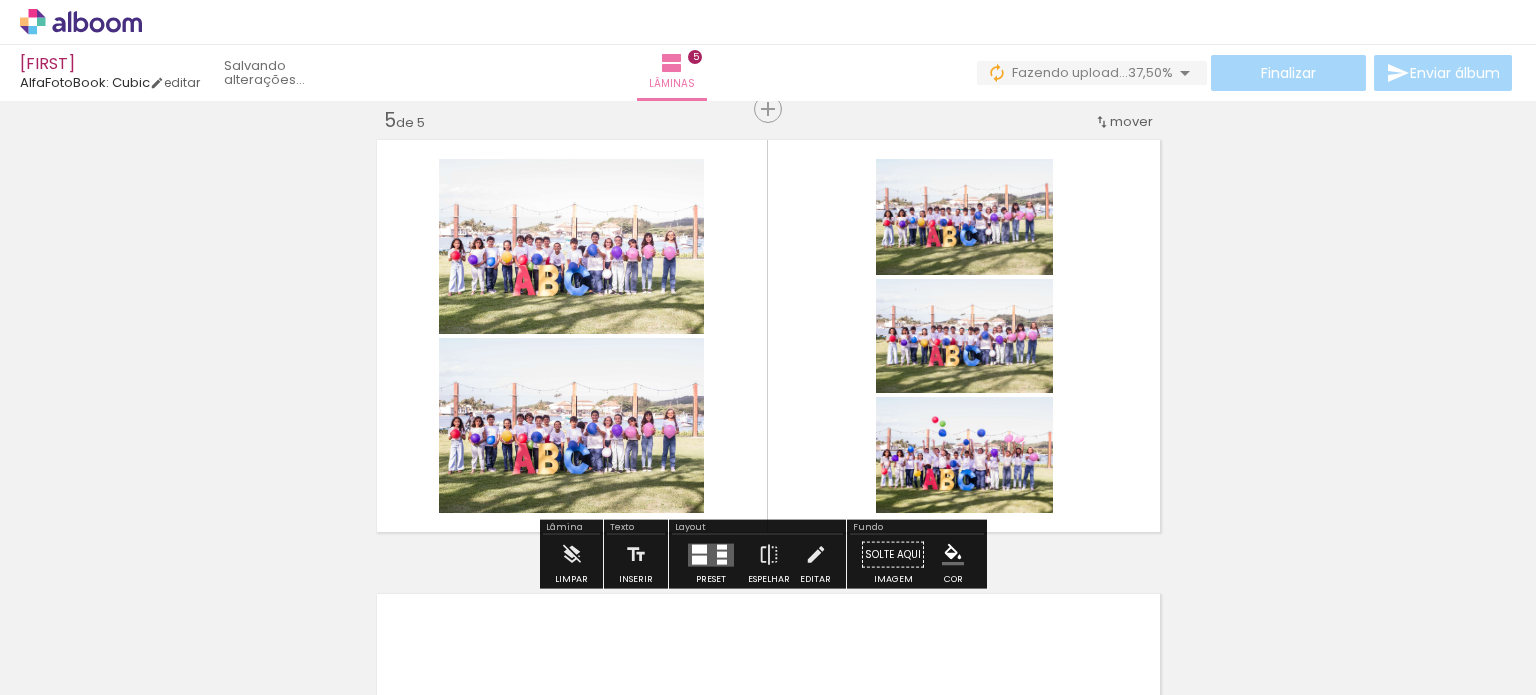 scroll, scrollTop: 0, scrollLeft: 0, axis: both 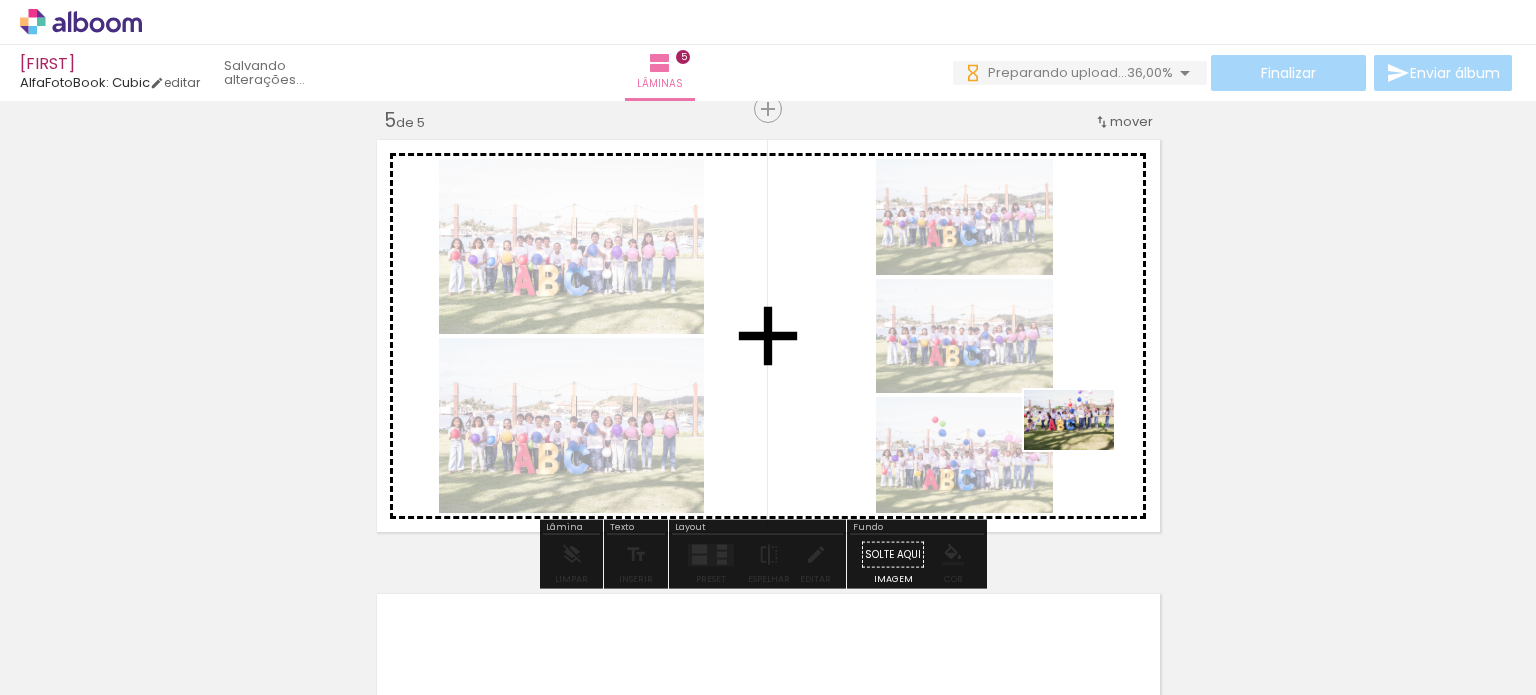 drag, startPoint x: 1136, startPoint y: 621, endPoint x: 1084, endPoint y: 448, distance: 180.64606 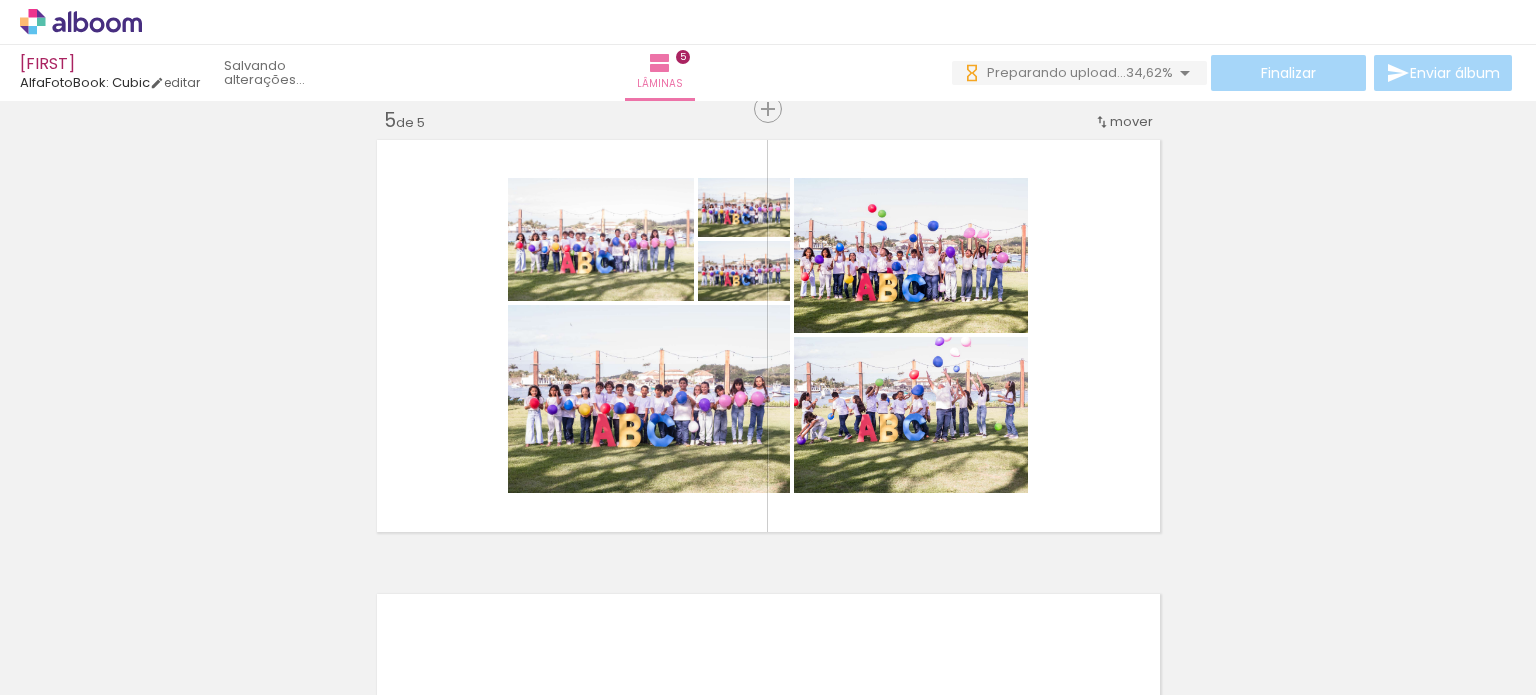 scroll, scrollTop: 0, scrollLeft: 0, axis: both 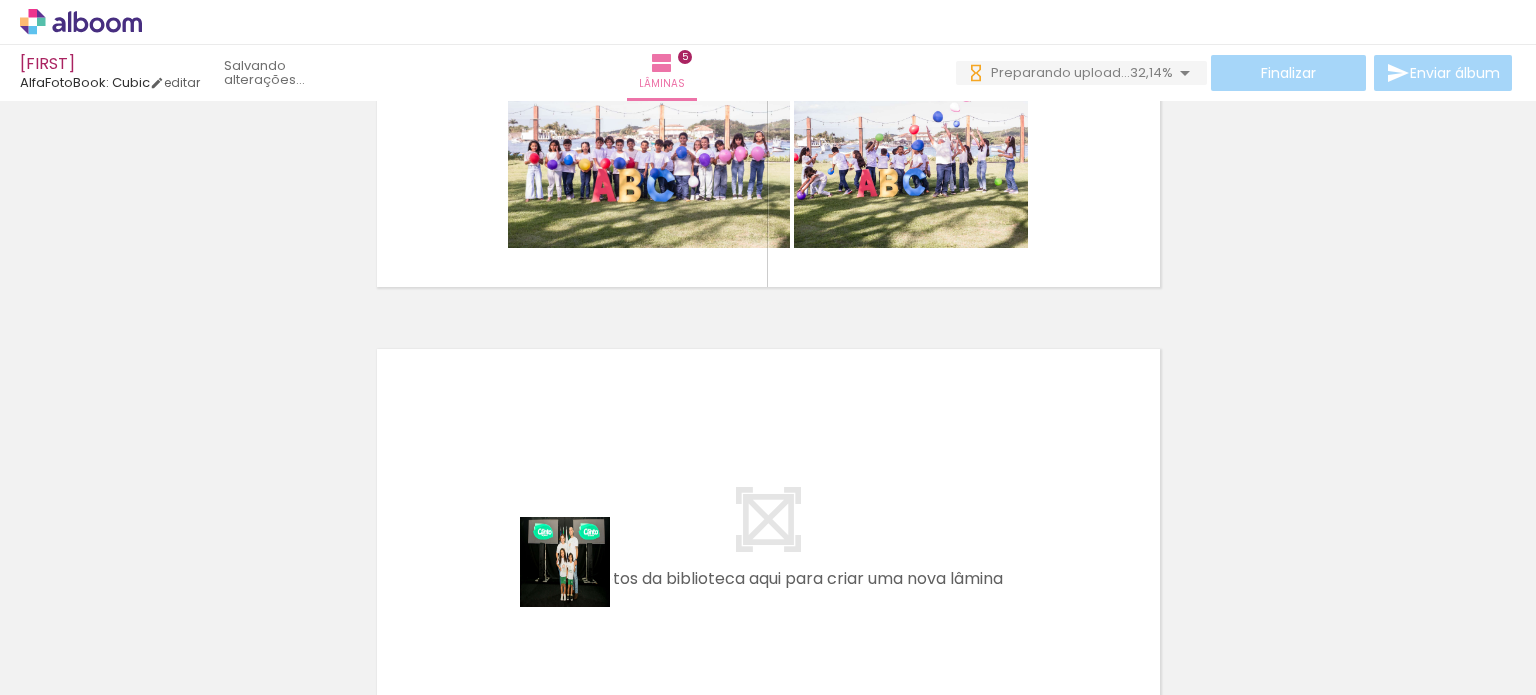 drag, startPoint x: 572, startPoint y: 643, endPoint x: 580, endPoint y: 523, distance: 120.26637 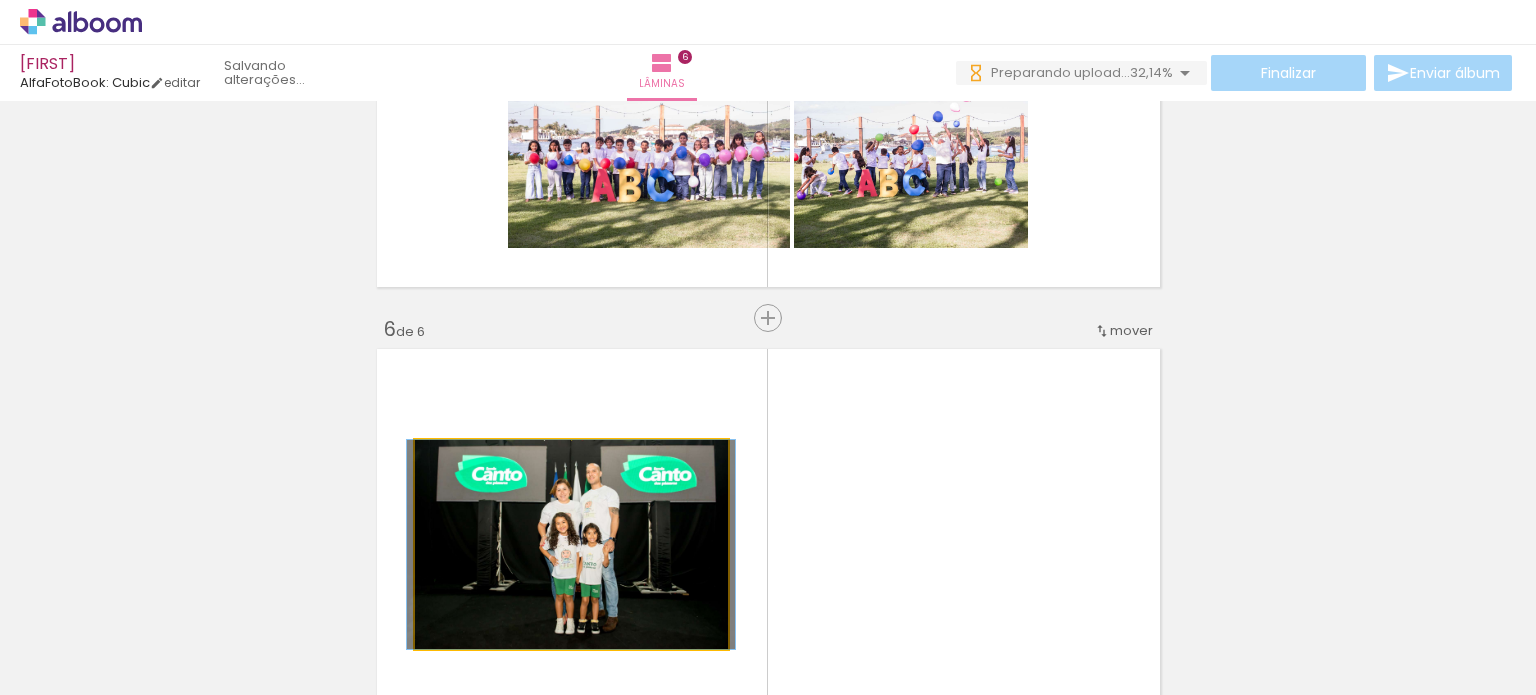 click 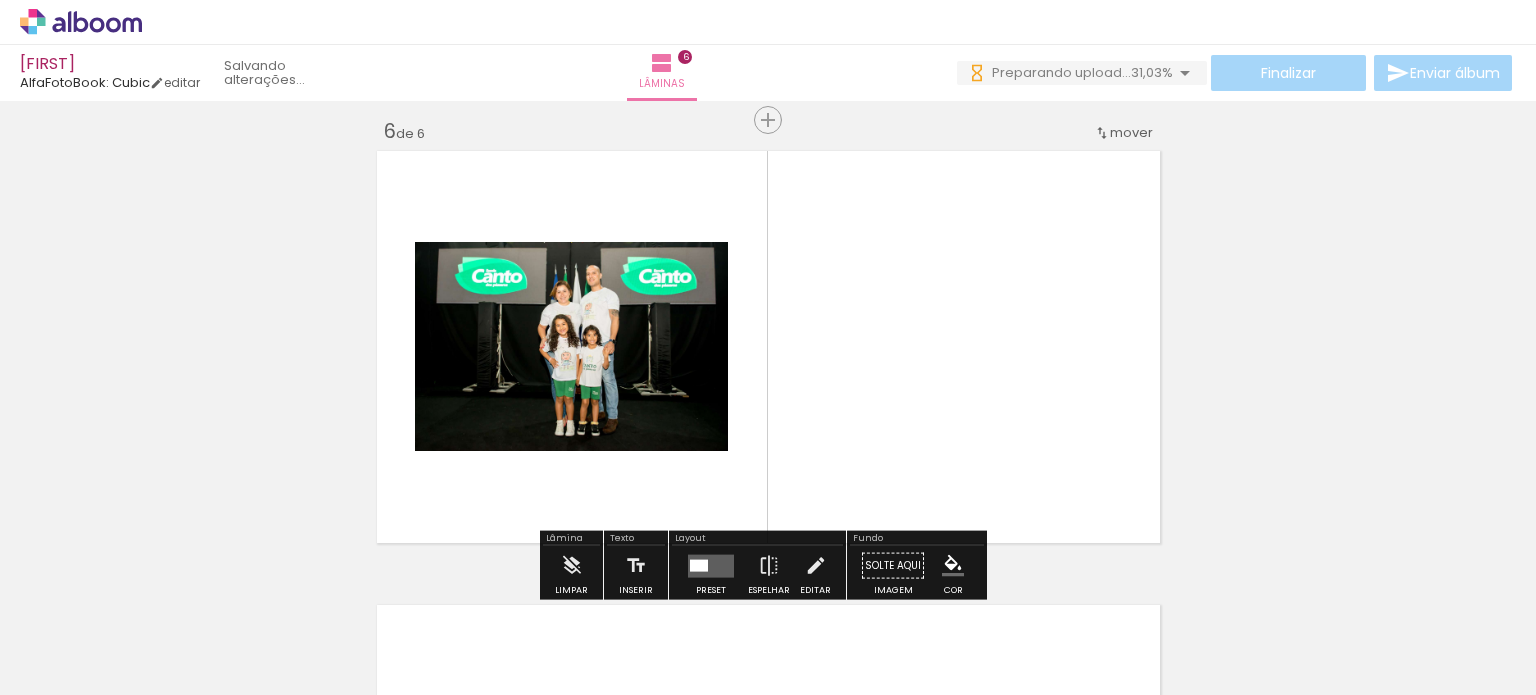 scroll, scrollTop: 2295, scrollLeft: 0, axis: vertical 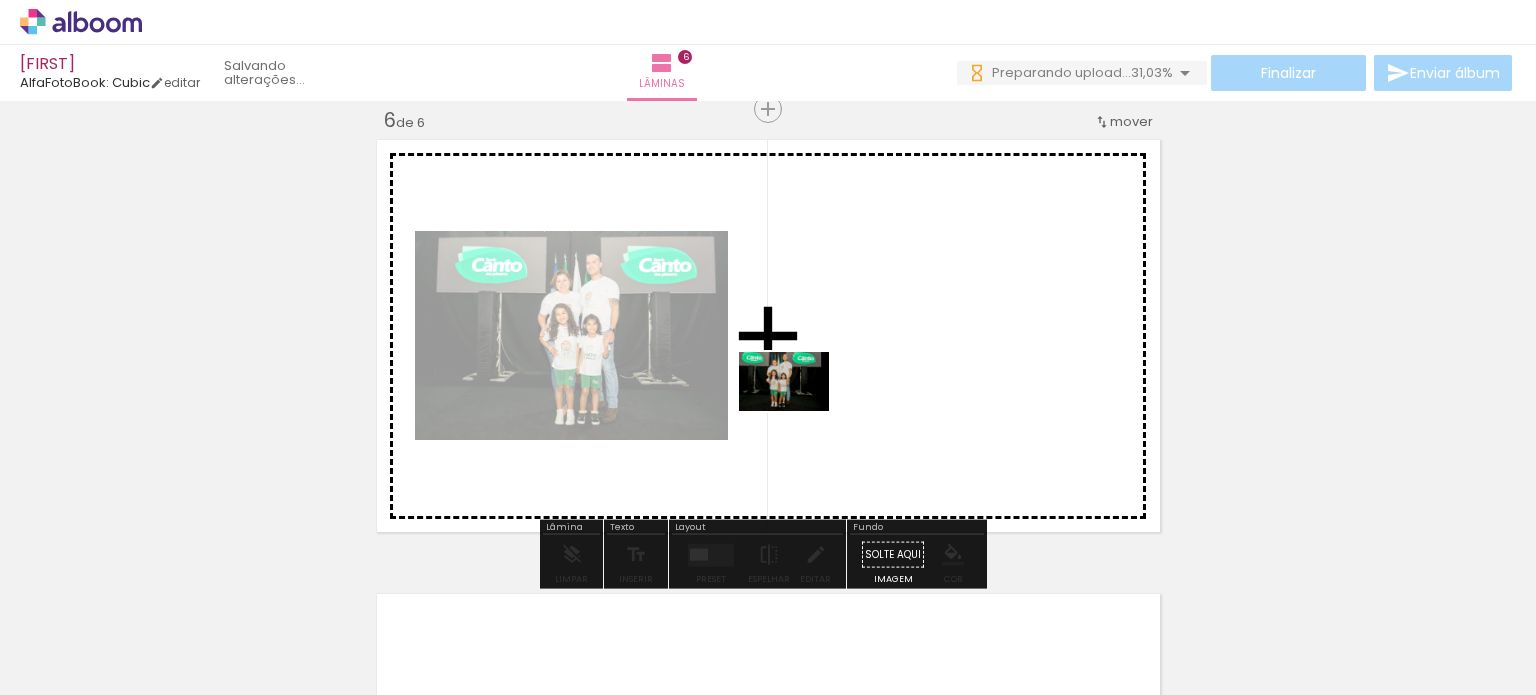 drag, startPoint x: 688, startPoint y: 640, endPoint x: 800, endPoint y: 412, distance: 254.02362 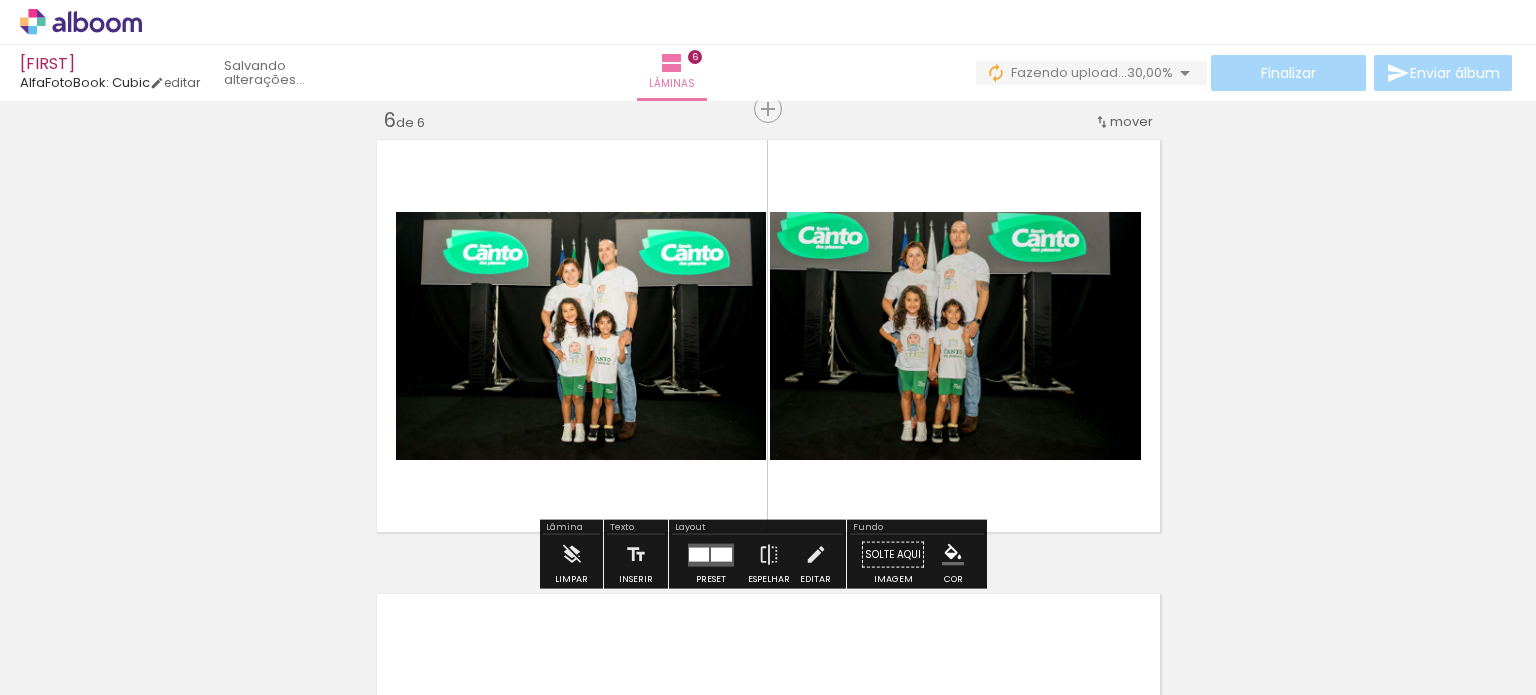scroll, scrollTop: 0, scrollLeft: 0, axis: both 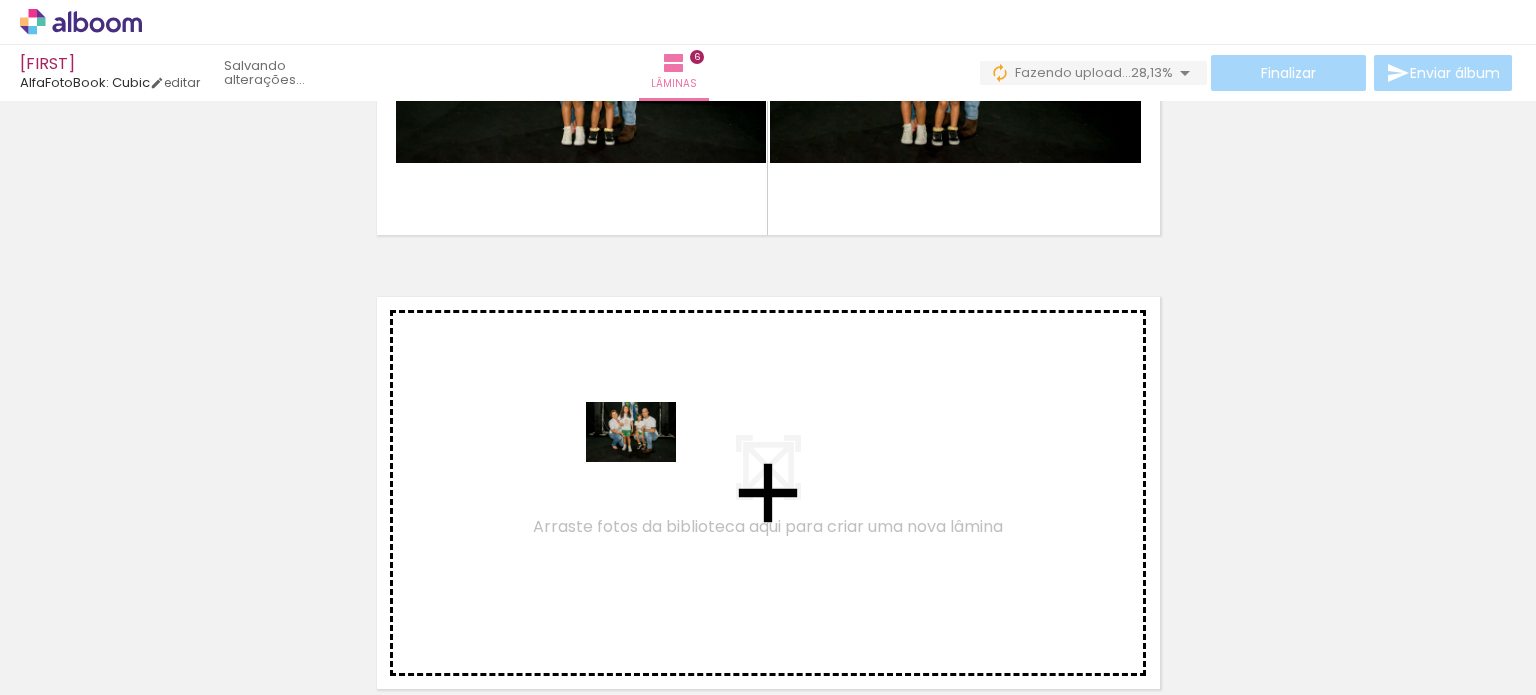 drag, startPoint x: 788, startPoint y: 643, endPoint x: 646, endPoint y: 462, distance: 230.05434 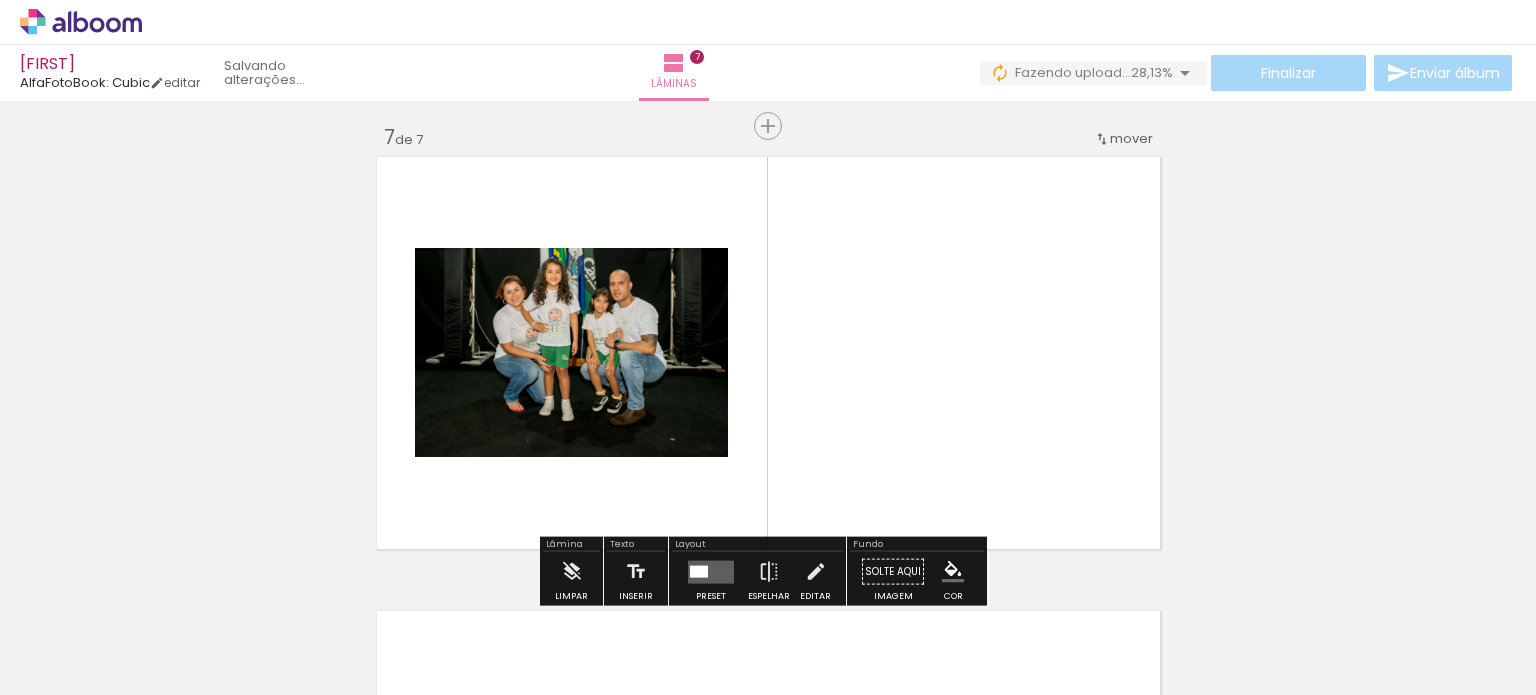 scroll, scrollTop: 2749, scrollLeft: 0, axis: vertical 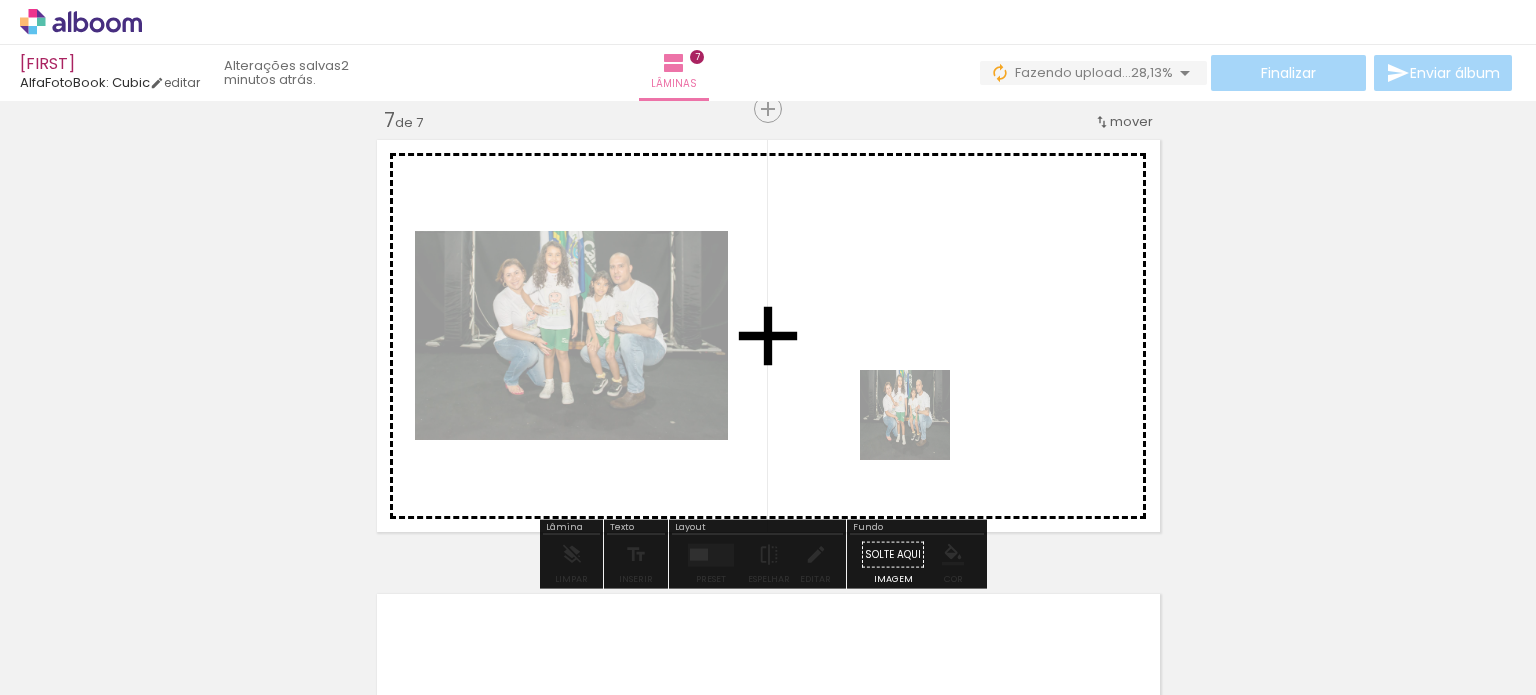 drag, startPoint x: 812, startPoint y: 624, endPoint x: 920, endPoint y: 430, distance: 222.03603 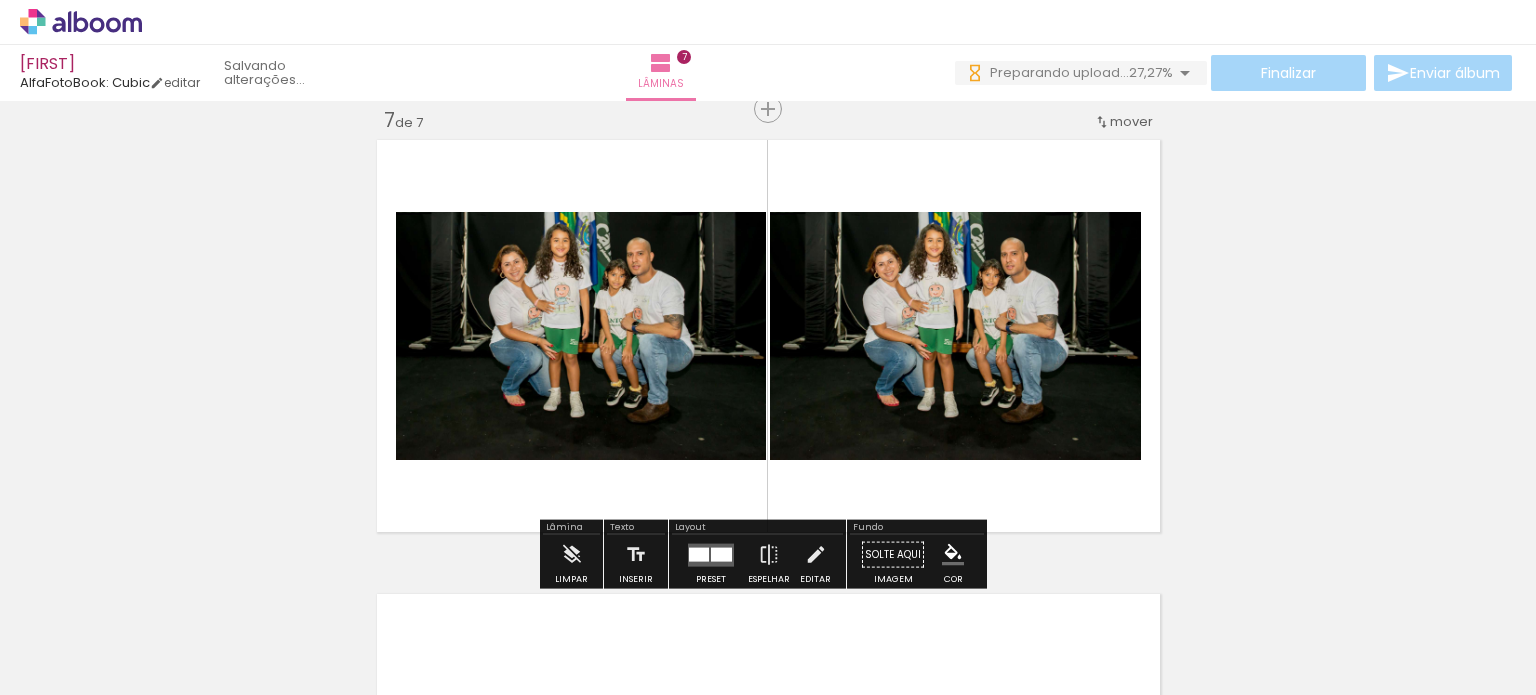 scroll, scrollTop: 0, scrollLeft: 0, axis: both 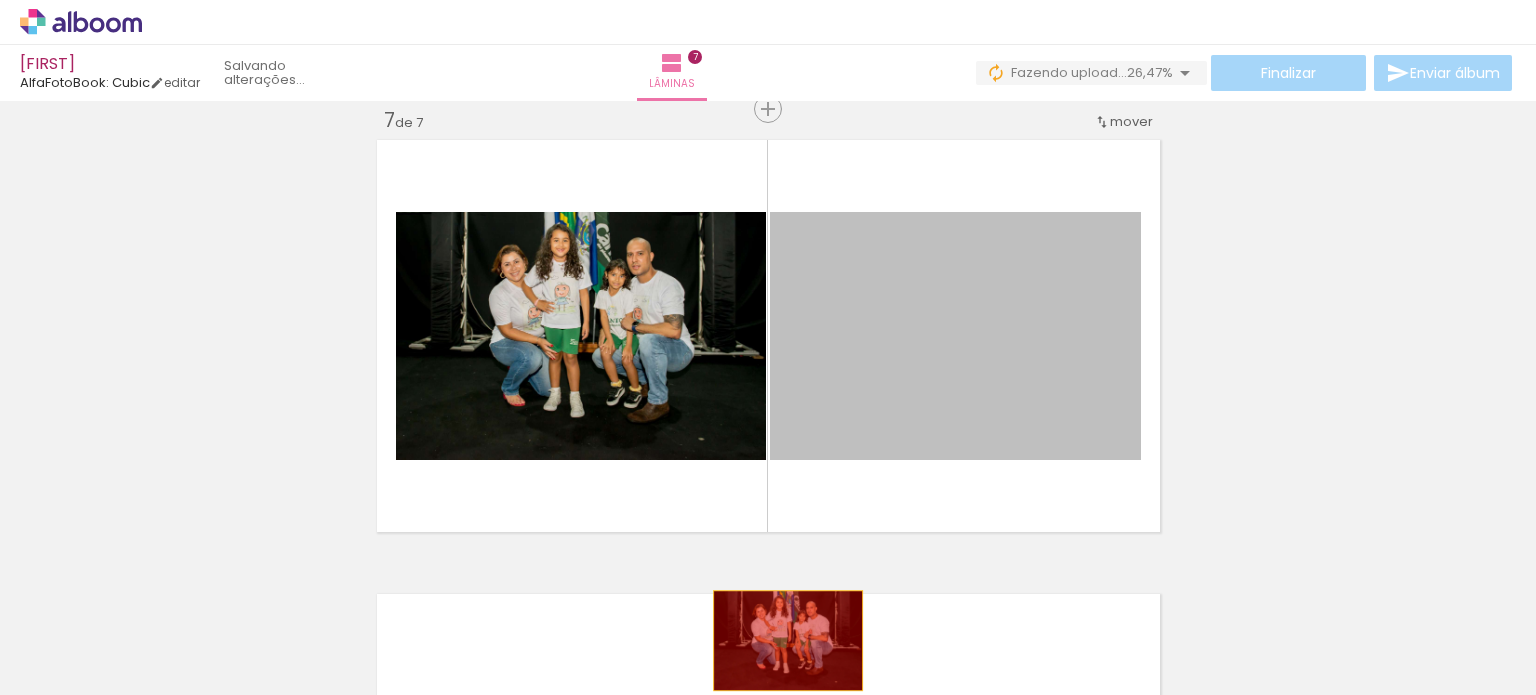 drag, startPoint x: 972, startPoint y: 345, endPoint x: 780, endPoint y: 640, distance: 351.9787 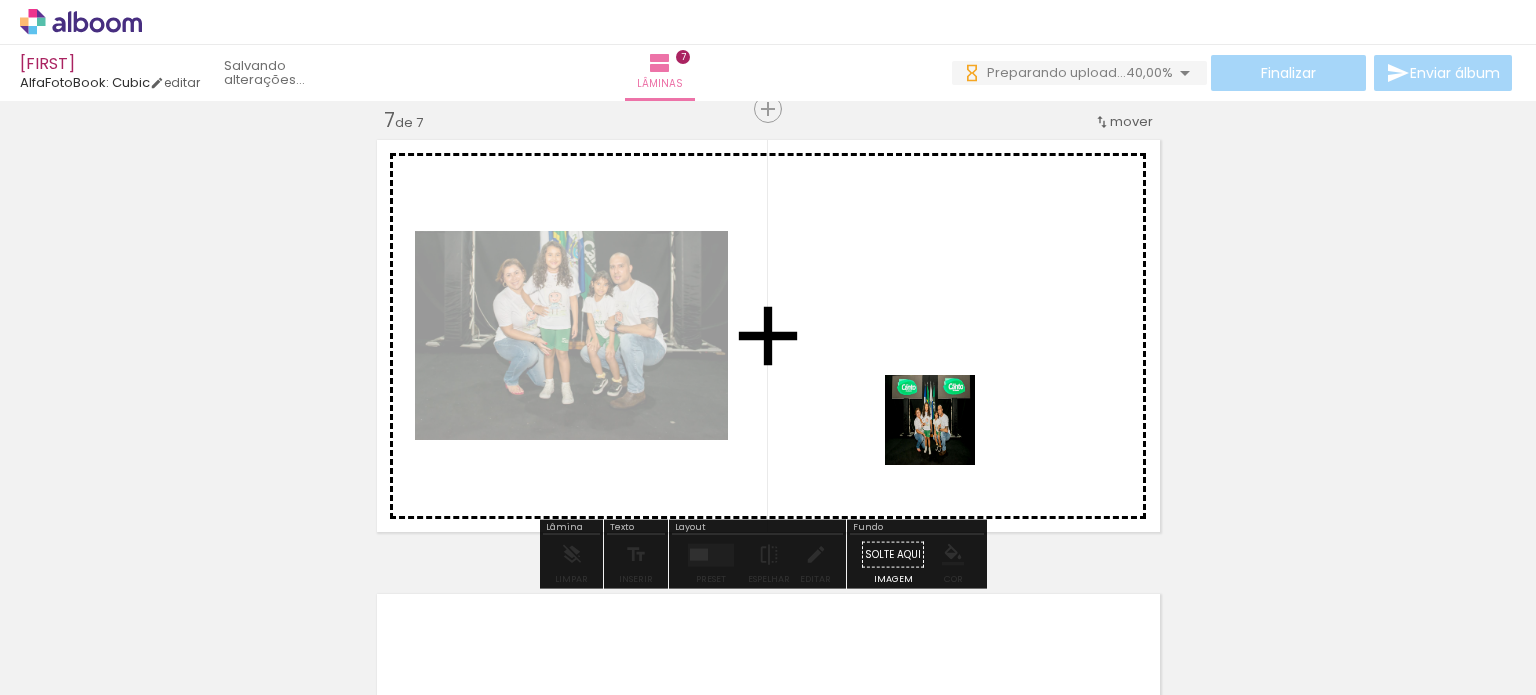 drag, startPoint x: 945, startPoint y: 513, endPoint x: 945, endPoint y: 427, distance: 86 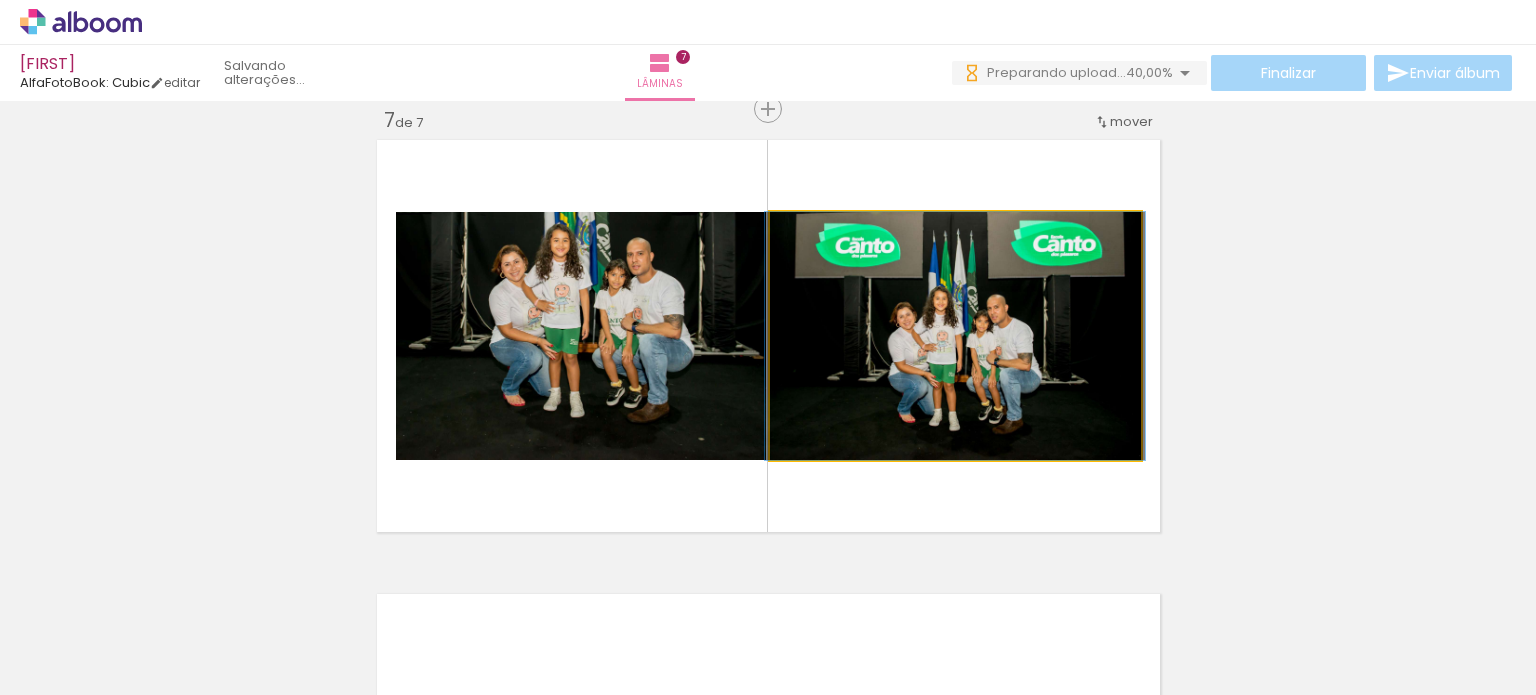 click 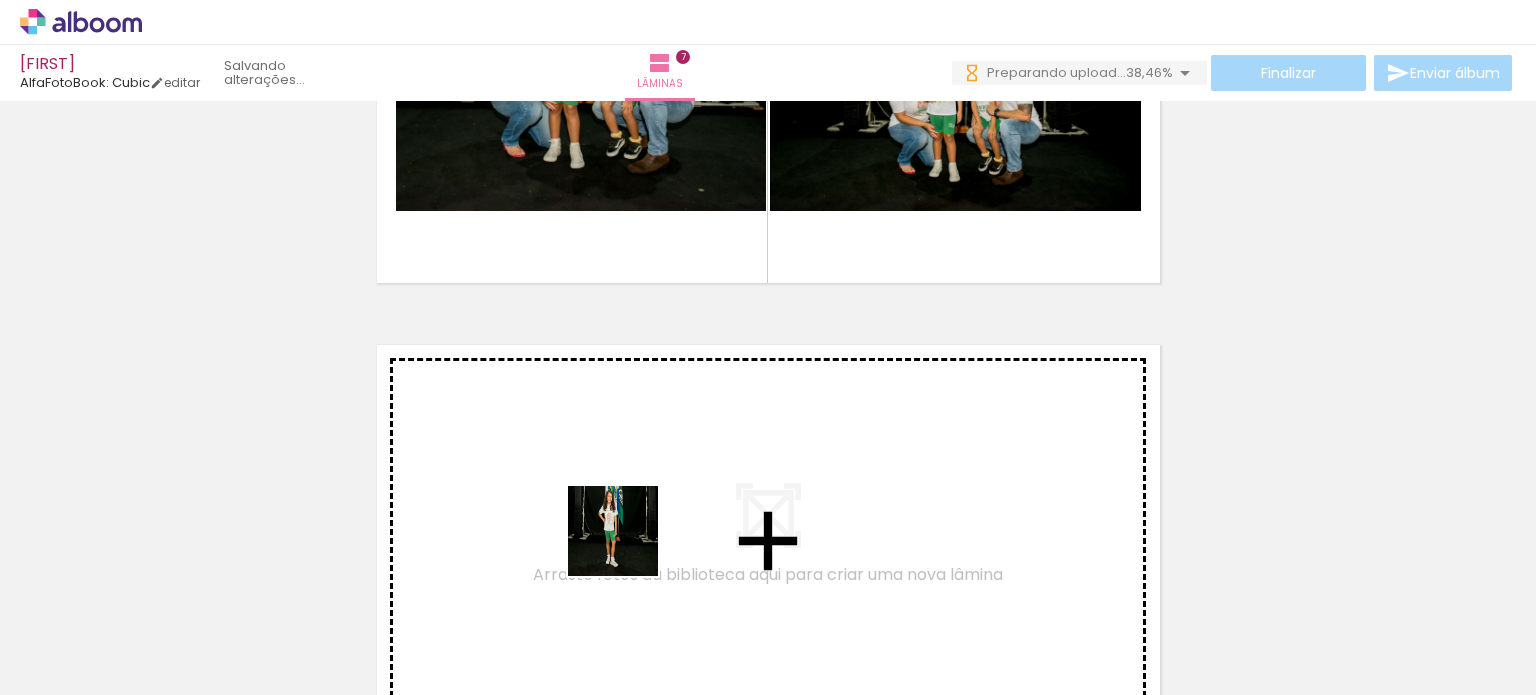 drag, startPoint x: 614, startPoint y: 636, endPoint x: 626, endPoint y: 539, distance: 97.73945 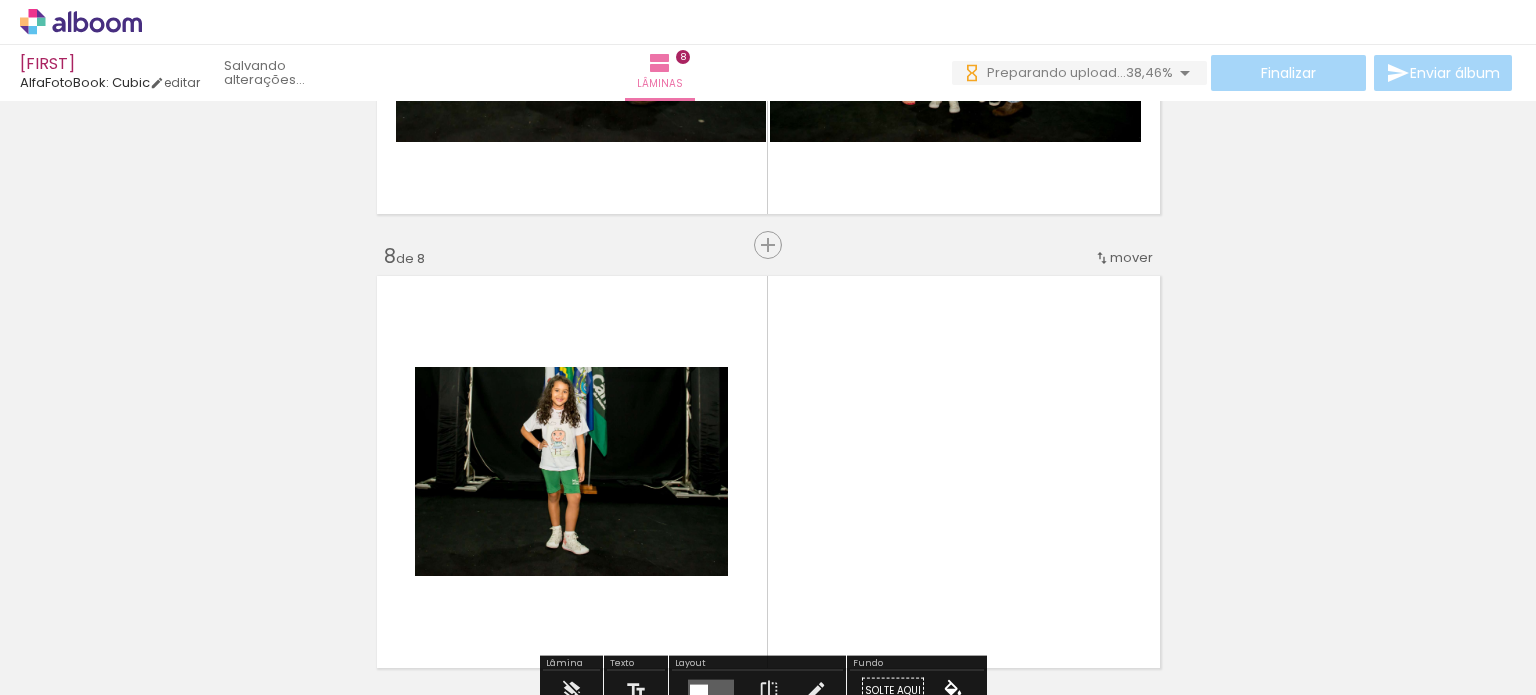 click 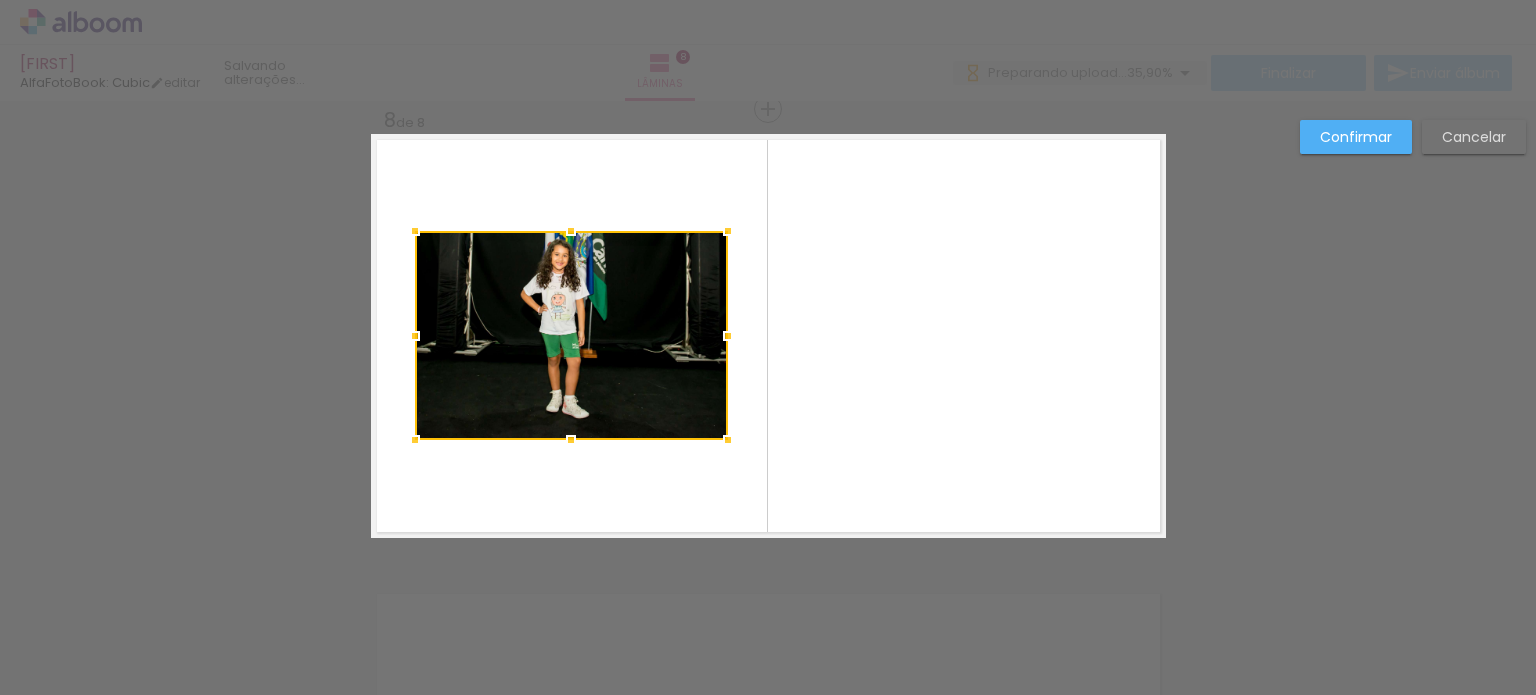 click on "Confirmar" at bounding box center (0, 0) 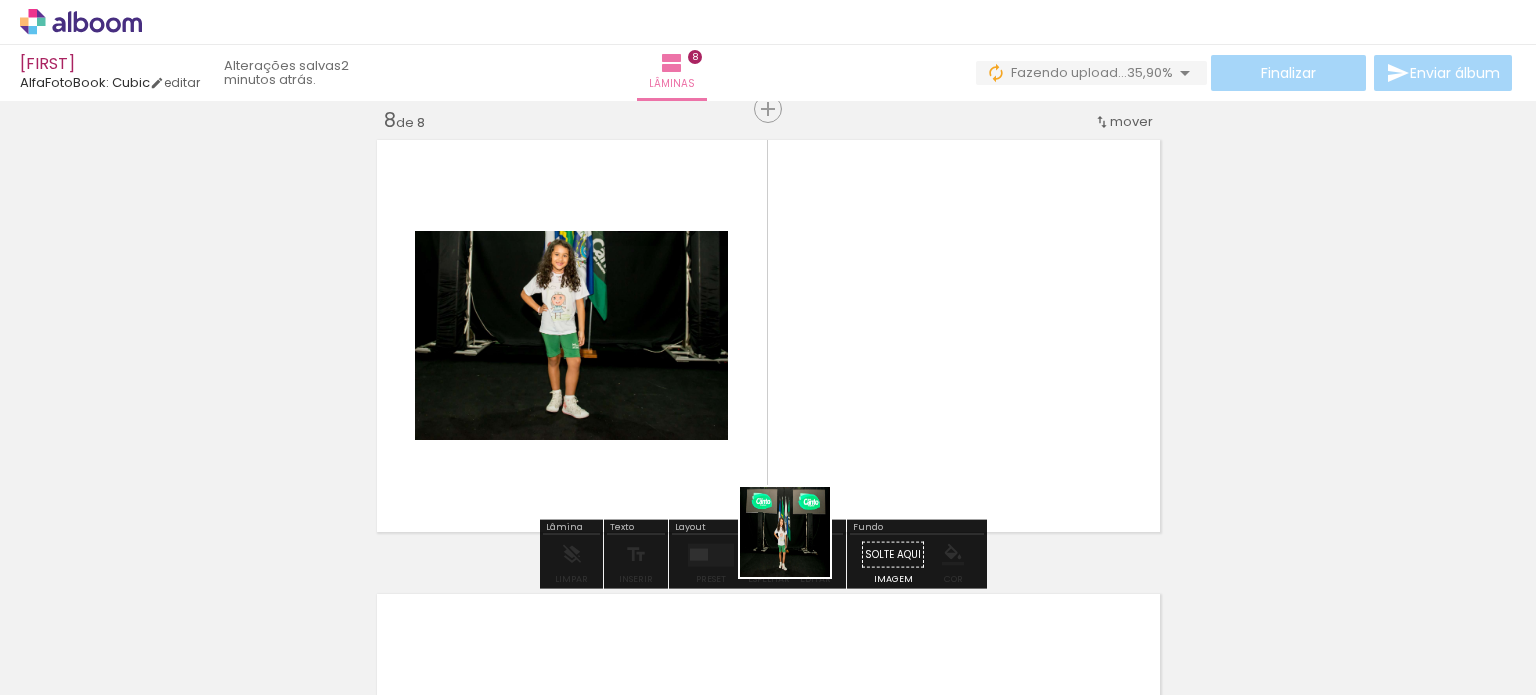 drag, startPoint x: 741, startPoint y: 619, endPoint x: 868, endPoint y: 429, distance: 228.53665 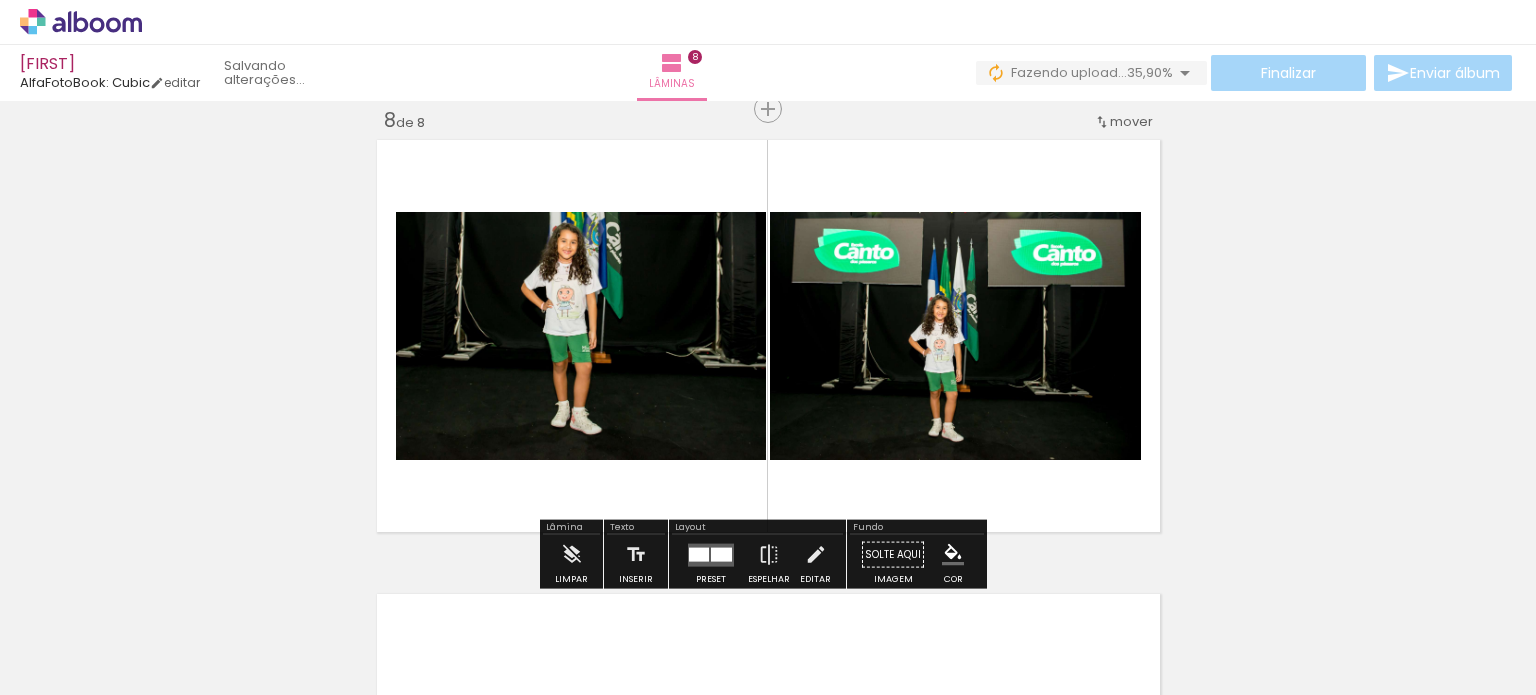 click 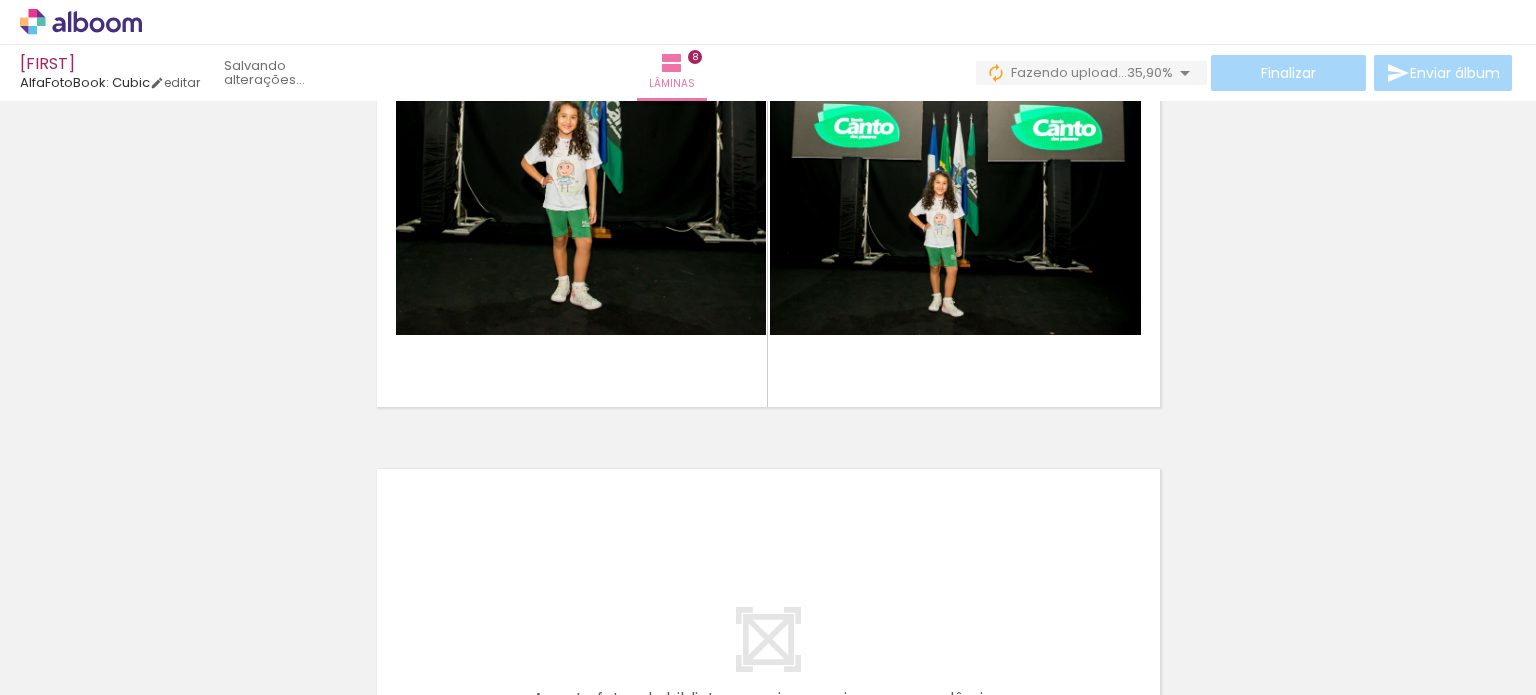 scroll, scrollTop: 3333, scrollLeft: 0, axis: vertical 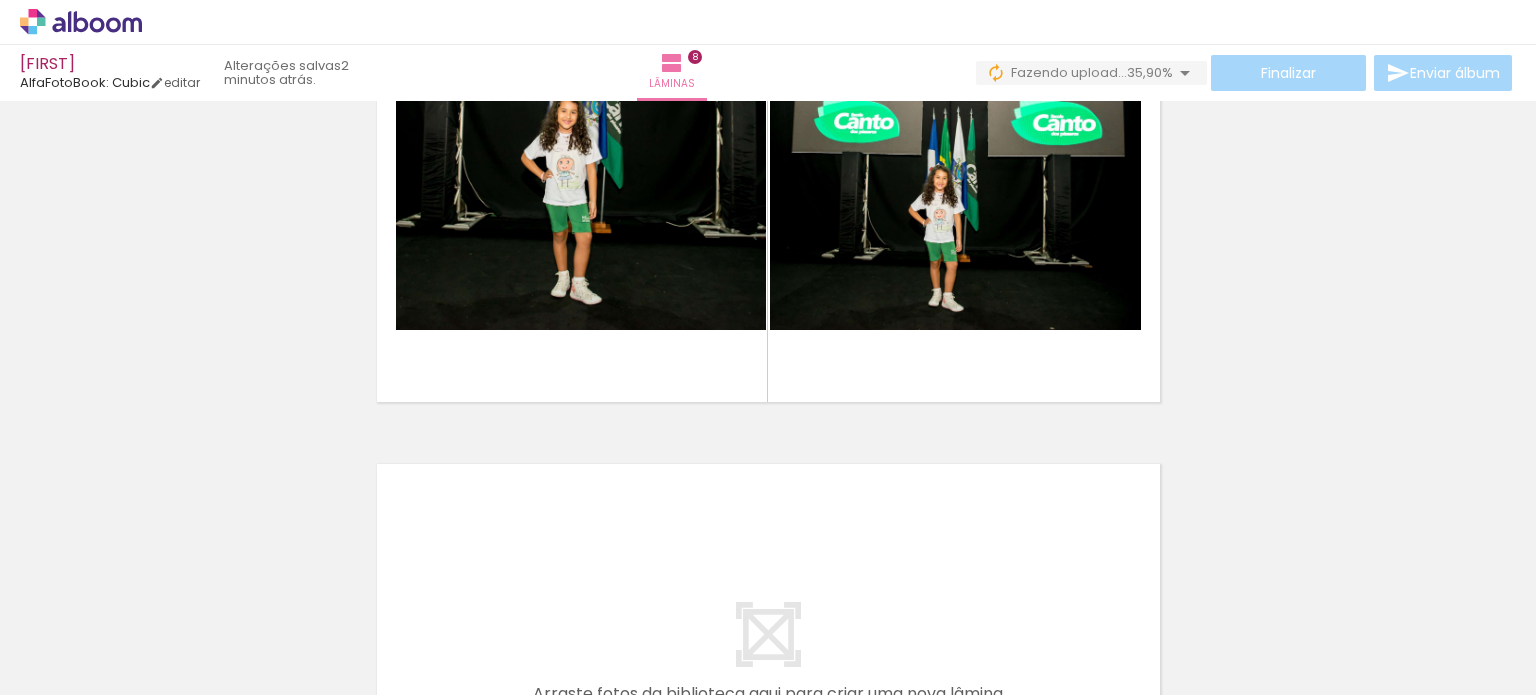 drag, startPoint x: 864, startPoint y: 644, endPoint x: 865, endPoint y: 584, distance: 60.00833 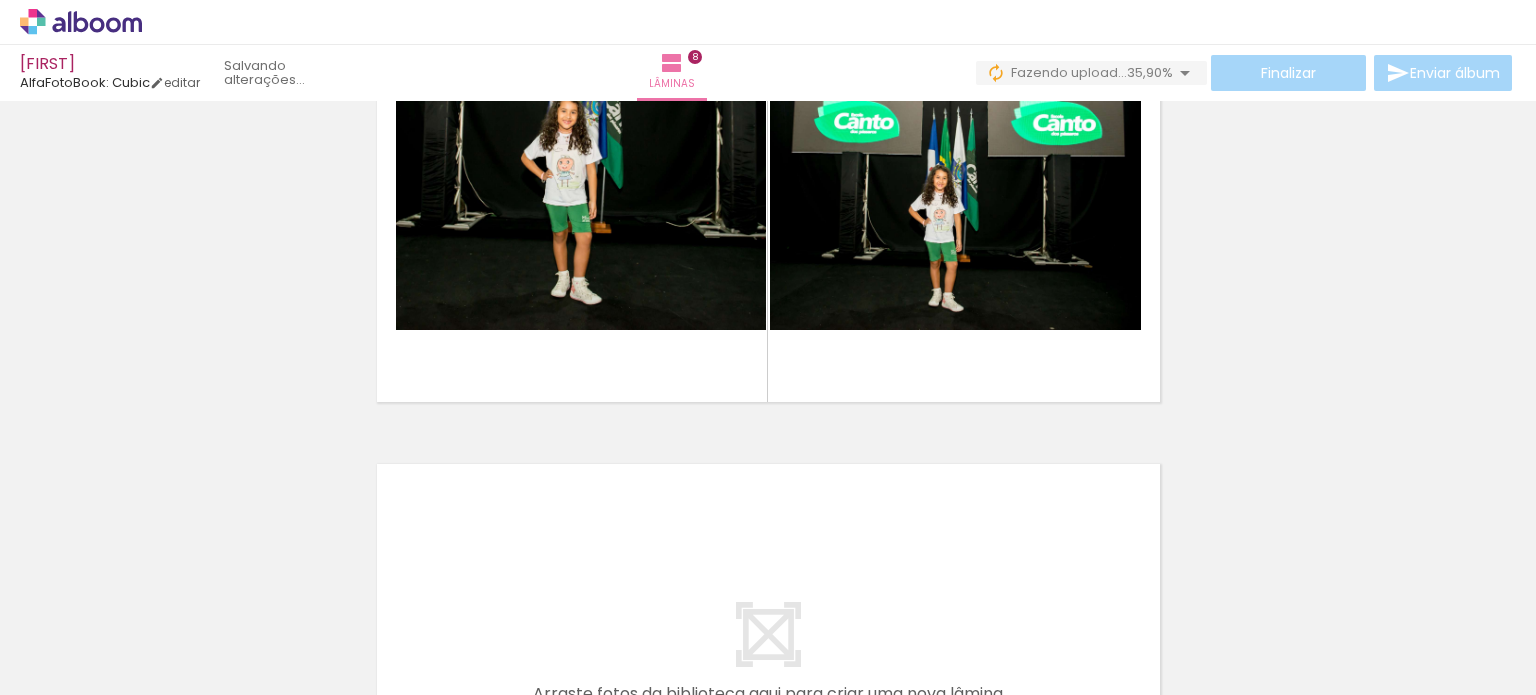 click at bounding box center [768, -2972] 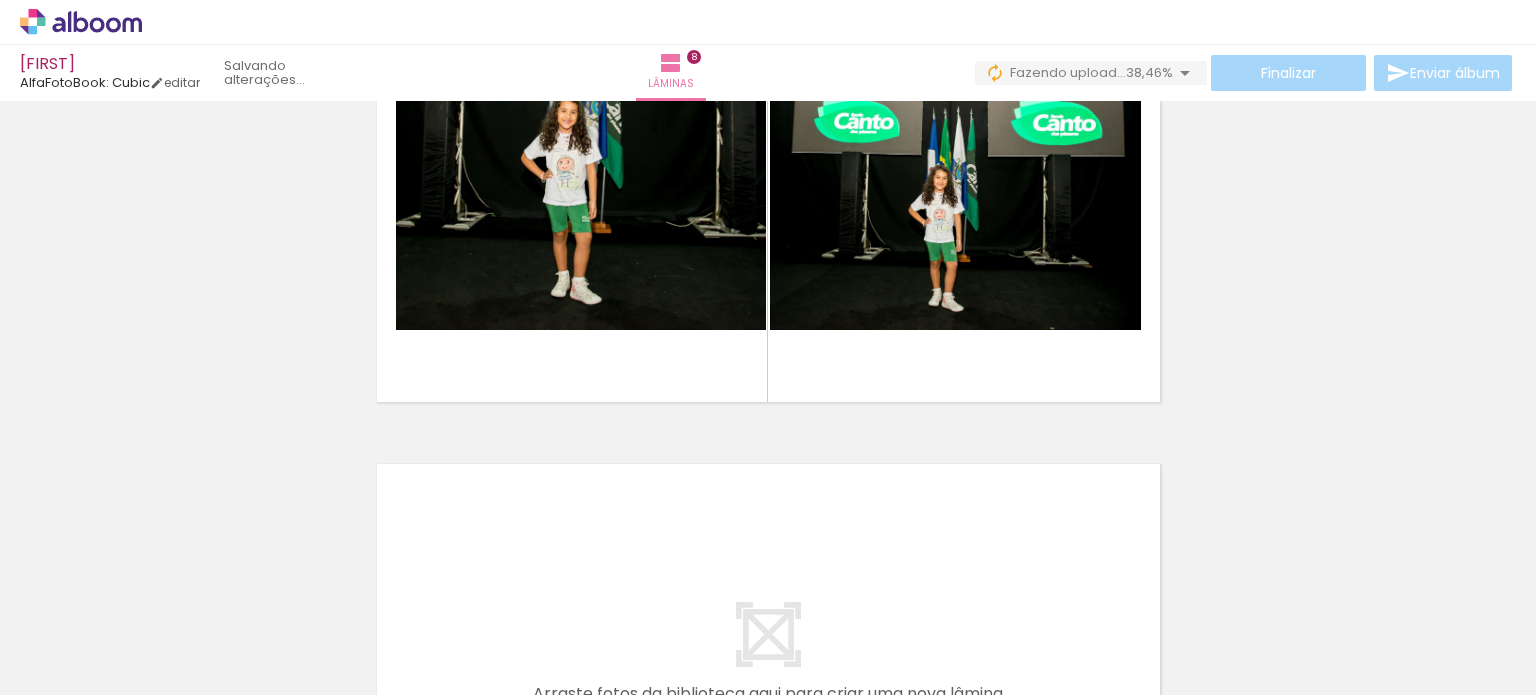 click at bounding box center (768, 660) 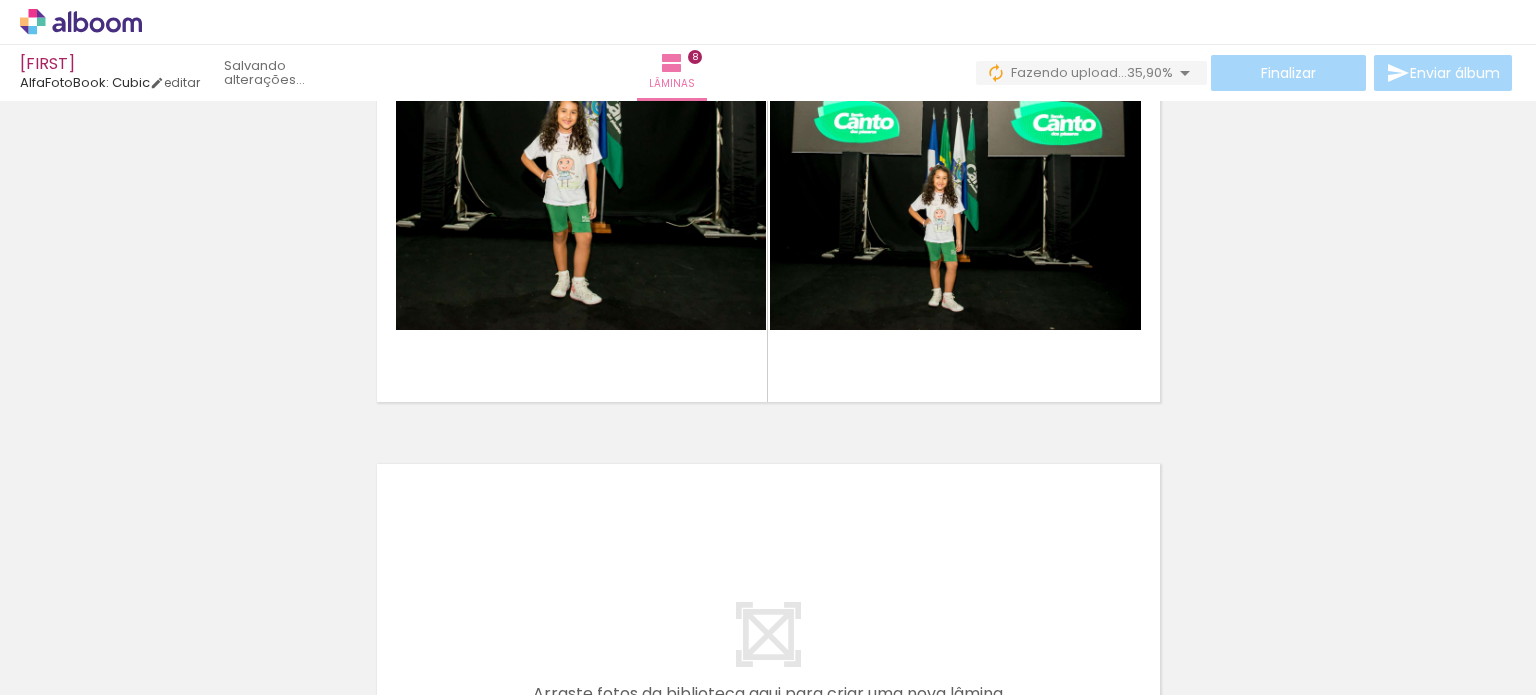 scroll, scrollTop: 0, scrollLeft: 1863, axis: horizontal 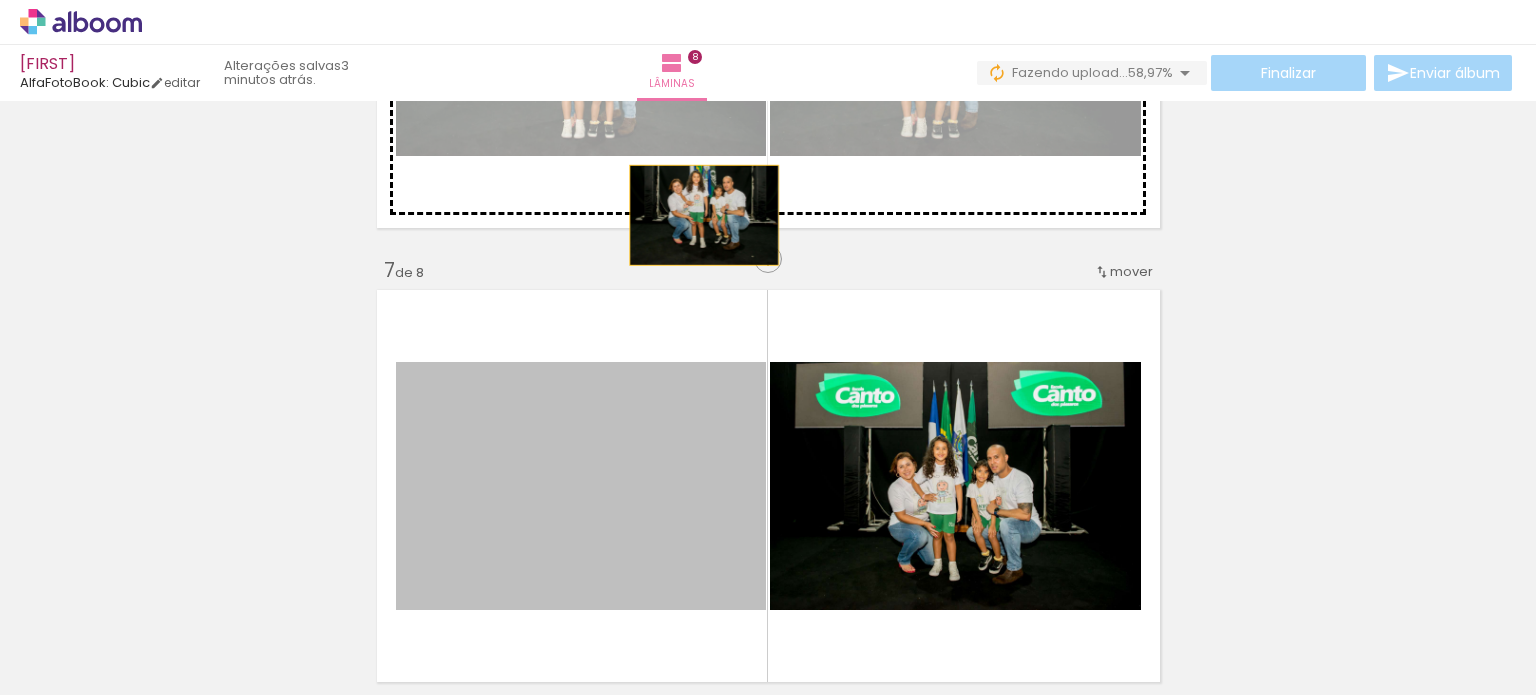 drag, startPoint x: 652, startPoint y: 474, endPoint x: 664, endPoint y: 140, distance: 334.21548 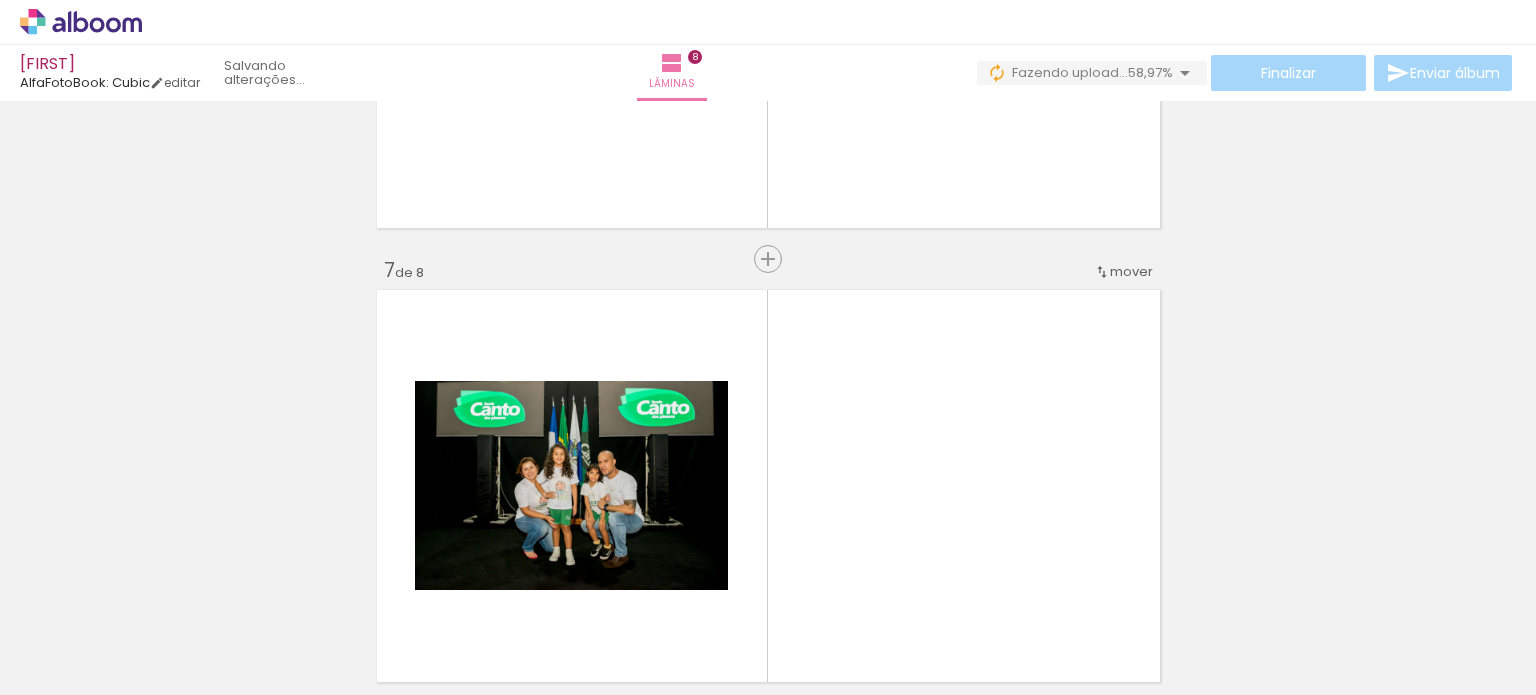 click at bounding box center (768, 32) 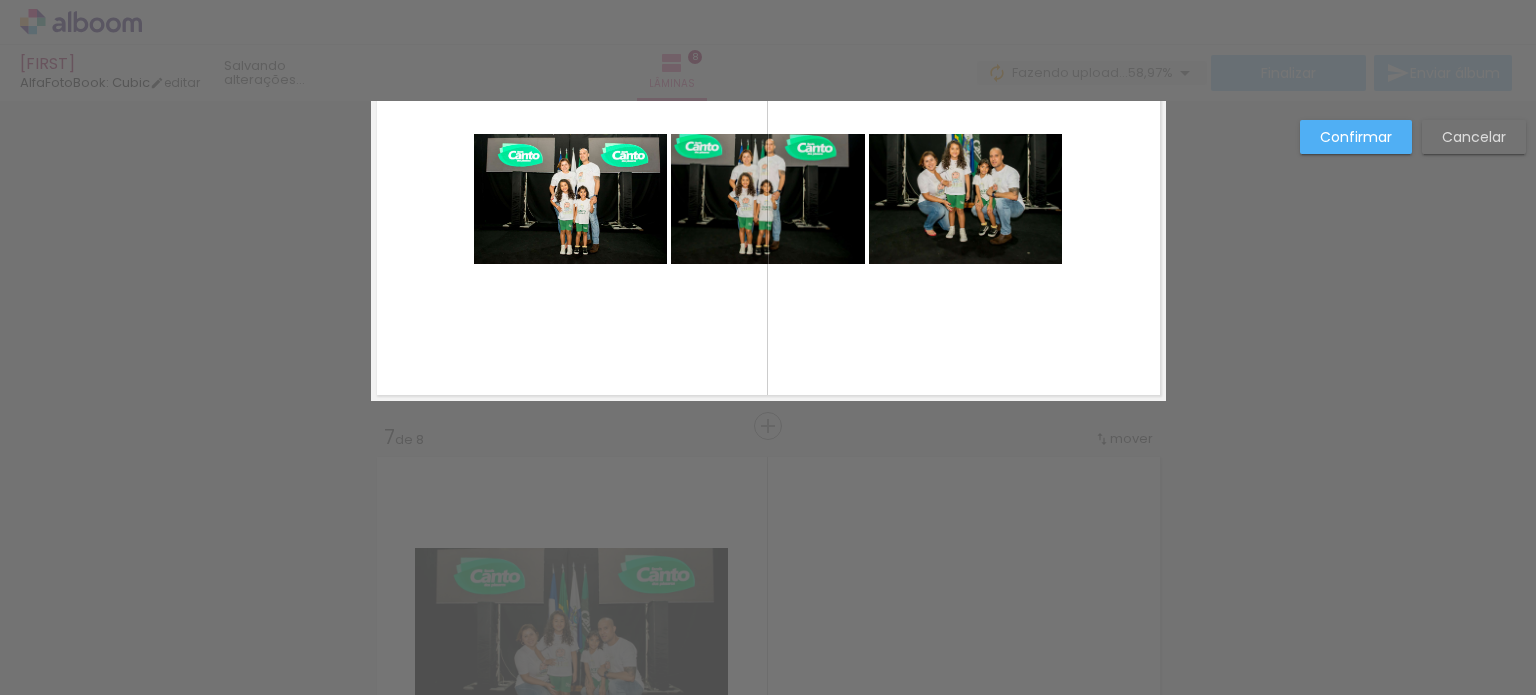 scroll, scrollTop: 2295, scrollLeft: 0, axis: vertical 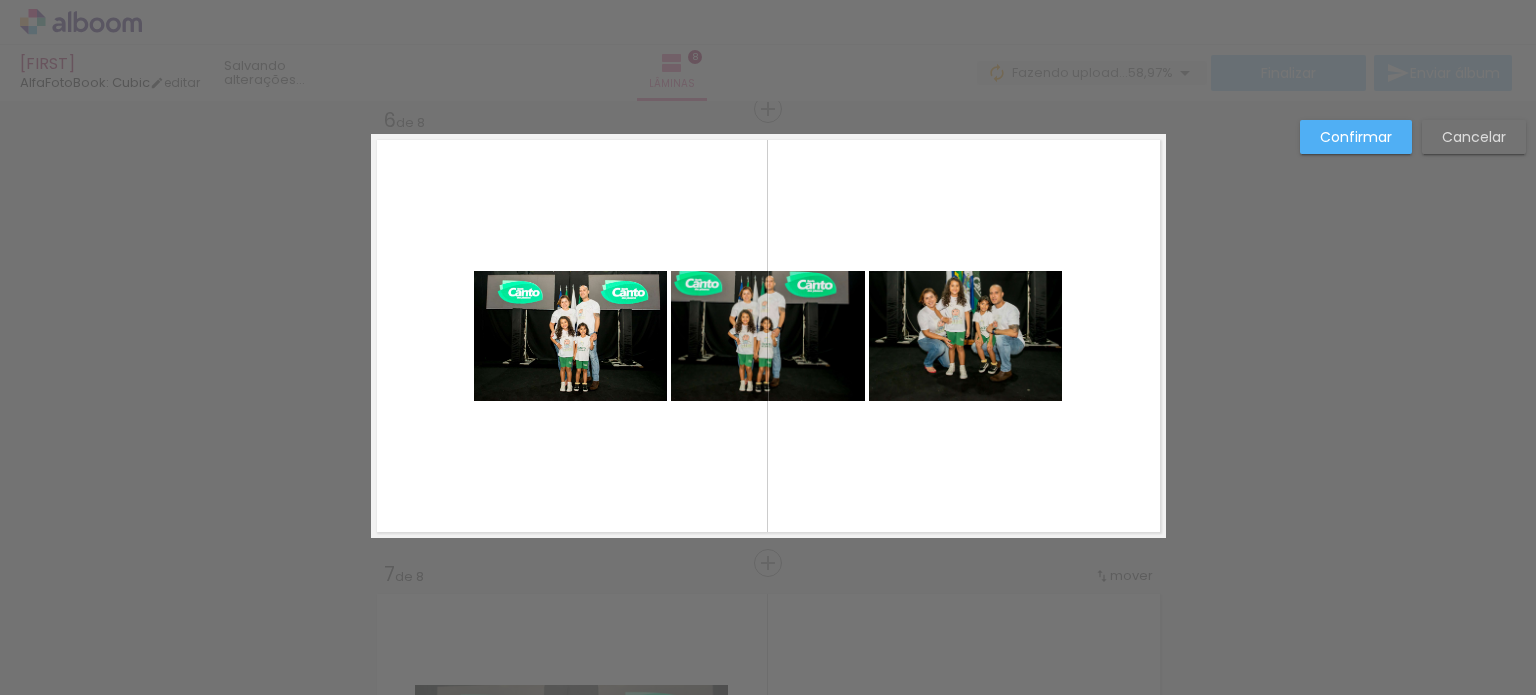 click on "Confirmar" at bounding box center [0, 0] 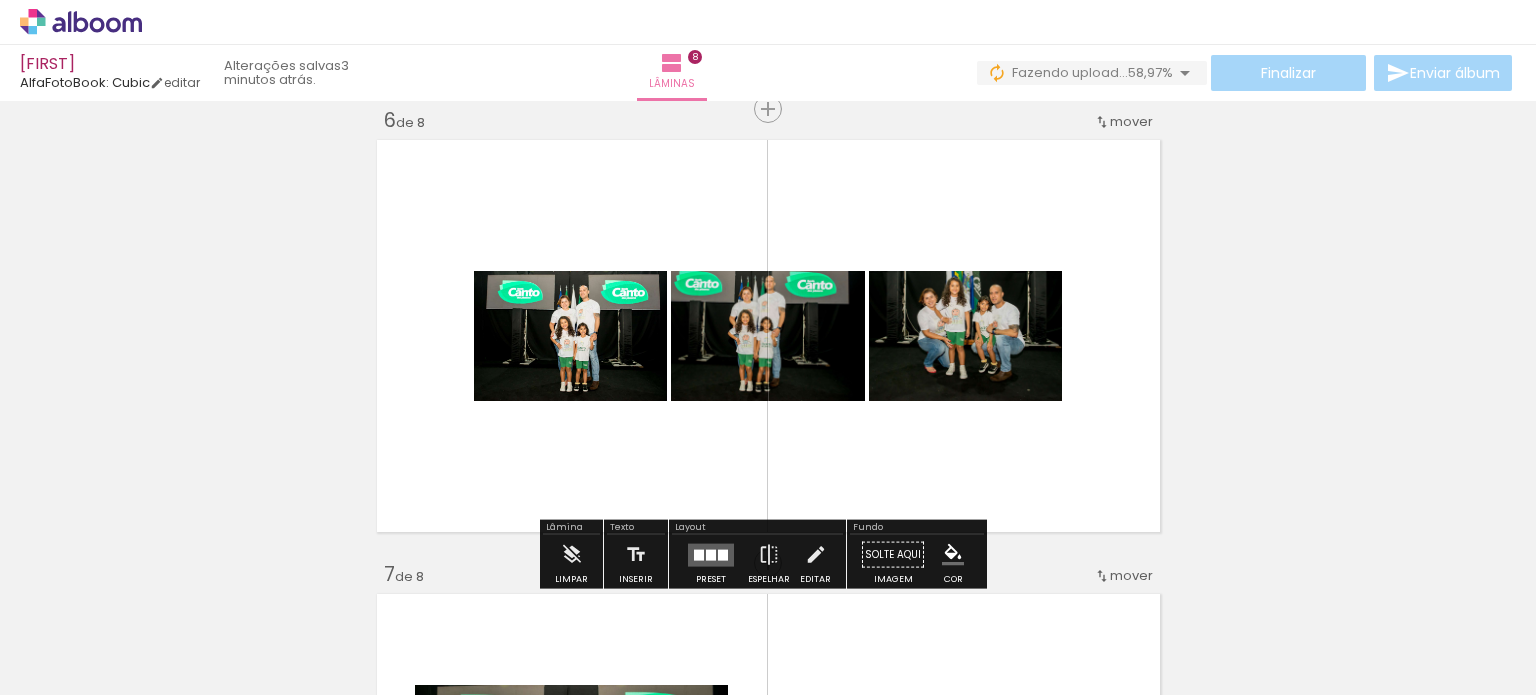 click on "Finalizar  Enviar álbum" at bounding box center [1246, 73] 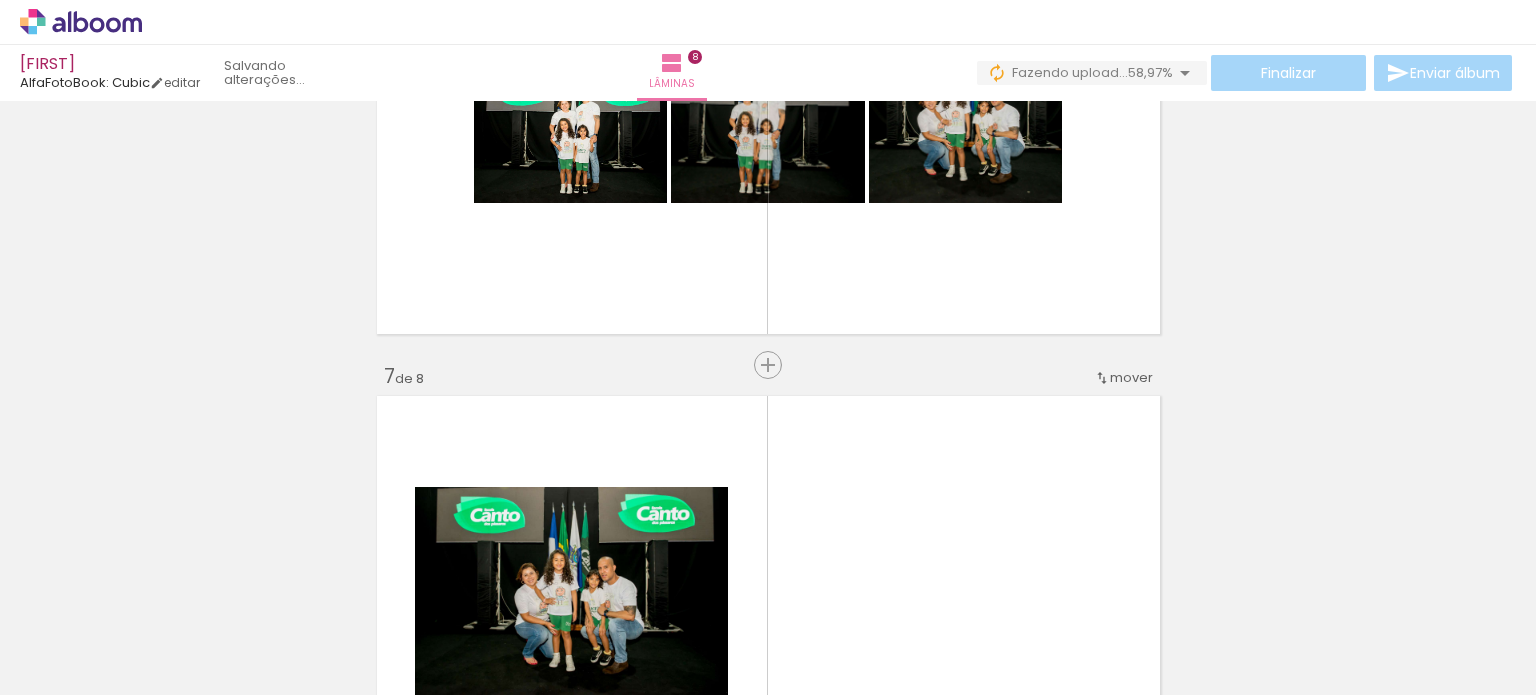 scroll, scrollTop: 2505, scrollLeft: 0, axis: vertical 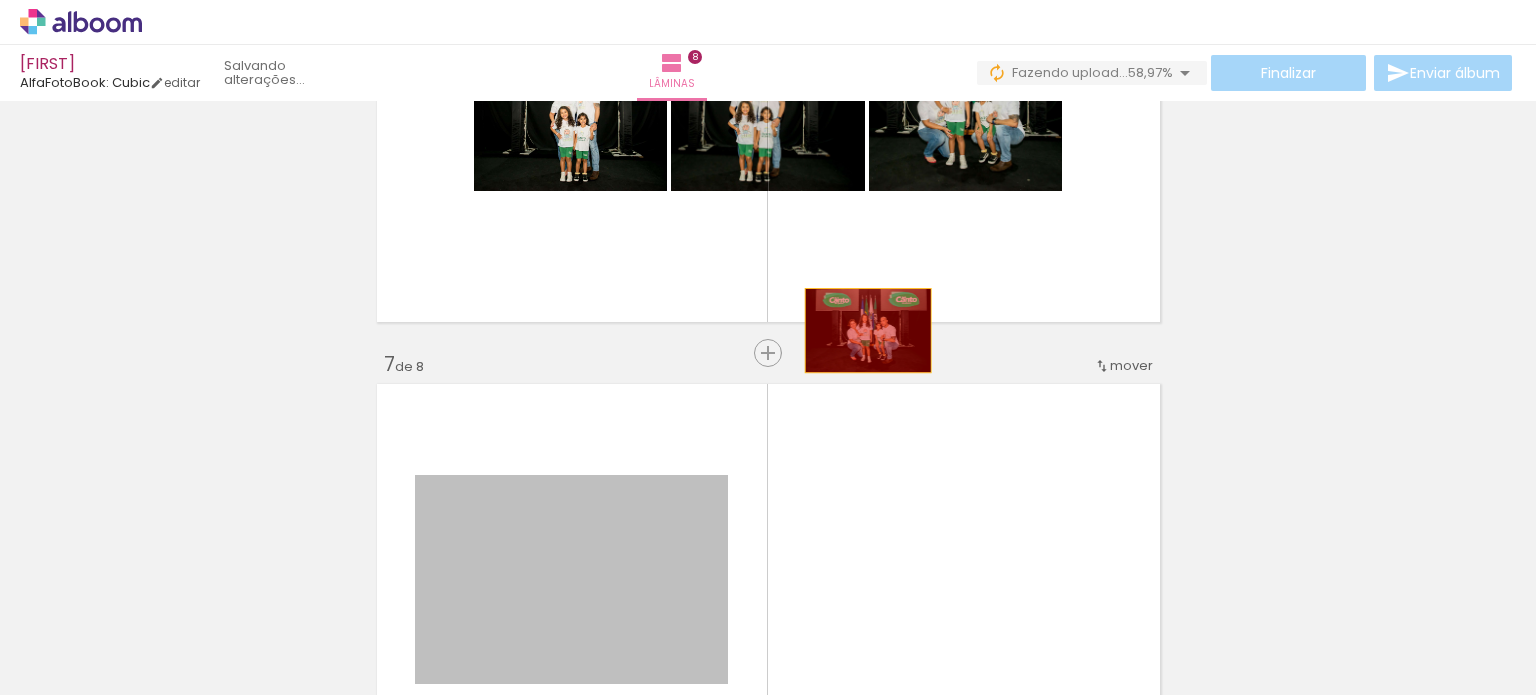 drag, startPoint x: 646, startPoint y: 542, endPoint x: 925, endPoint y: 258, distance: 398.11682 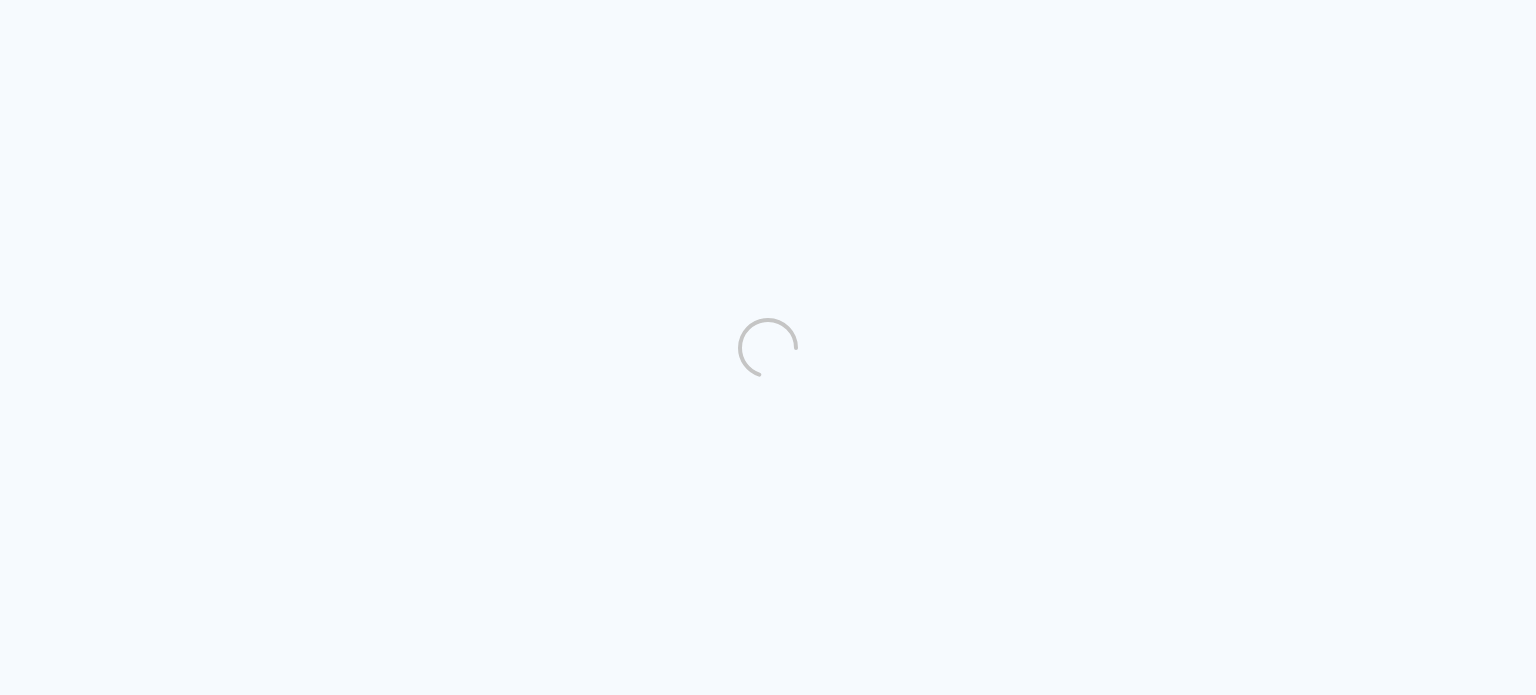 scroll, scrollTop: 0, scrollLeft: 0, axis: both 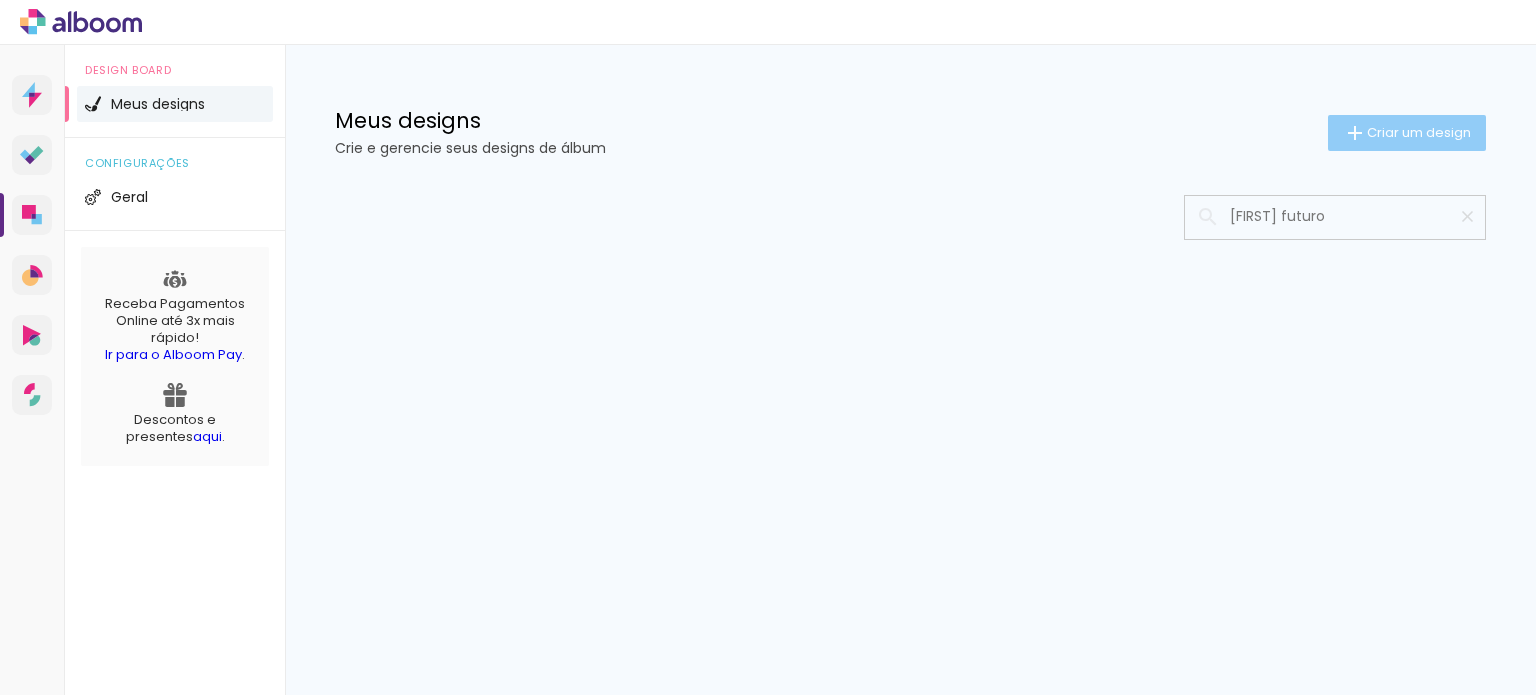 type on "[NAME] futuro" 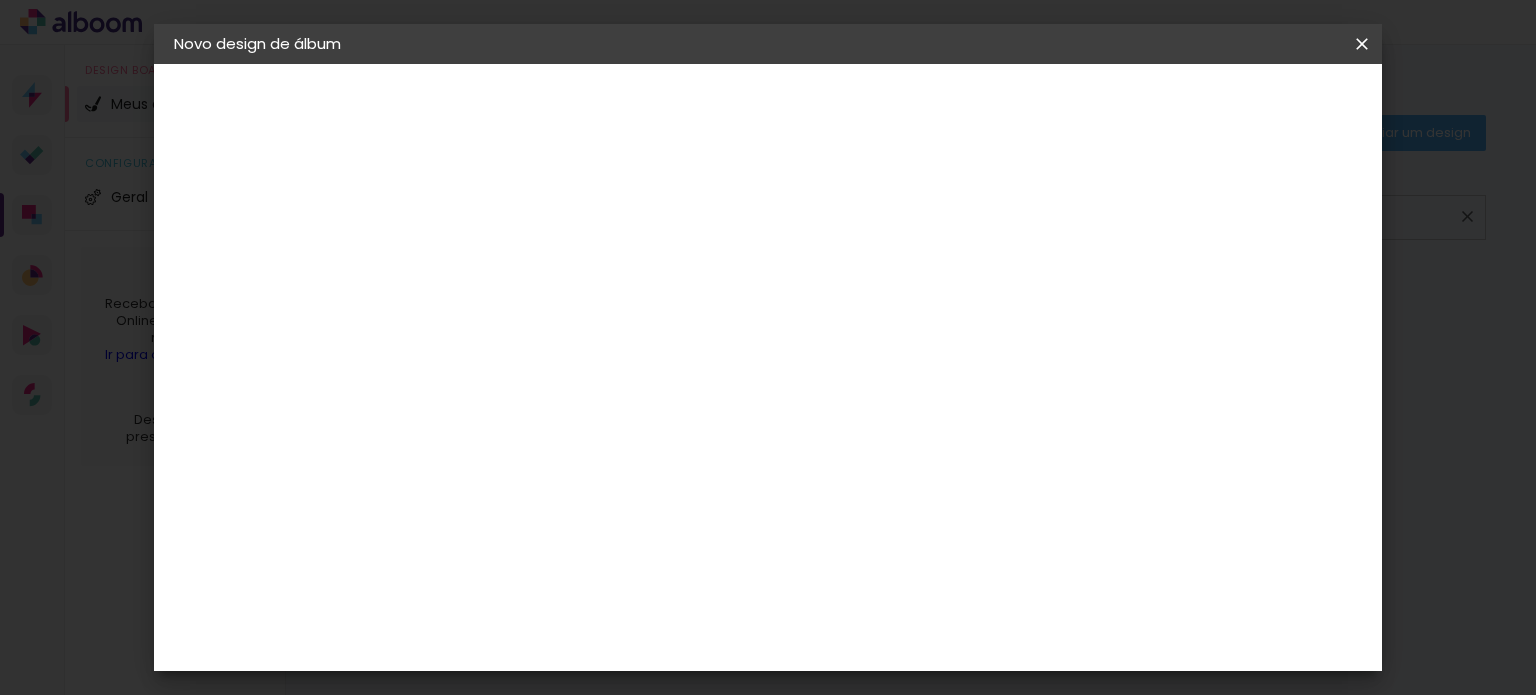 click at bounding box center [501, 268] 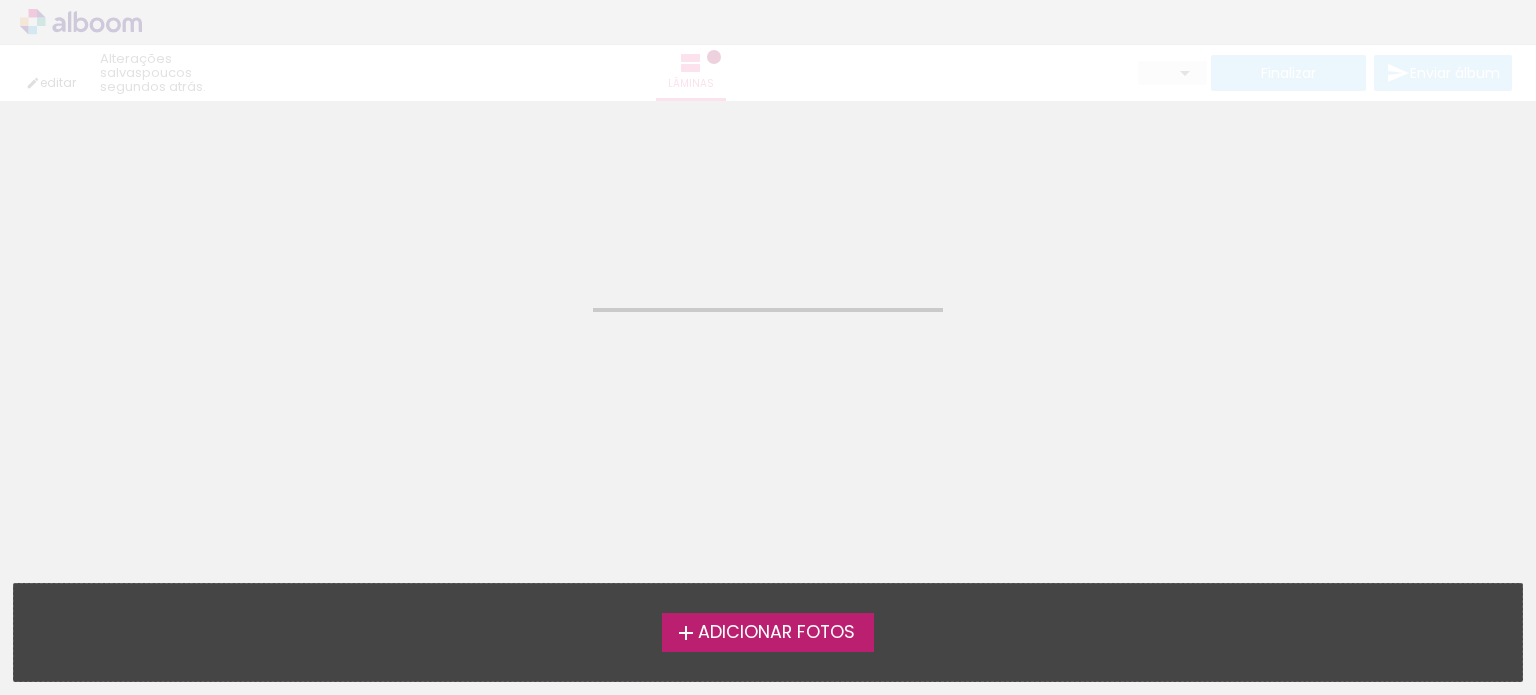 click on "Adicionar Fotos" at bounding box center [776, 633] 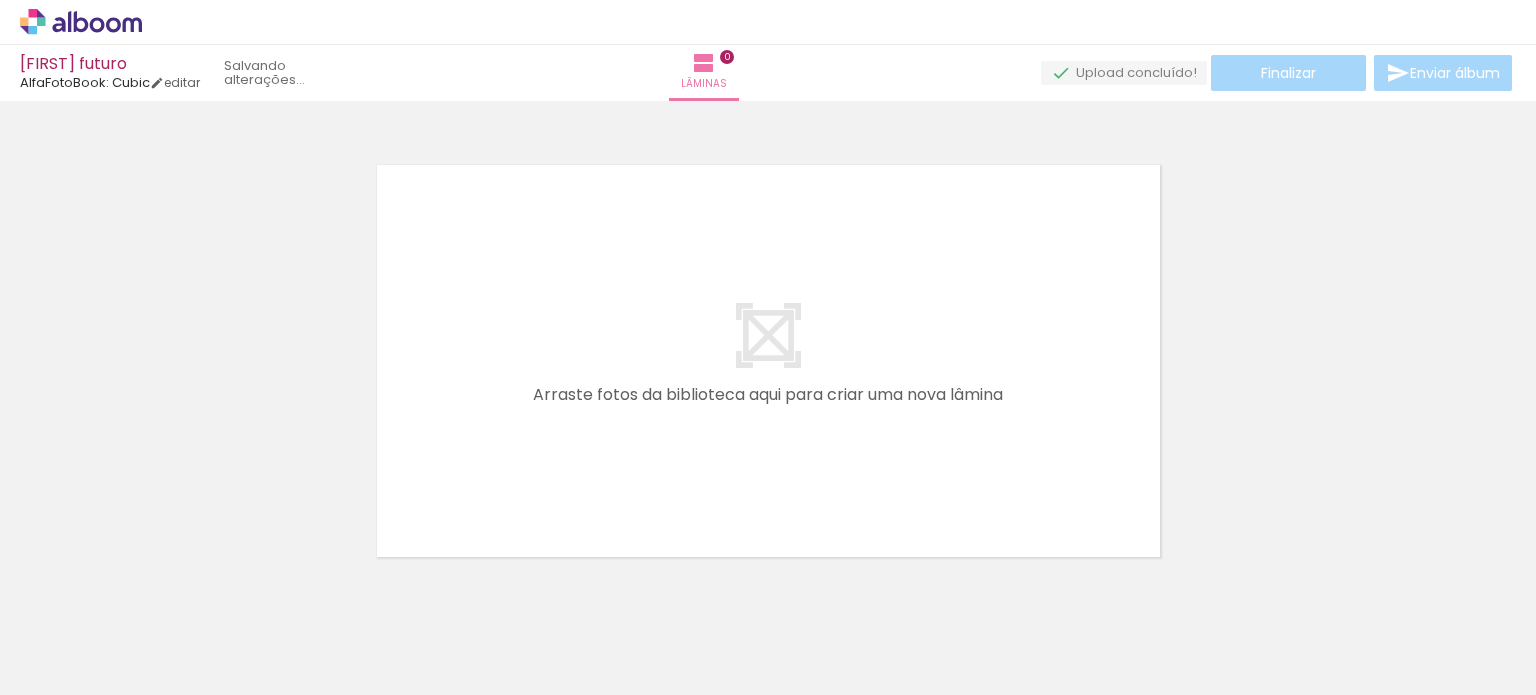 scroll, scrollTop: 25, scrollLeft: 0, axis: vertical 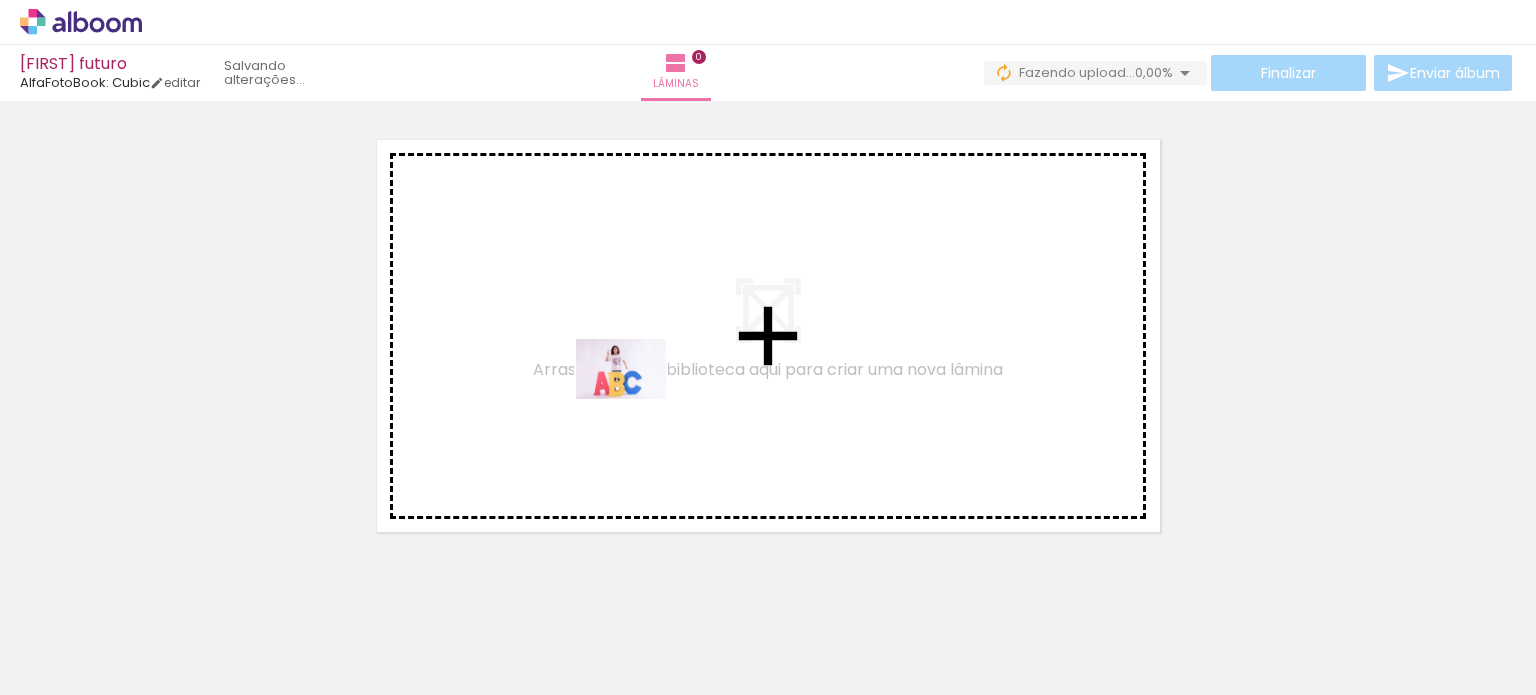 drag, startPoint x: 224, startPoint y: 631, endPoint x: 636, endPoint y: 399, distance: 472.82977 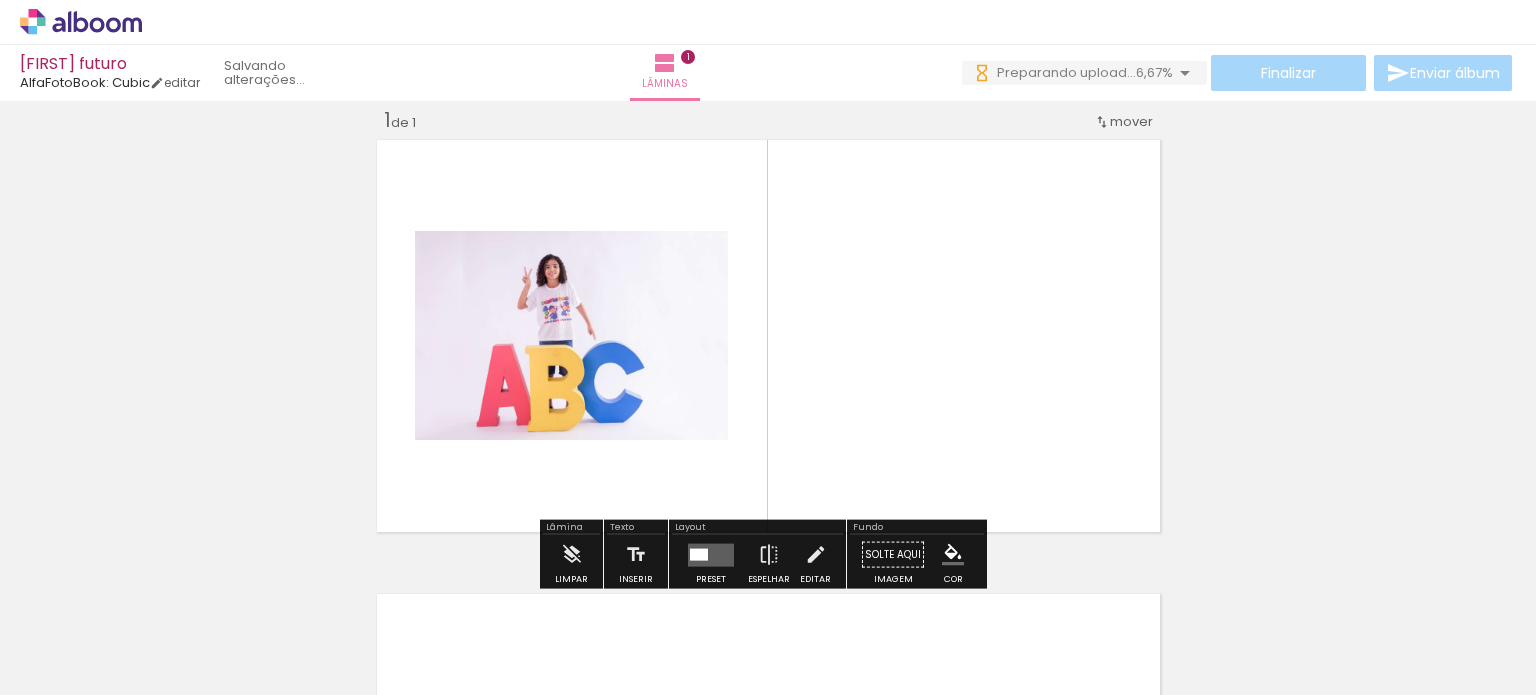 scroll, scrollTop: 25, scrollLeft: 0, axis: vertical 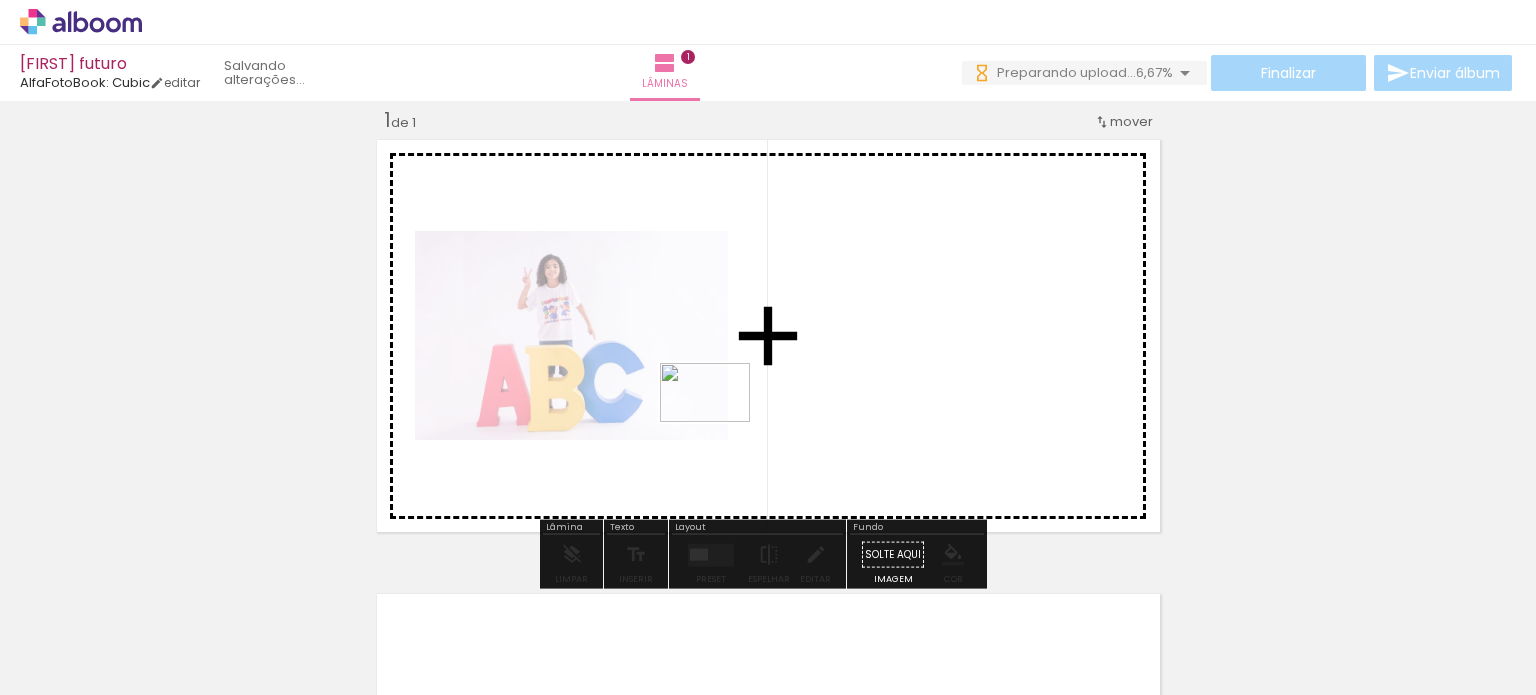 drag, startPoint x: 343, startPoint y: 628, endPoint x: 822, endPoint y: 379, distance: 539.8537 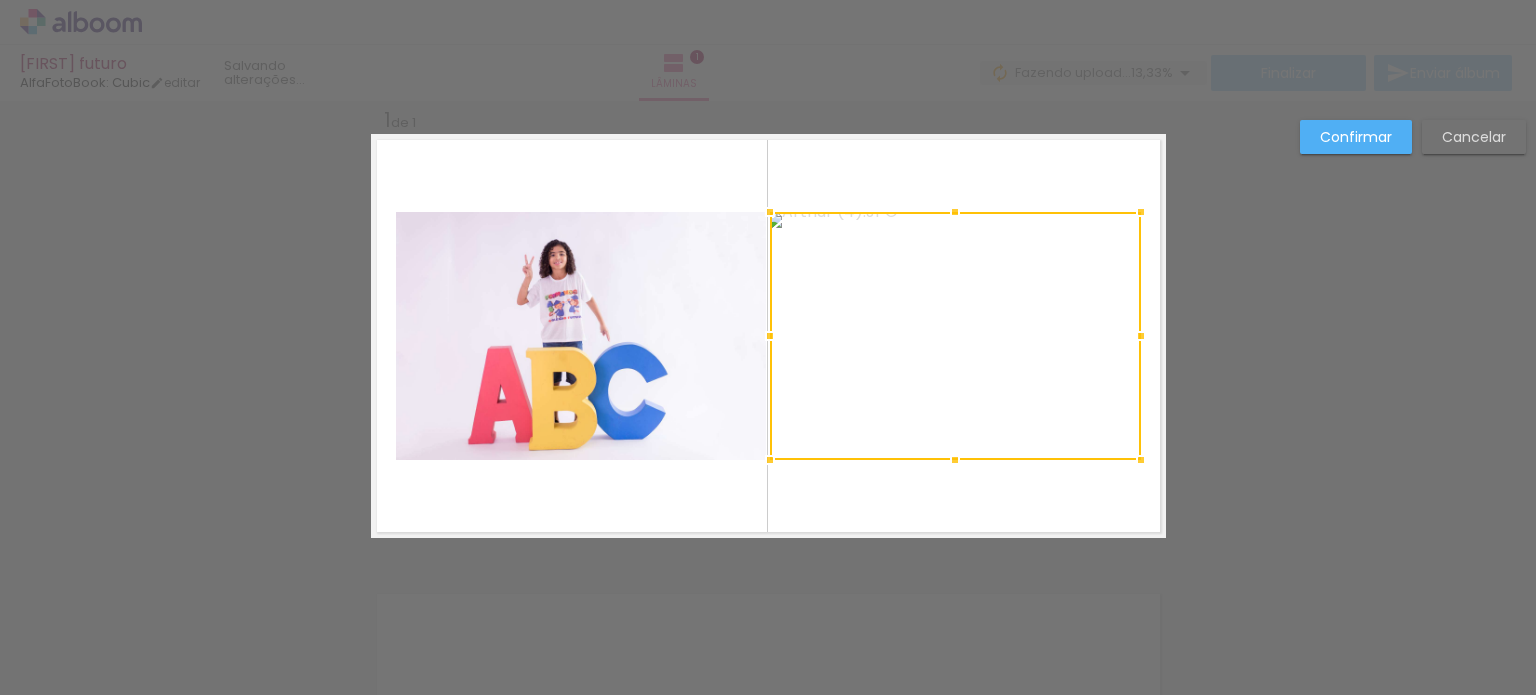 scroll, scrollTop: 0, scrollLeft: 0, axis: both 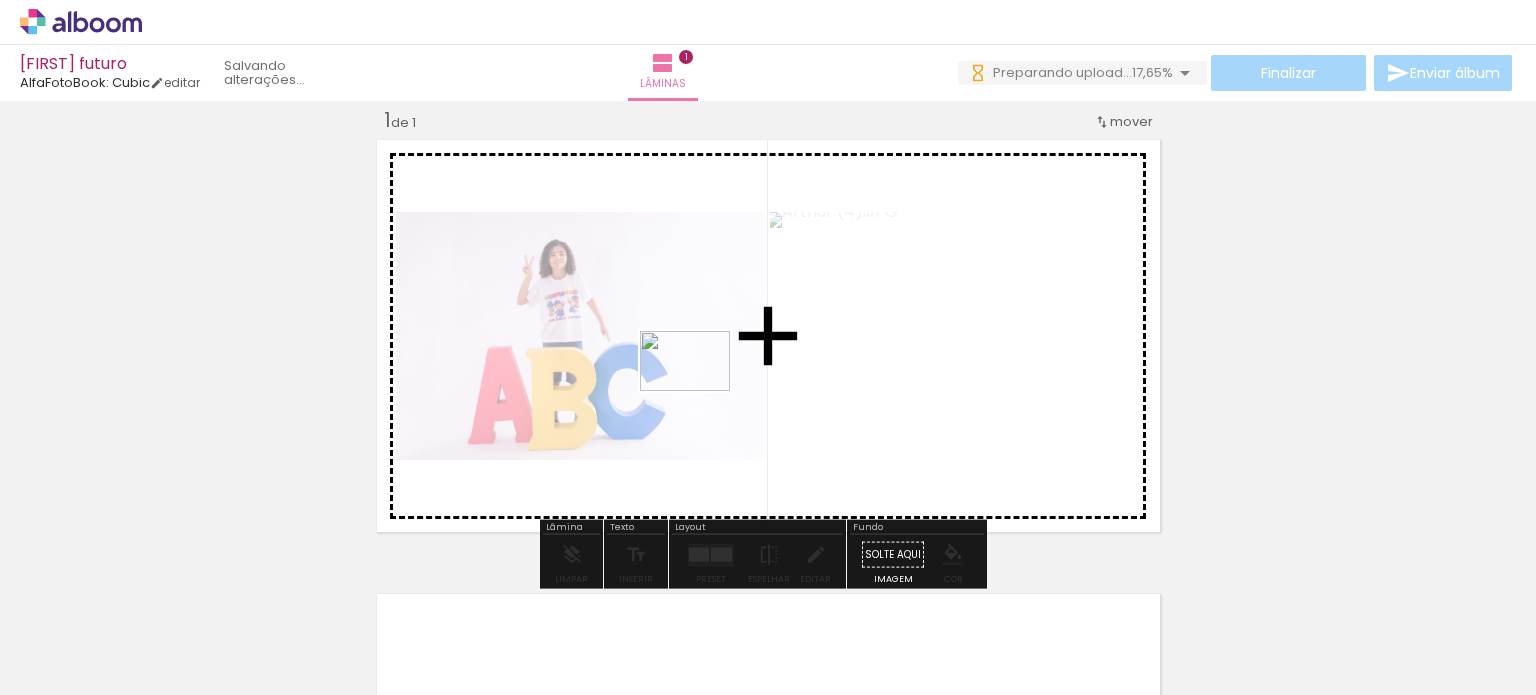 drag, startPoint x: 423, startPoint y: 631, endPoint x: 700, endPoint y: 390, distance: 367.16483 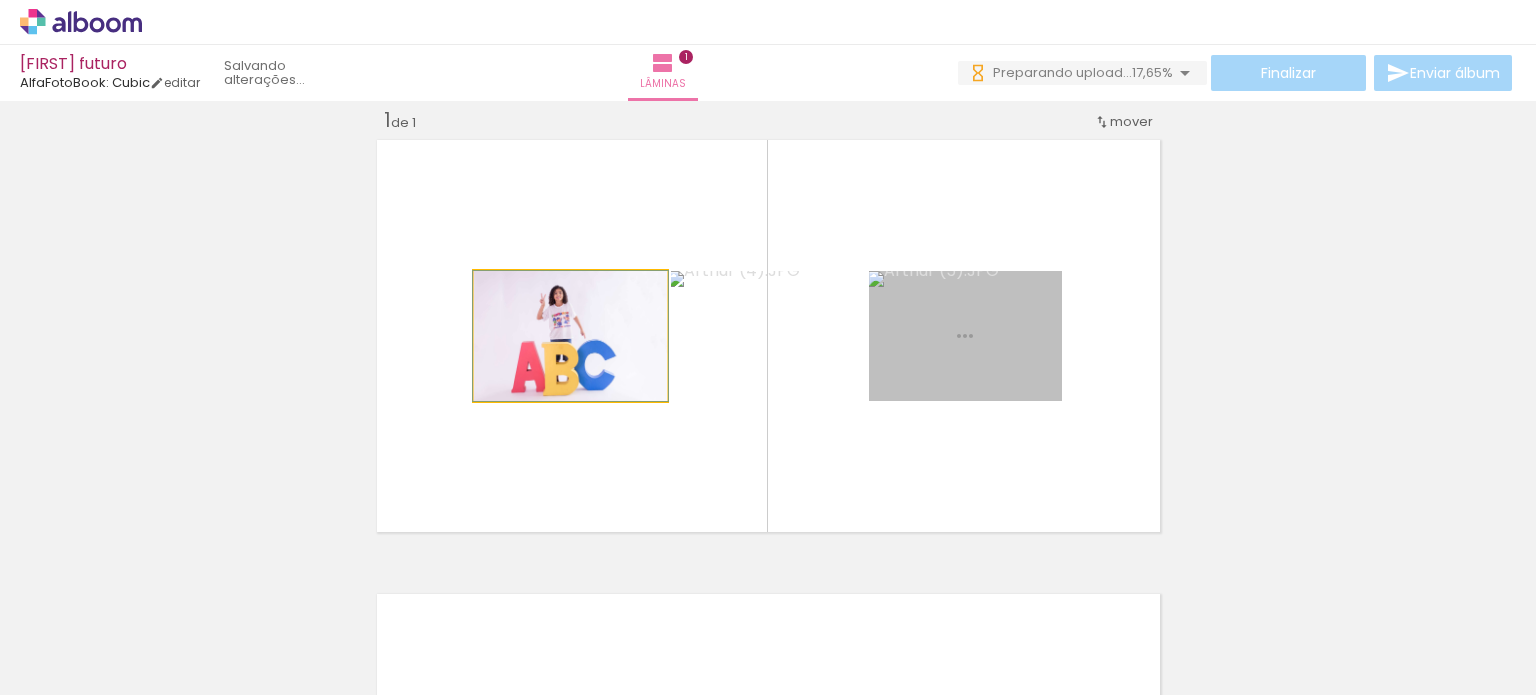 click at bounding box center [0, 0] 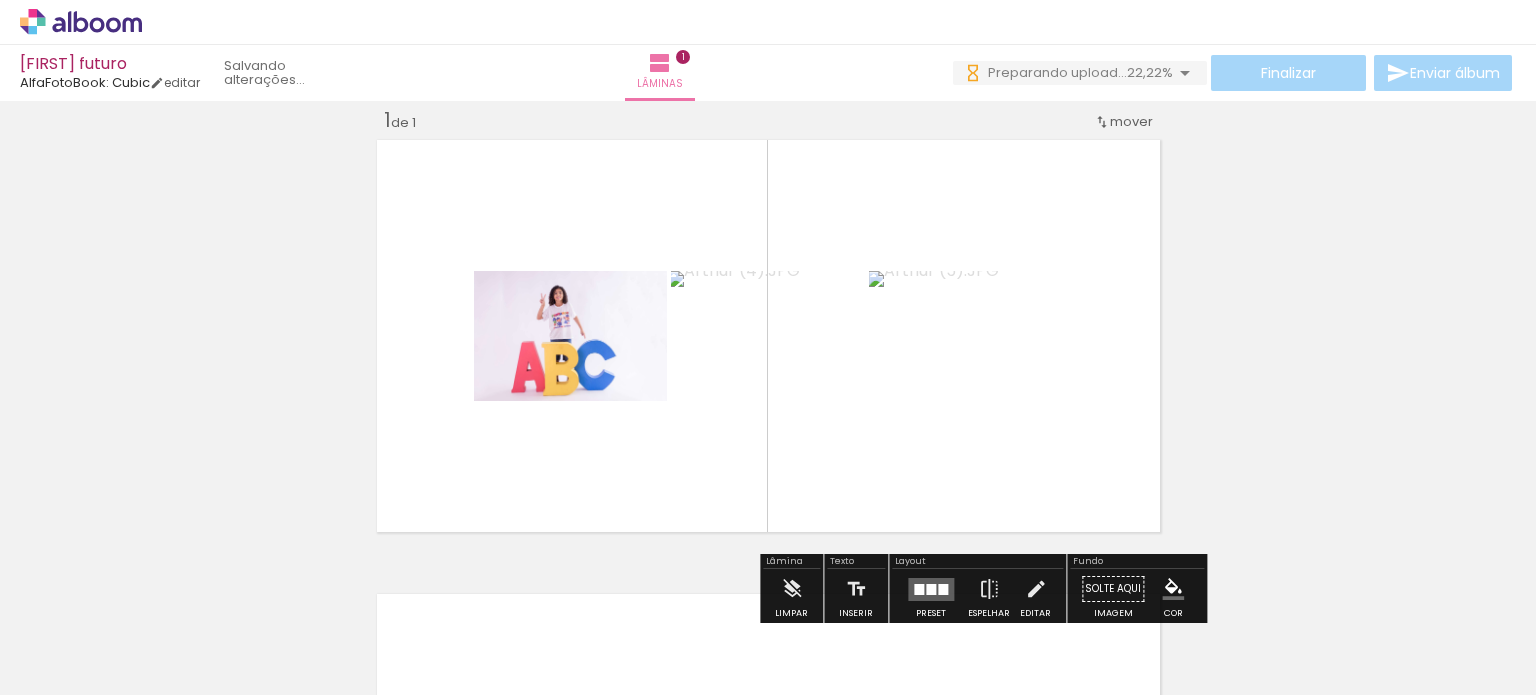 scroll, scrollTop: 72, scrollLeft: 0, axis: vertical 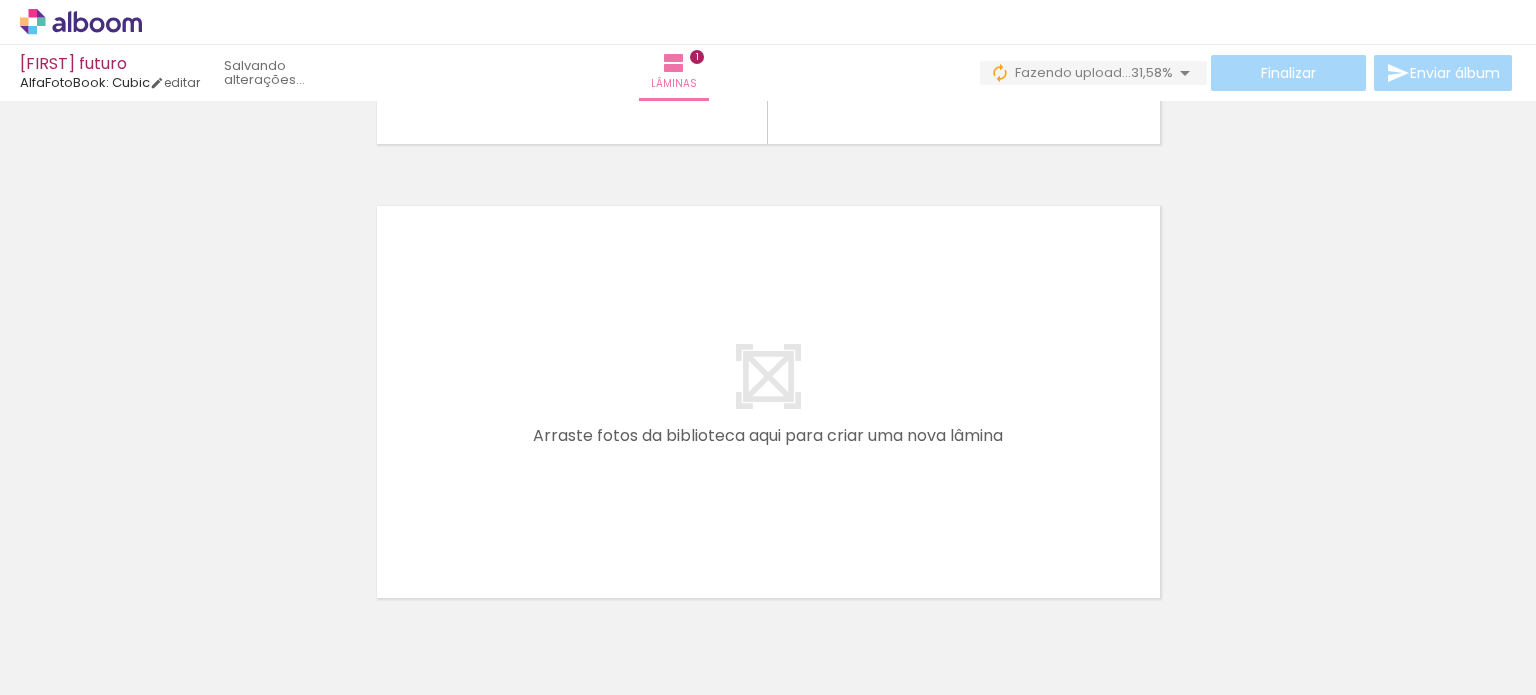 drag, startPoint x: 573, startPoint y: 644, endPoint x: 547, endPoint y: 523, distance: 123.76187 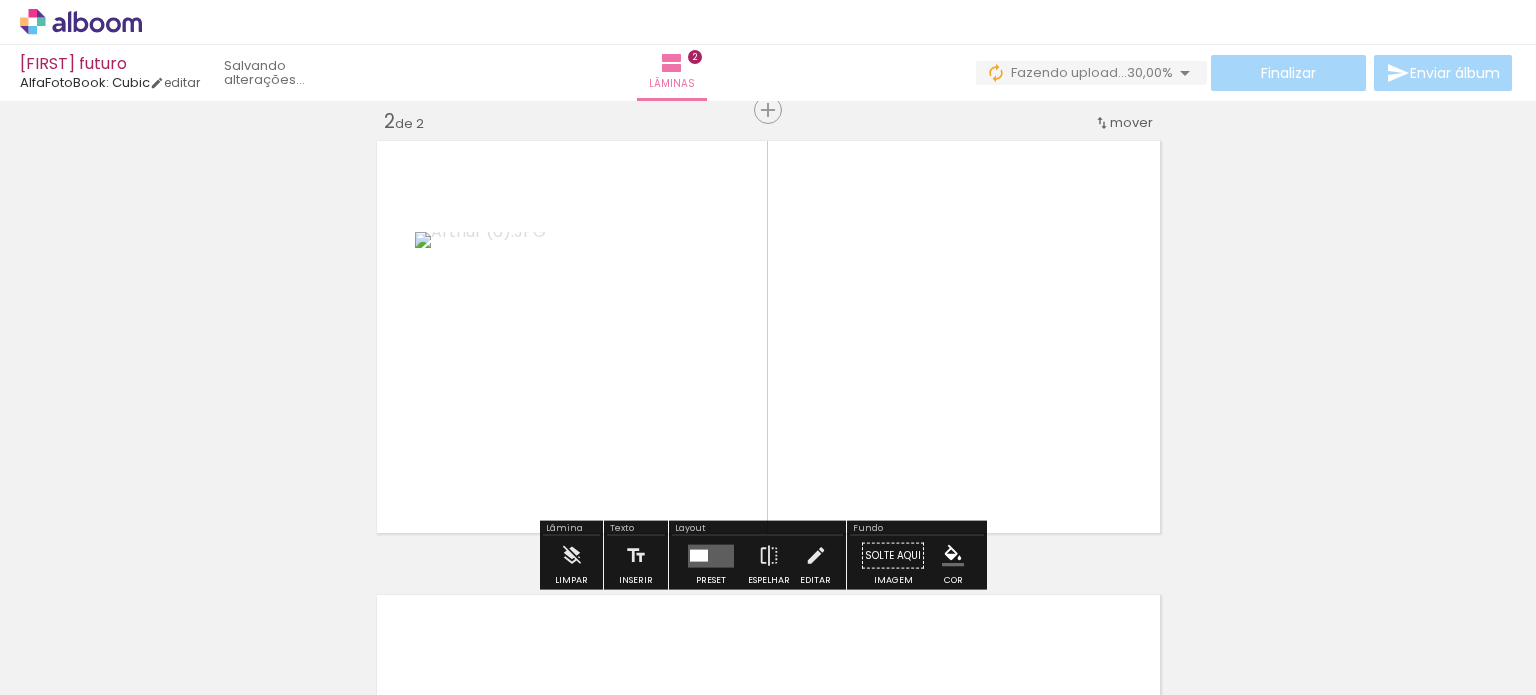 scroll, scrollTop: 479, scrollLeft: 0, axis: vertical 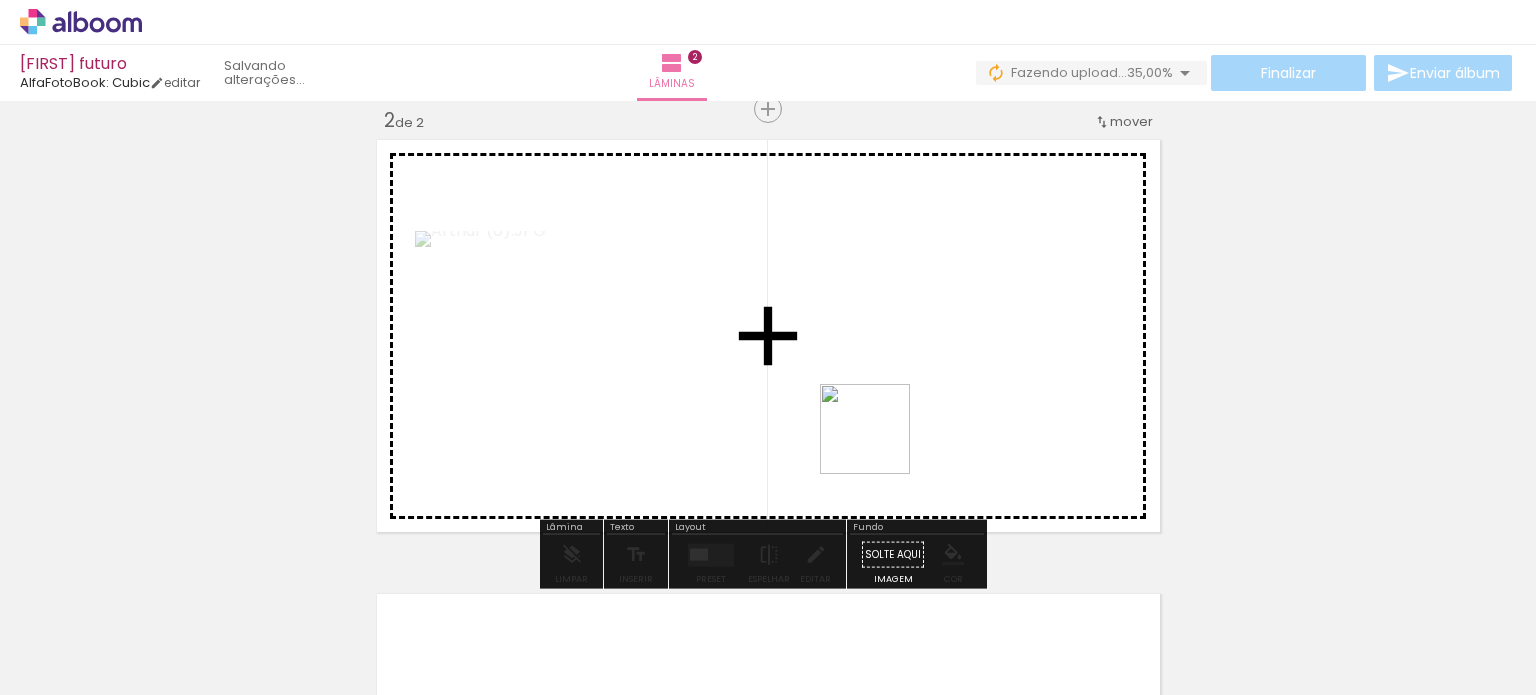 drag, startPoint x: 665, startPoint y: 641, endPoint x: 887, endPoint y: 439, distance: 300.14664 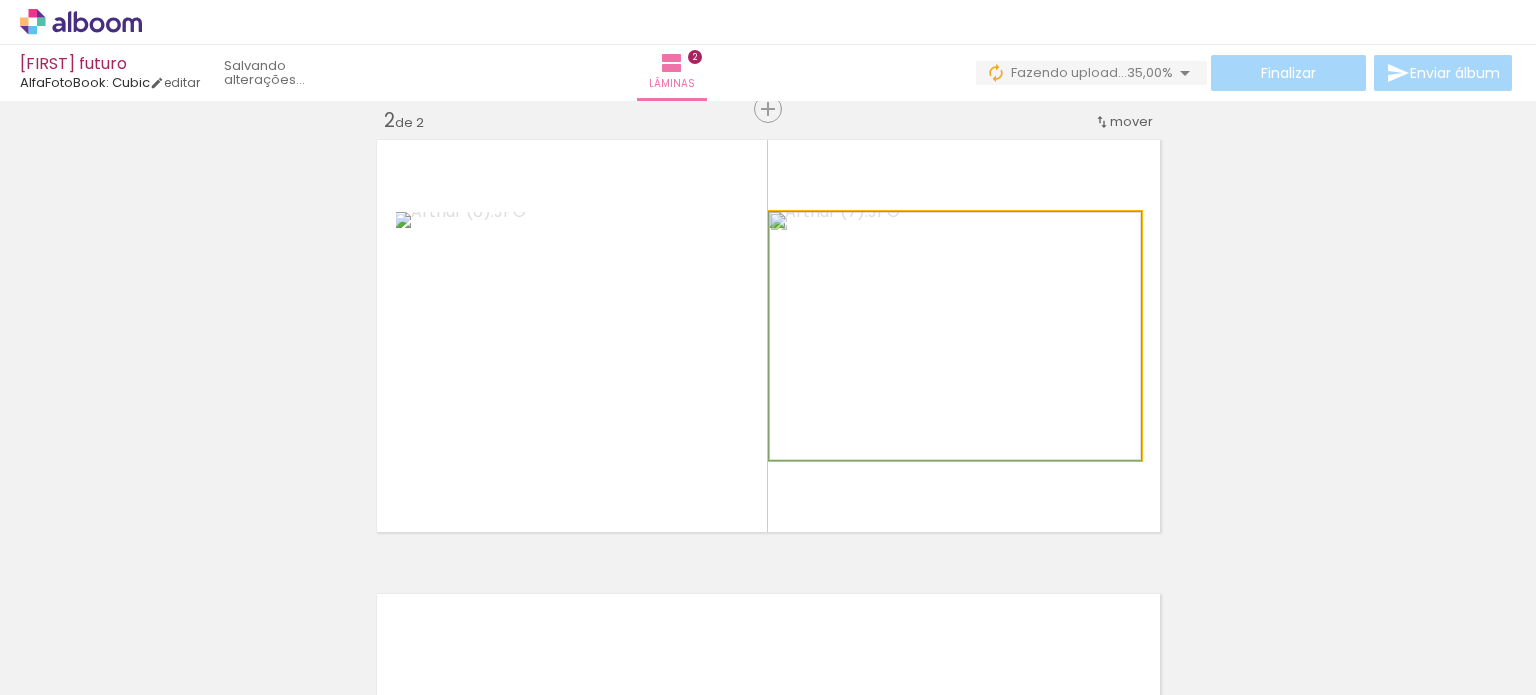 click 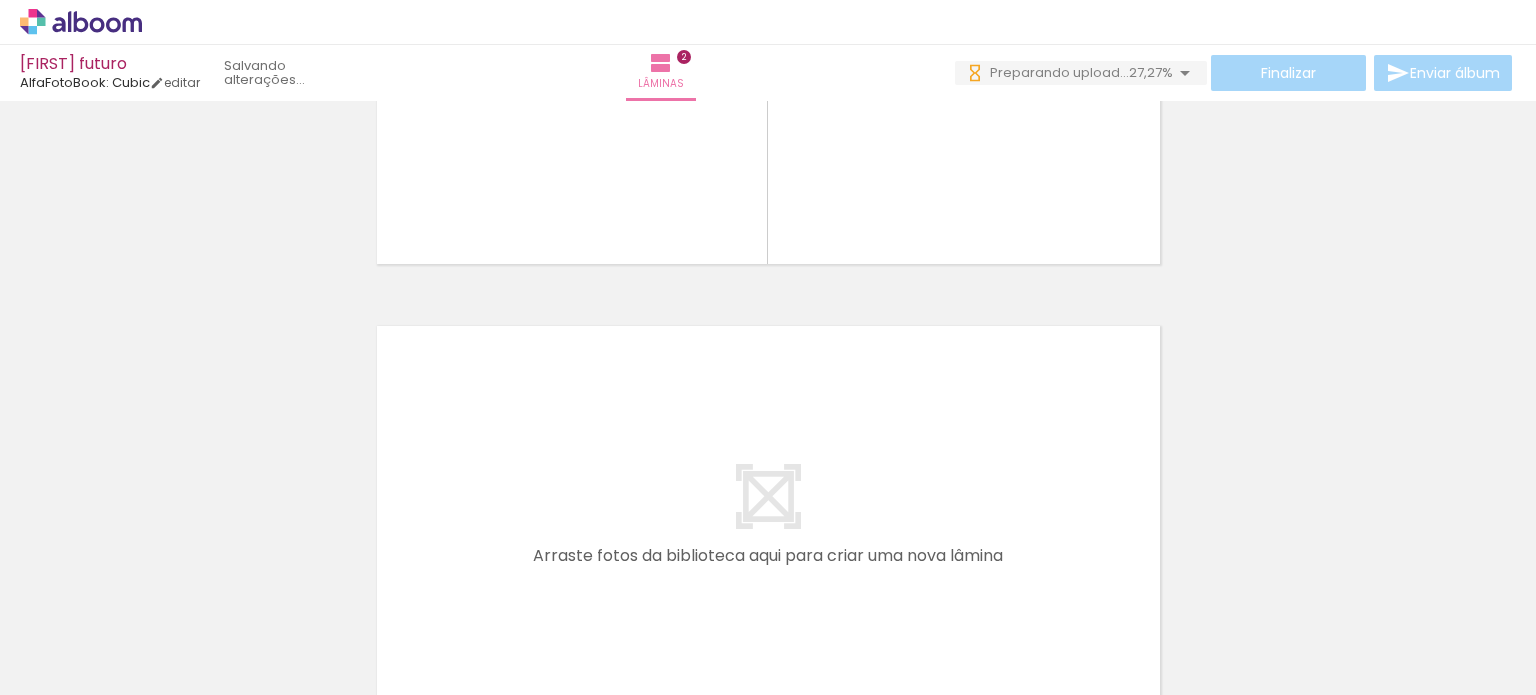 scroll, scrollTop: 758, scrollLeft: 0, axis: vertical 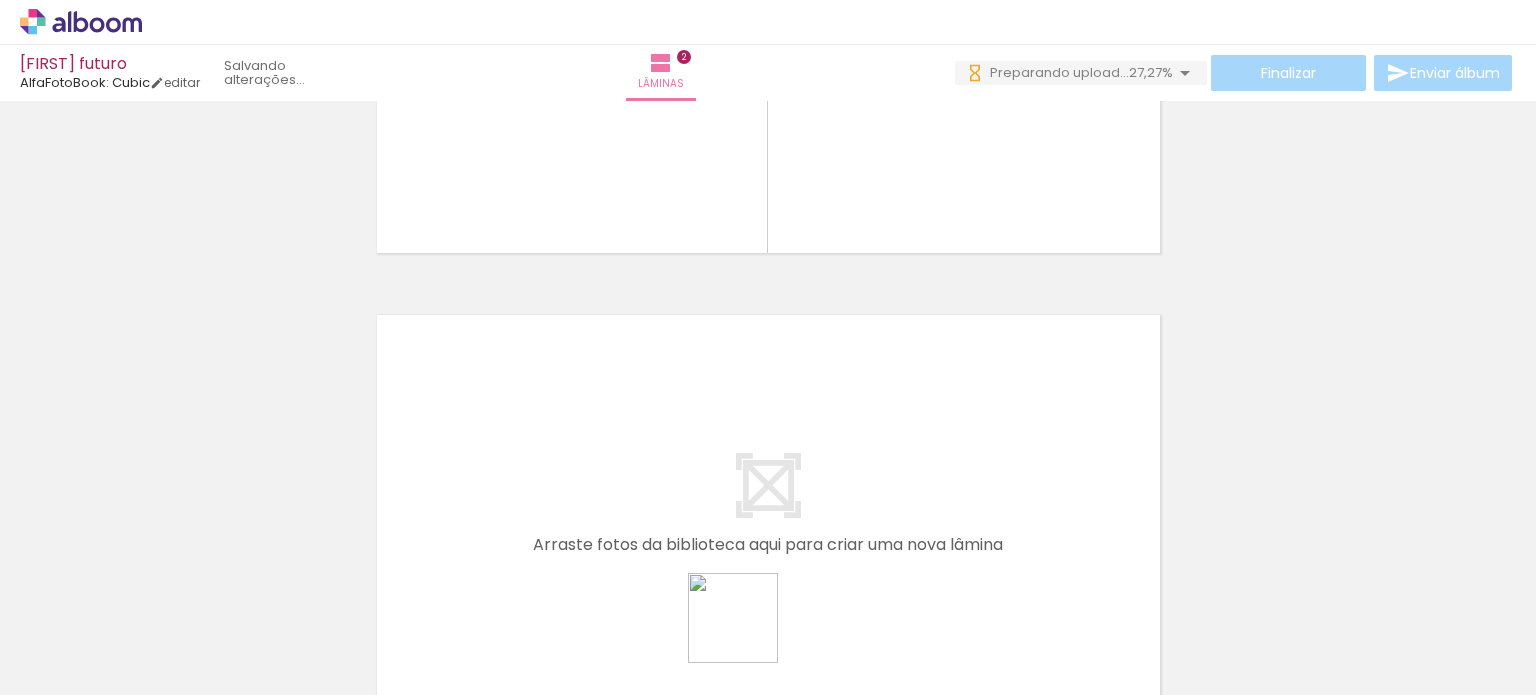 drag, startPoint x: 764, startPoint y: 642, endPoint x: 631, endPoint y: 510, distance: 187.38463 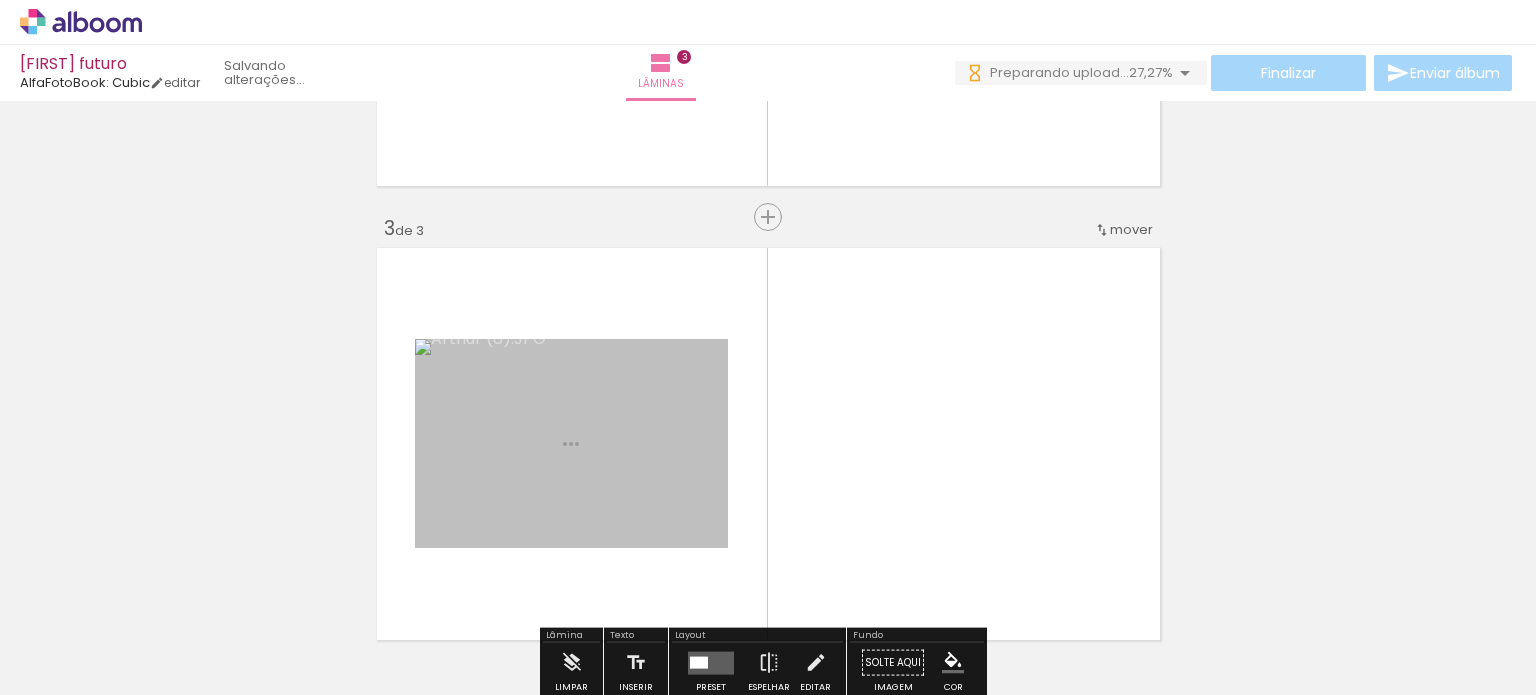click 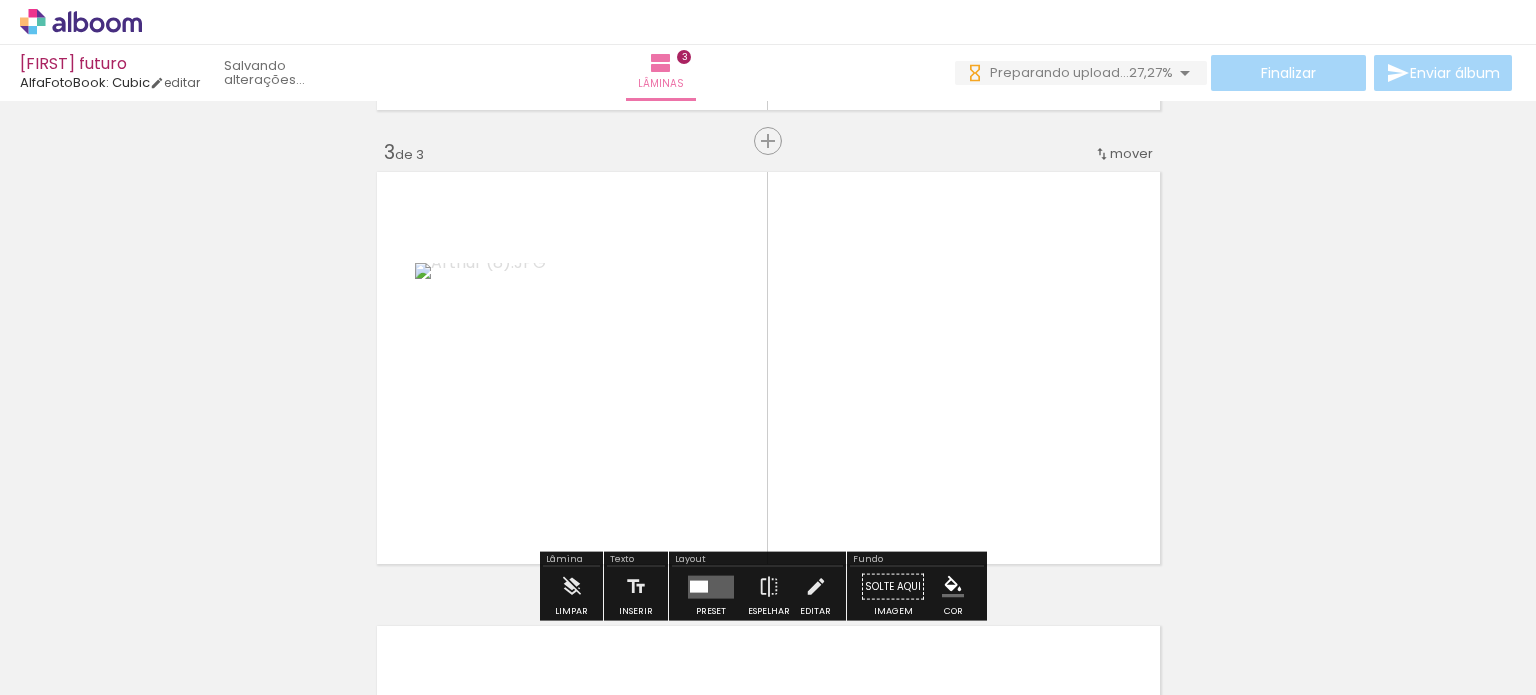 scroll, scrollTop: 933, scrollLeft: 0, axis: vertical 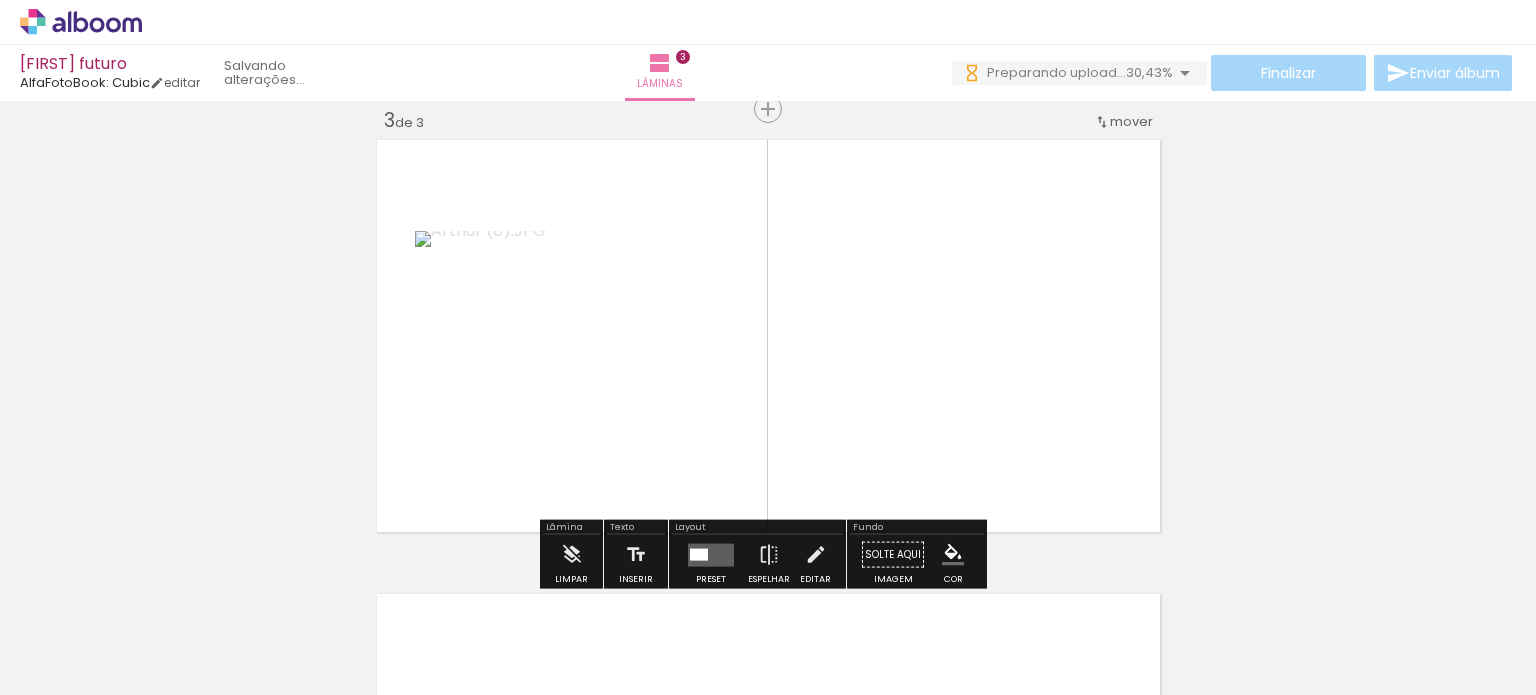 drag, startPoint x: 877, startPoint y: 650, endPoint x: 947, endPoint y: 442, distance: 219.46298 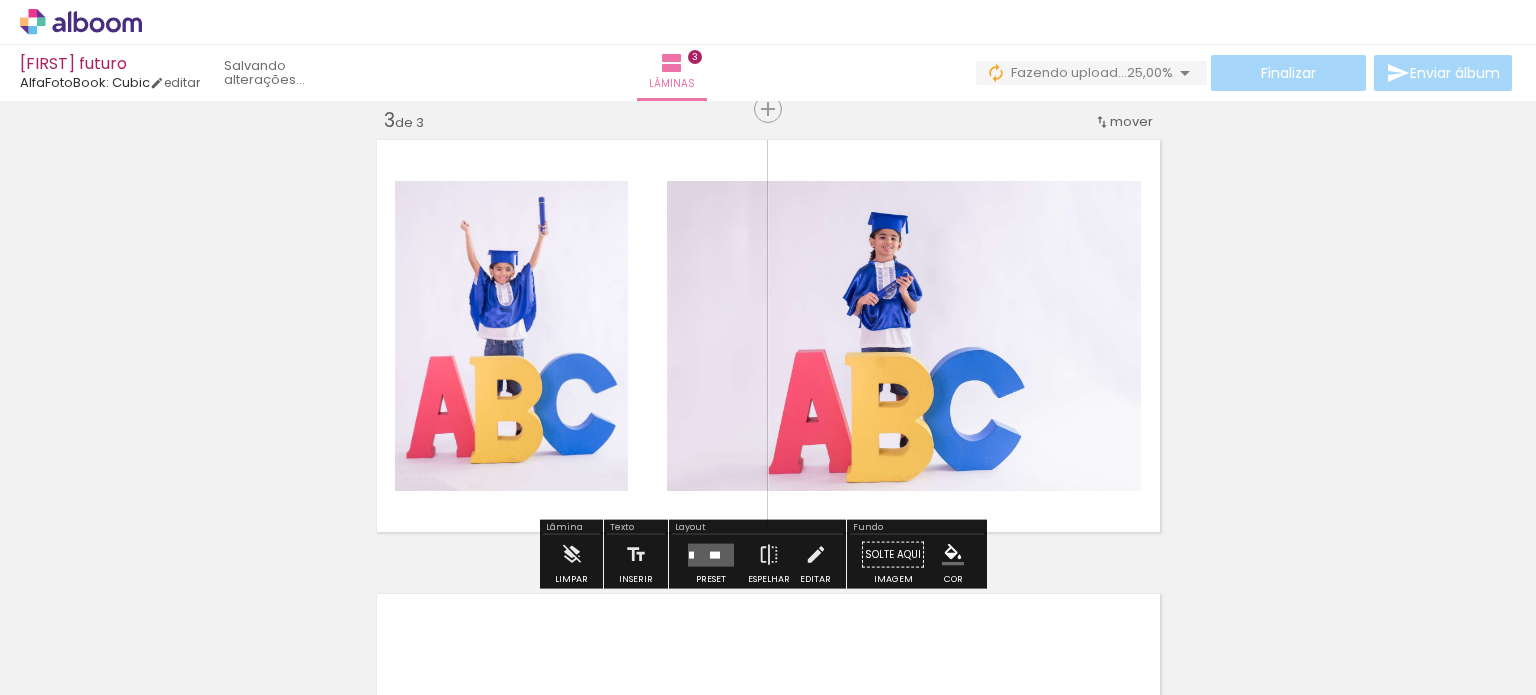scroll, scrollTop: 0, scrollLeft: 0, axis: both 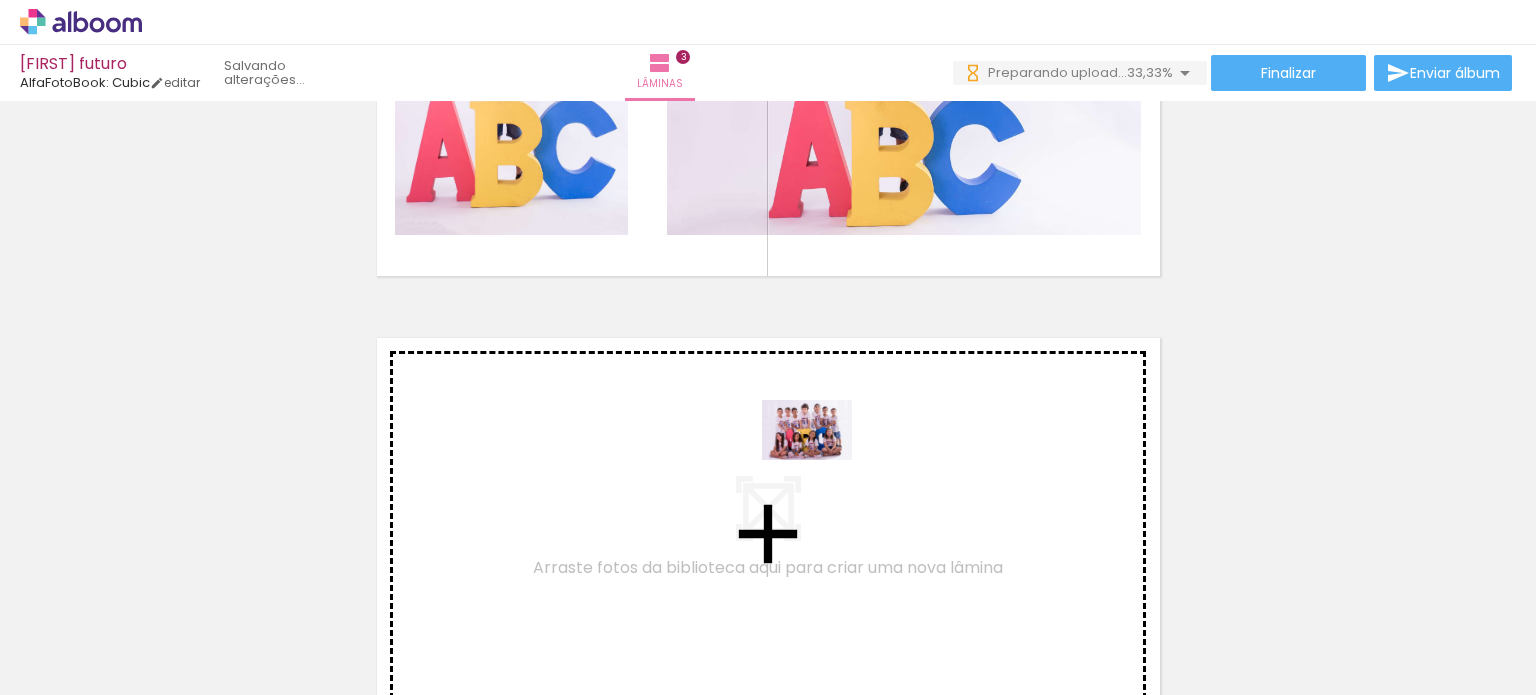 drag, startPoint x: 1004, startPoint y: 633, endPoint x: 813, endPoint y: 452, distance: 263.13873 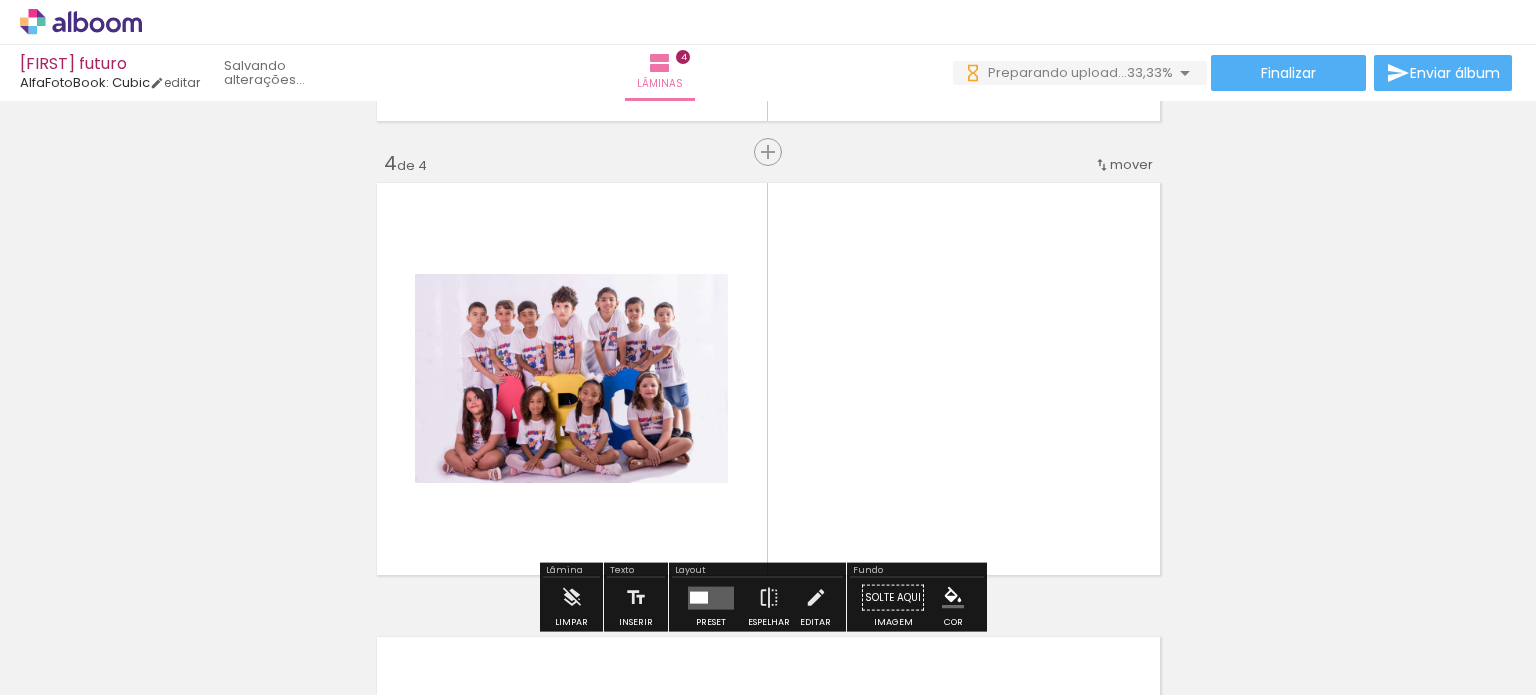 scroll, scrollTop: 1387, scrollLeft: 0, axis: vertical 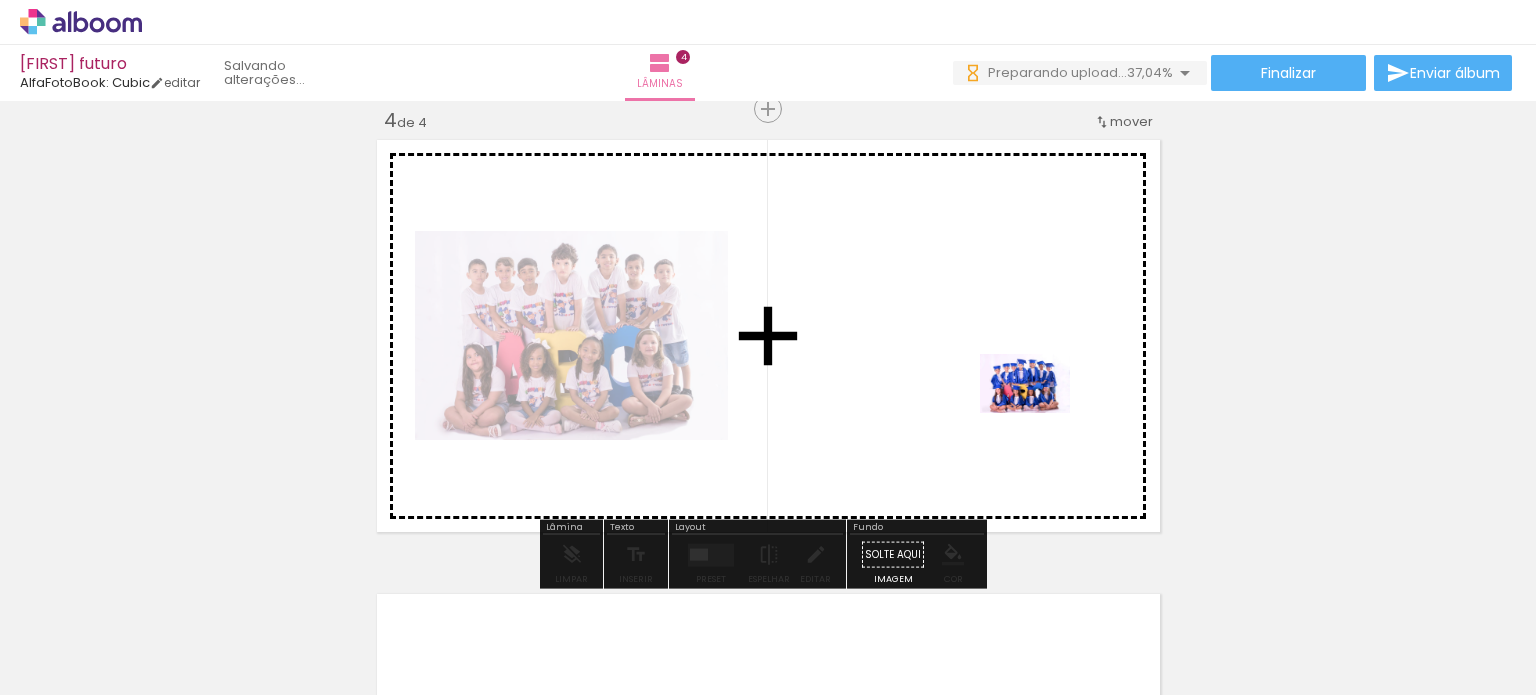 drag, startPoint x: 1108, startPoint y: 640, endPoint x: 1040, endPoint y: 414, distance: 236.00847 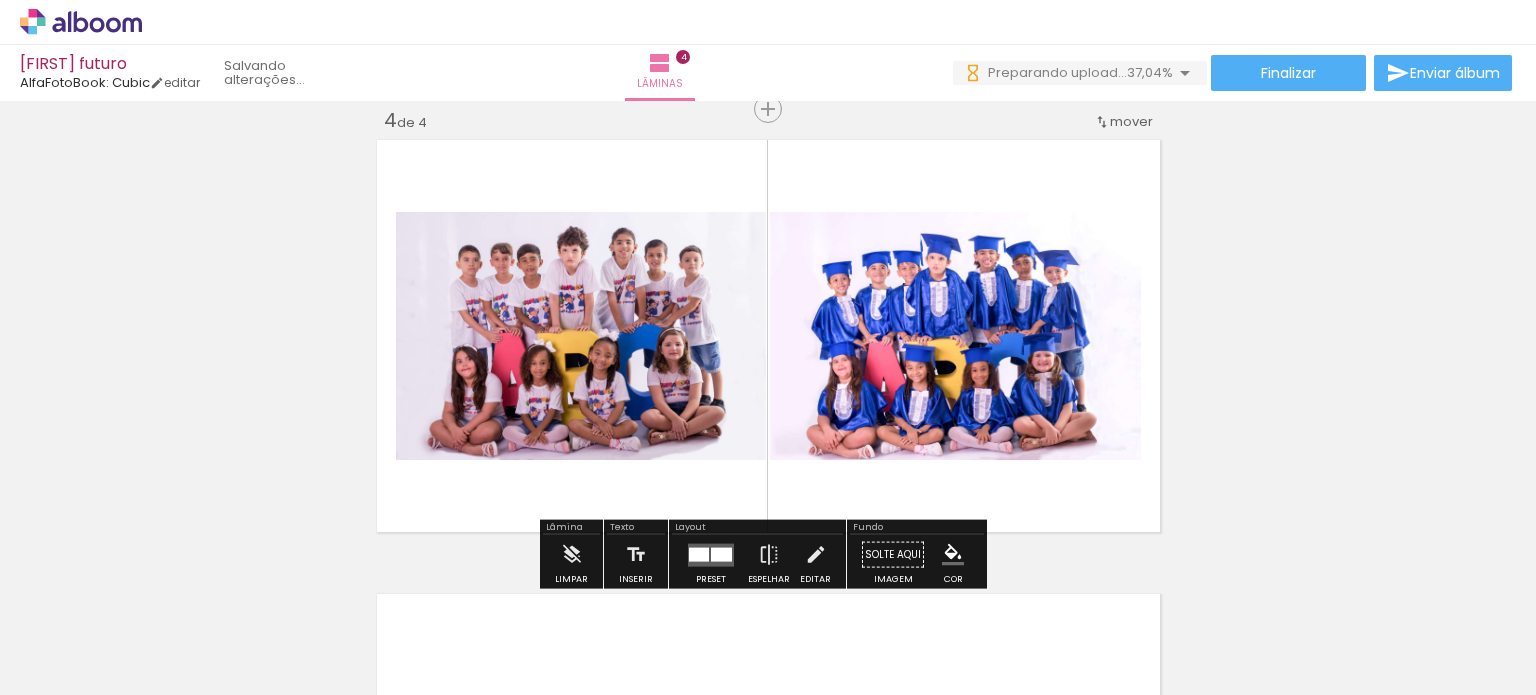 scroll, scrollTop: 0, scrollLeft: 0, axis: both 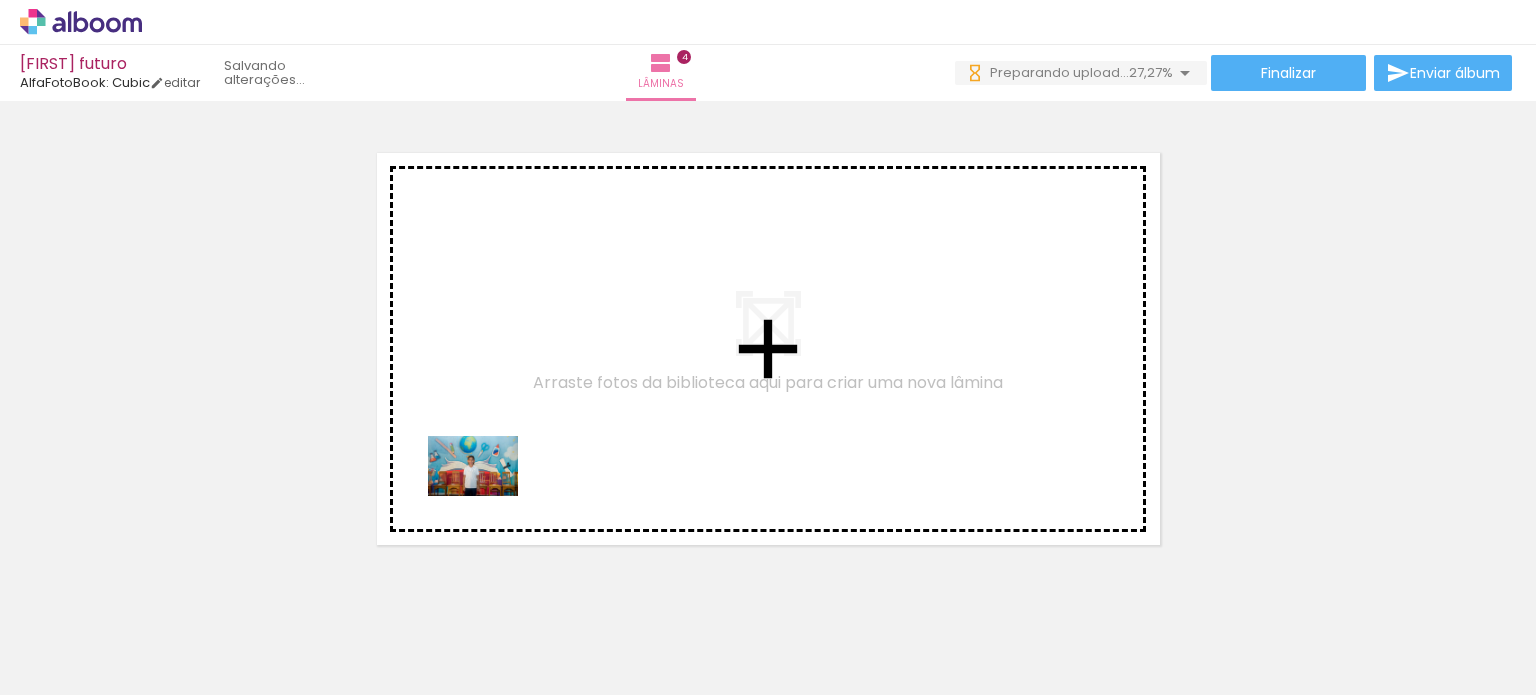 drag, startPoint x: 460, startPoint y: 643, endPoint x: 496, endPoint y: 478, distance: 168.88162 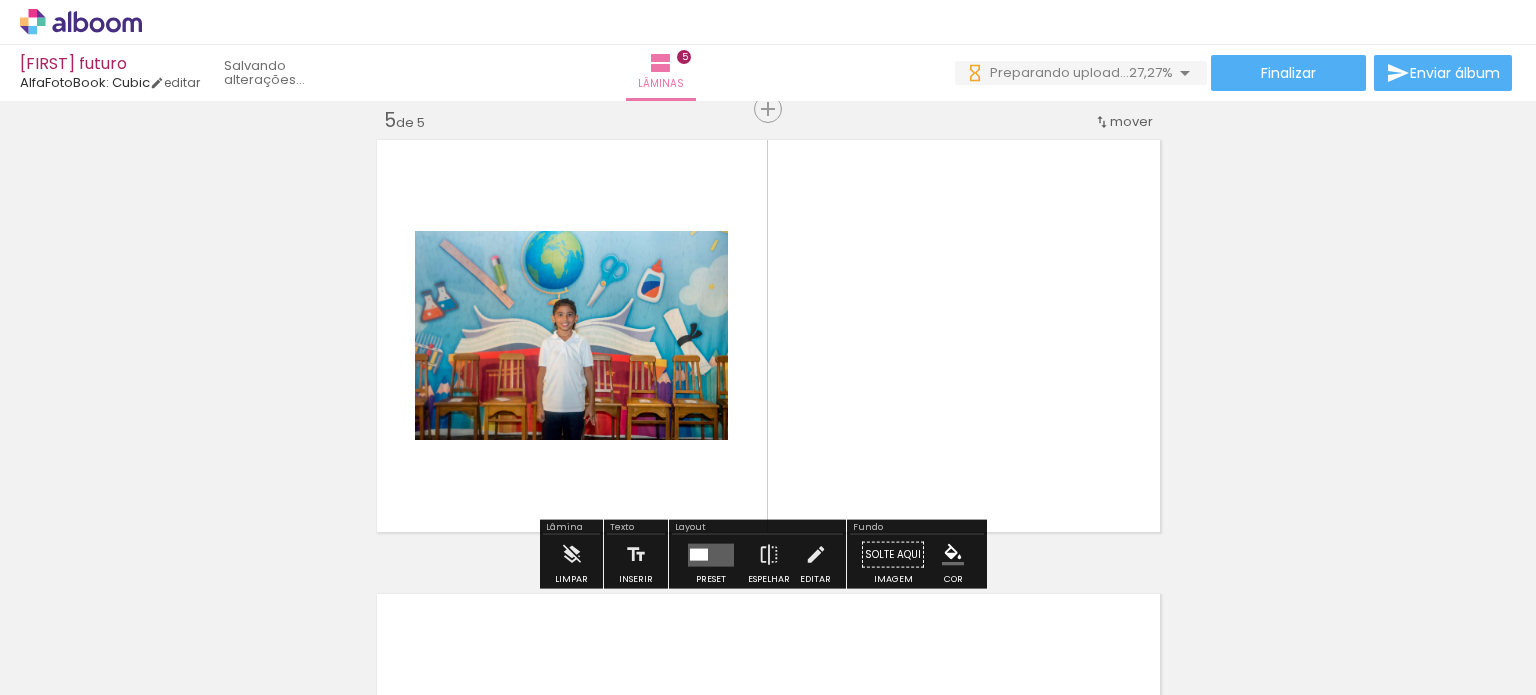 click on "Inserir lâmina 1  de 5  Inserir lâmina 2  de 5  Inserir lâmina 3  de 5  Inserir lâmina 4  de 5  Inserir lâmina 5  de 5" at bounding box center [768, -371] 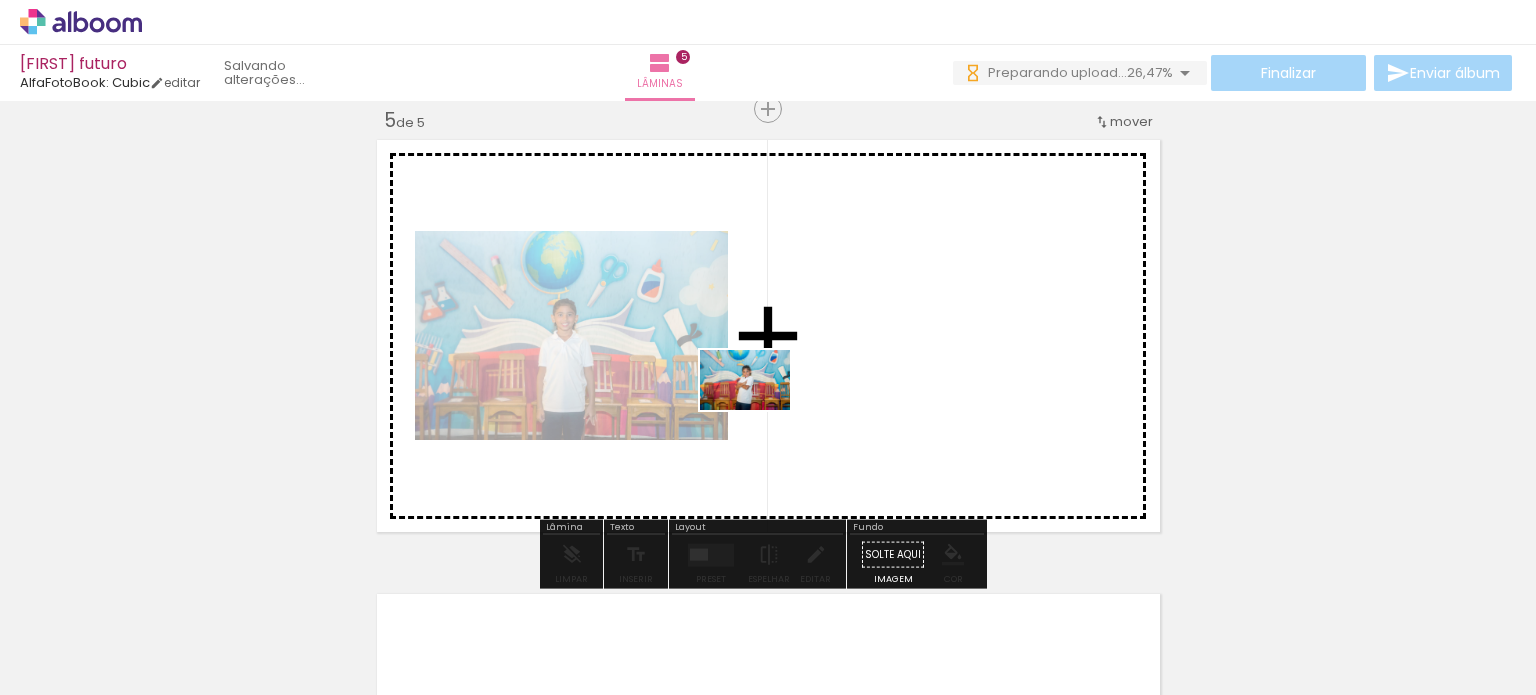 drag, startPoint x: 580, startPoint y: 643, endPoint x: 760, endPoint y: 410, distance: 294.42996 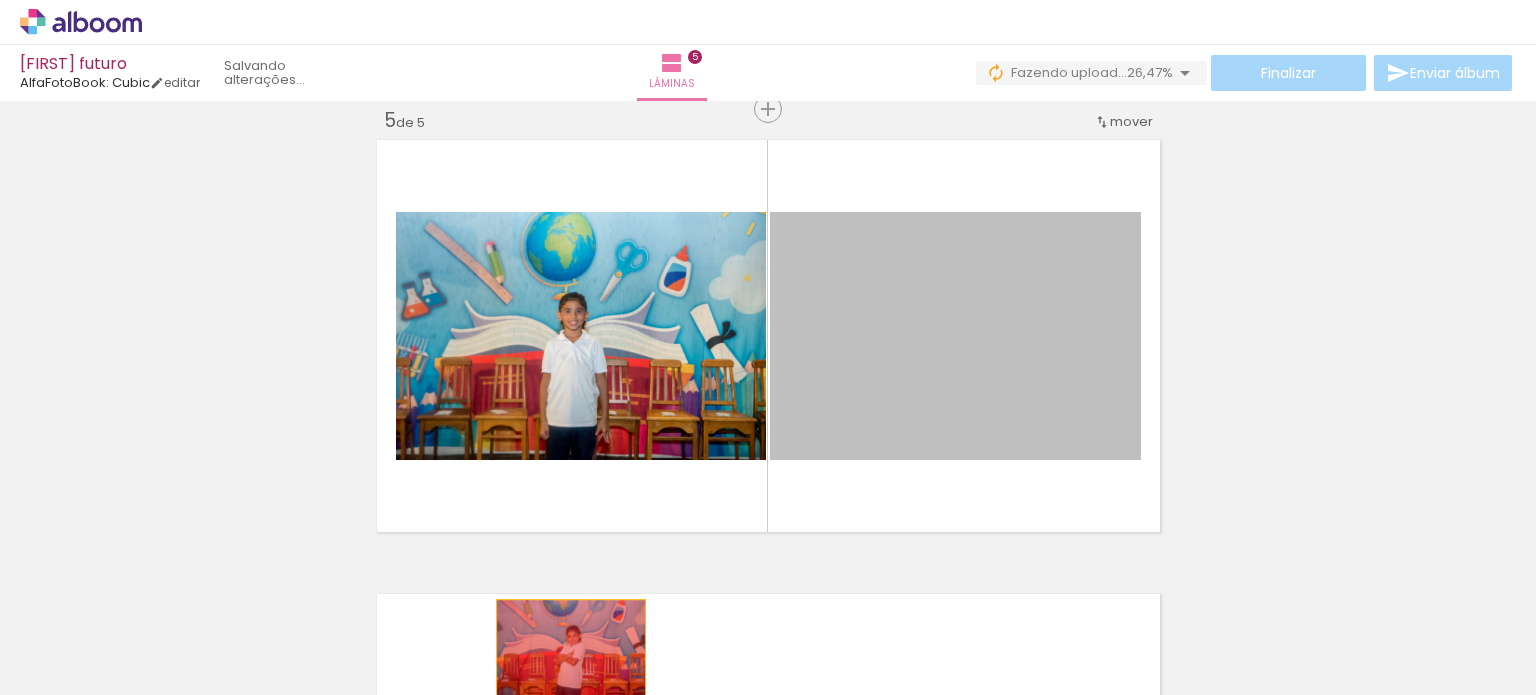 drag, startPoint x: 875, startPoint y: 363, endPoint x: 563, endPoint y: 649, distance: 423.24933 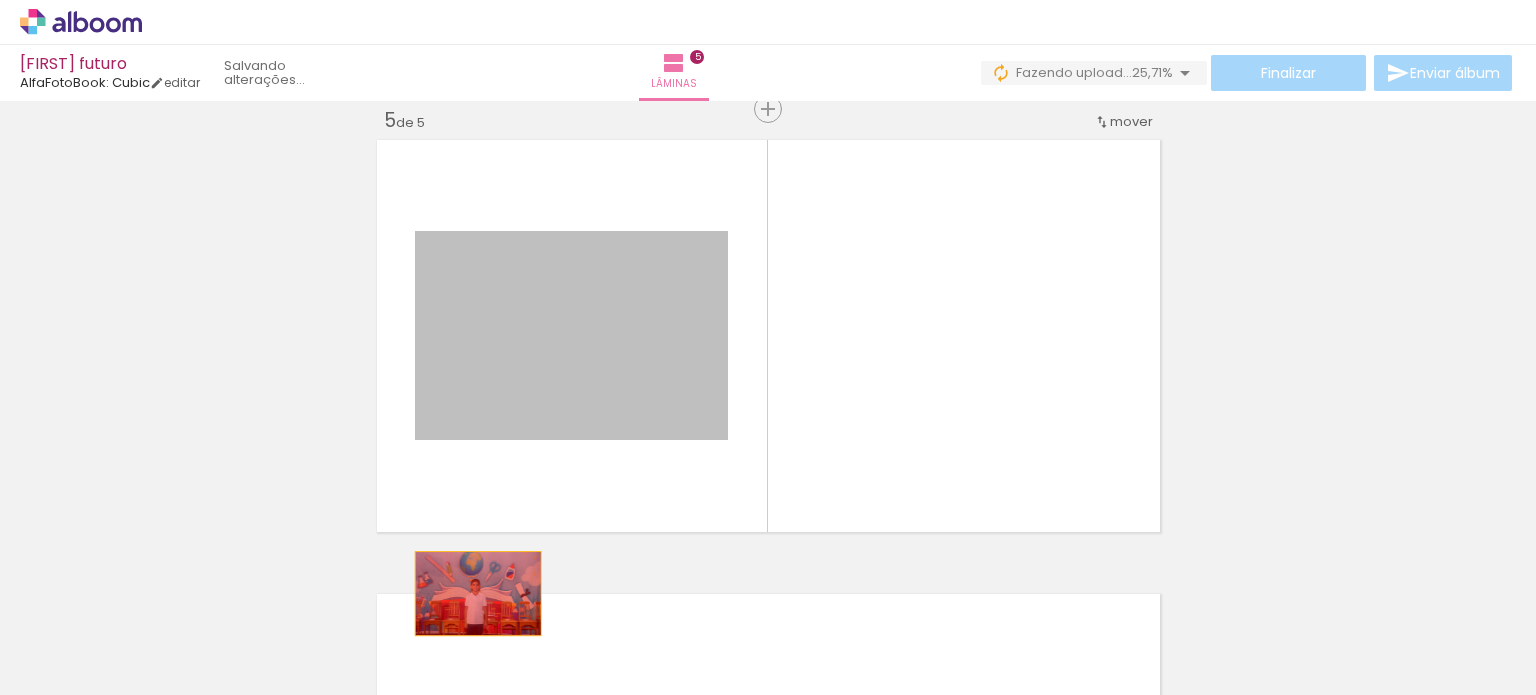 drag, startPoint x: 572, startPoint y: 381, endPoint x: 470, endPoint y: 593, distance: 235.26155 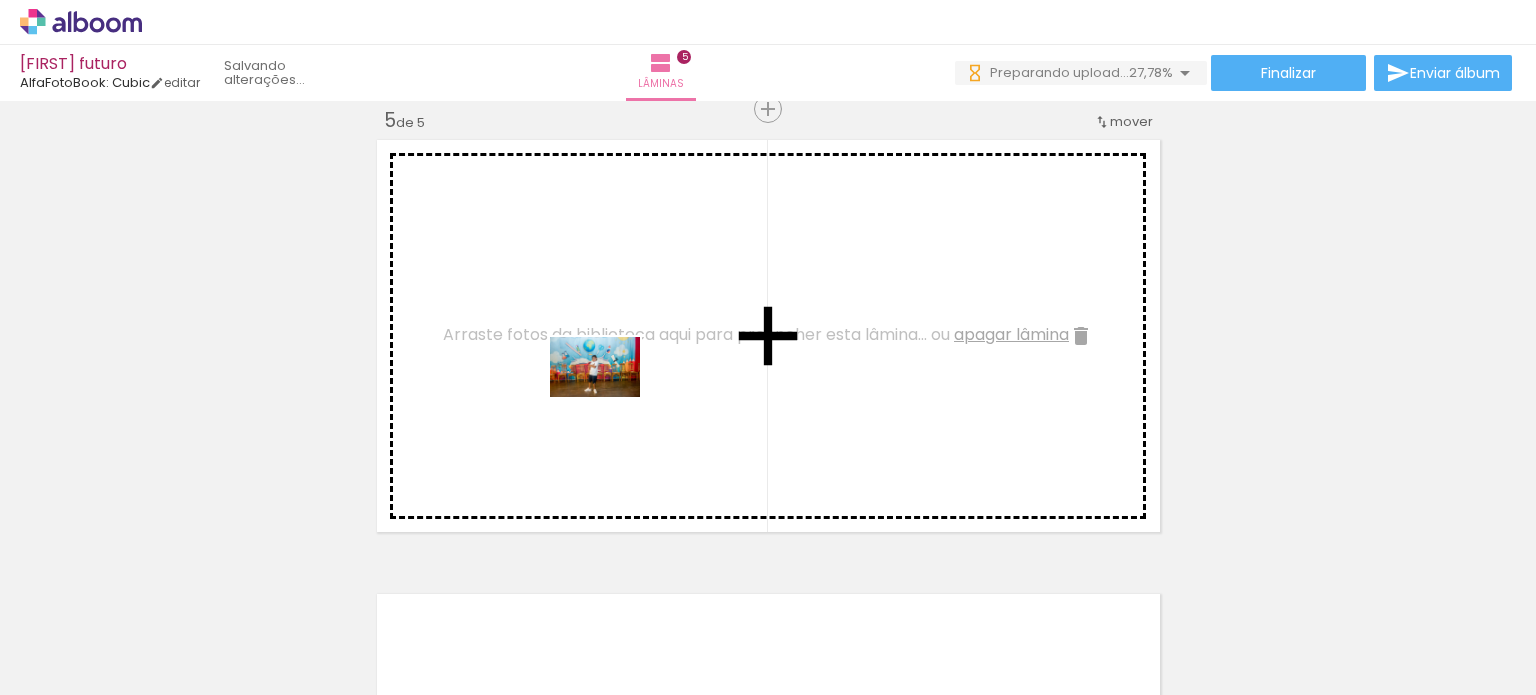 drag, startPoint x: 696, startPoint y: 643, endPoint x: 610, endPoint y: 397, distance: 260.5993 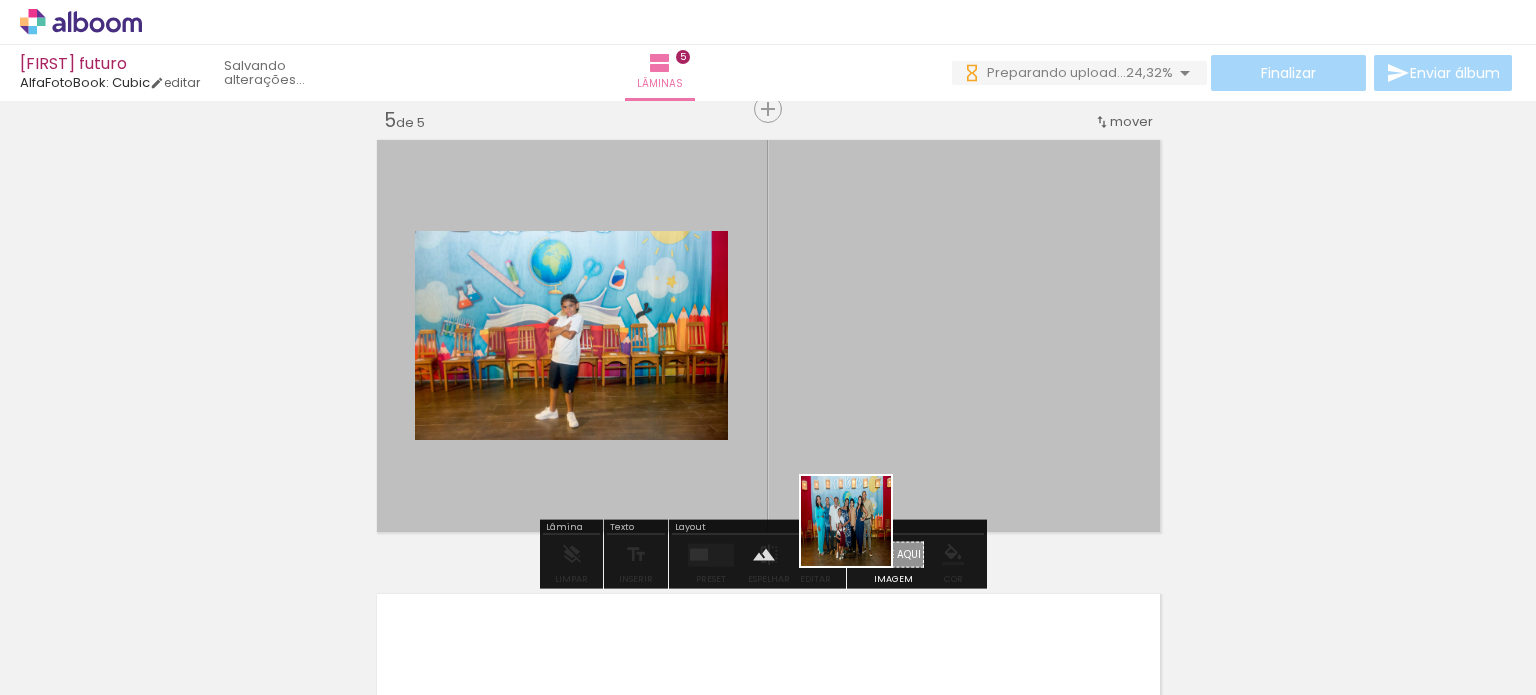 drag, startPoint x: 846, startPoint y: 572, endPoint x: 909, endPoint y: 437, distance: 148.9765 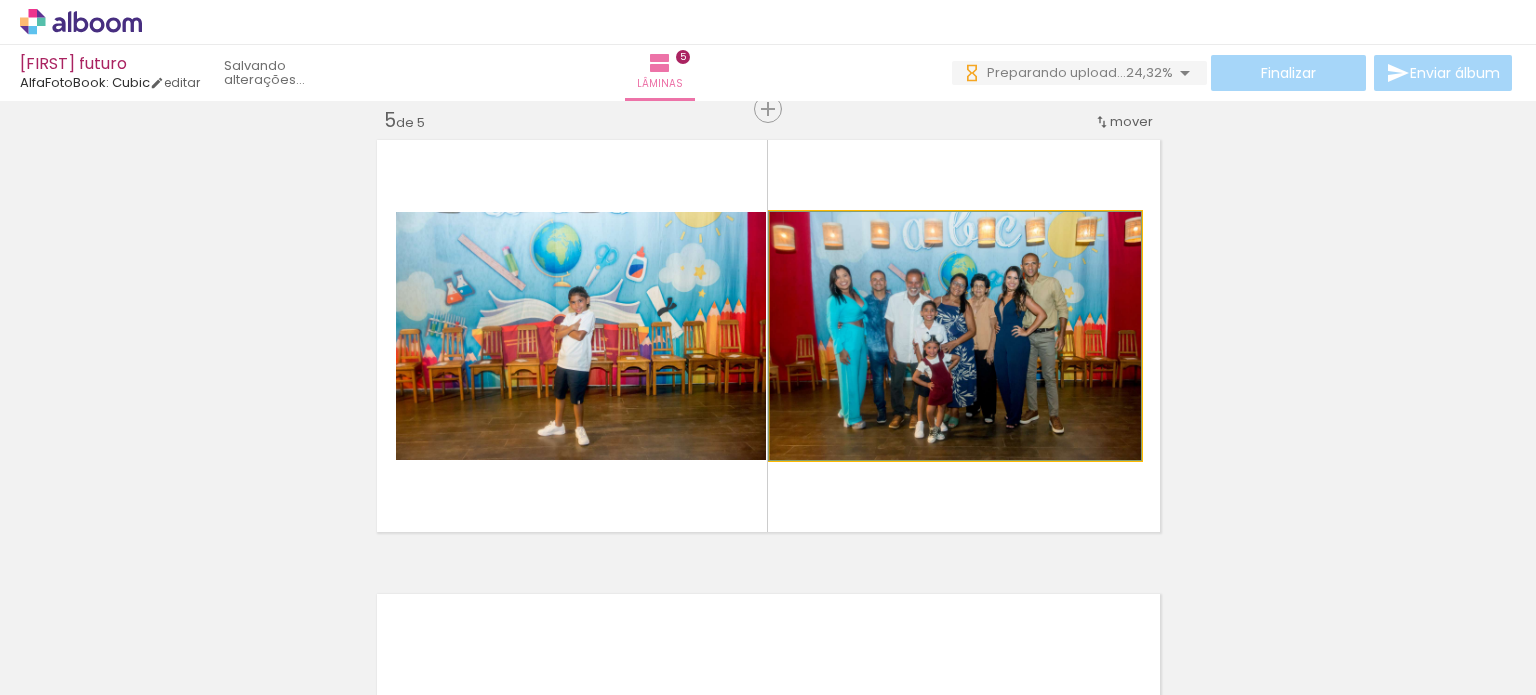 click 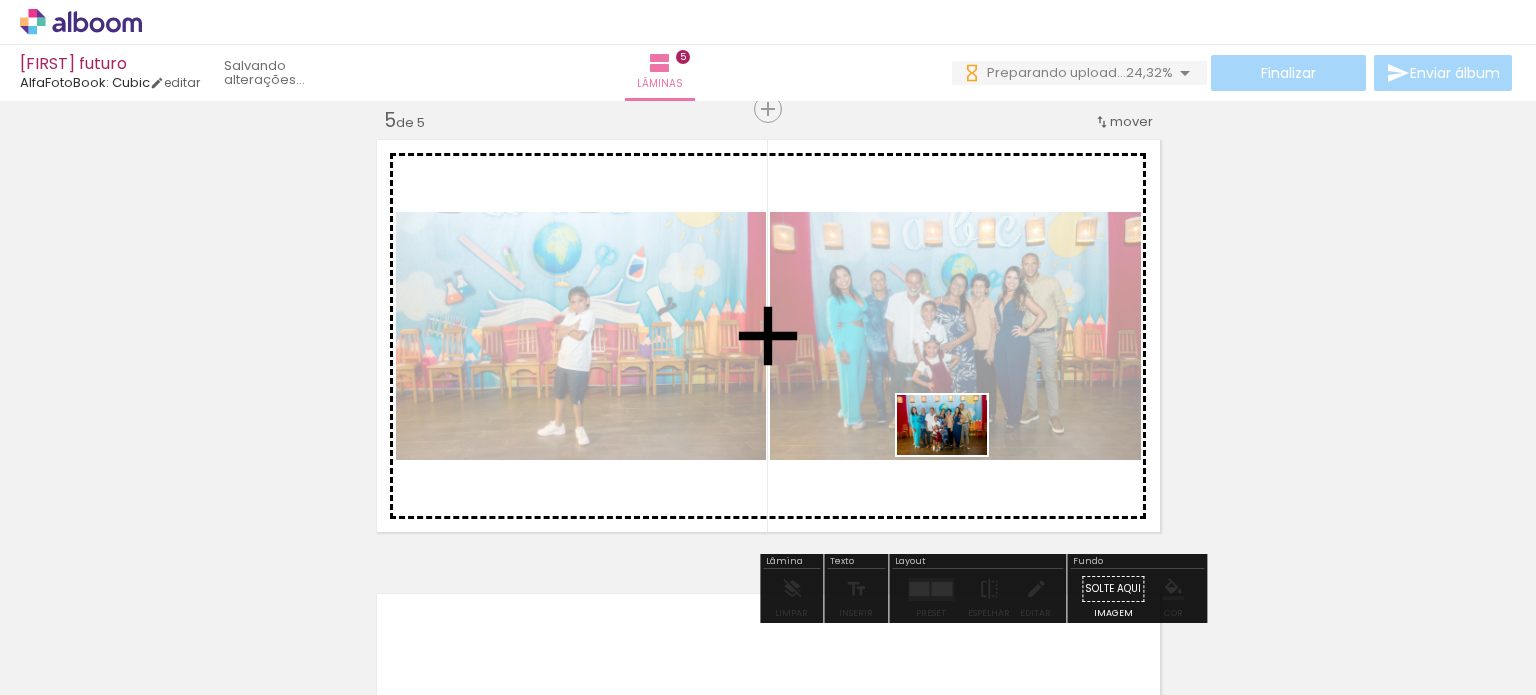 drag, startPoint x: 901, startPoint y: 643, endPoint x: 958, endPoint y: 454, distance: 197.4082 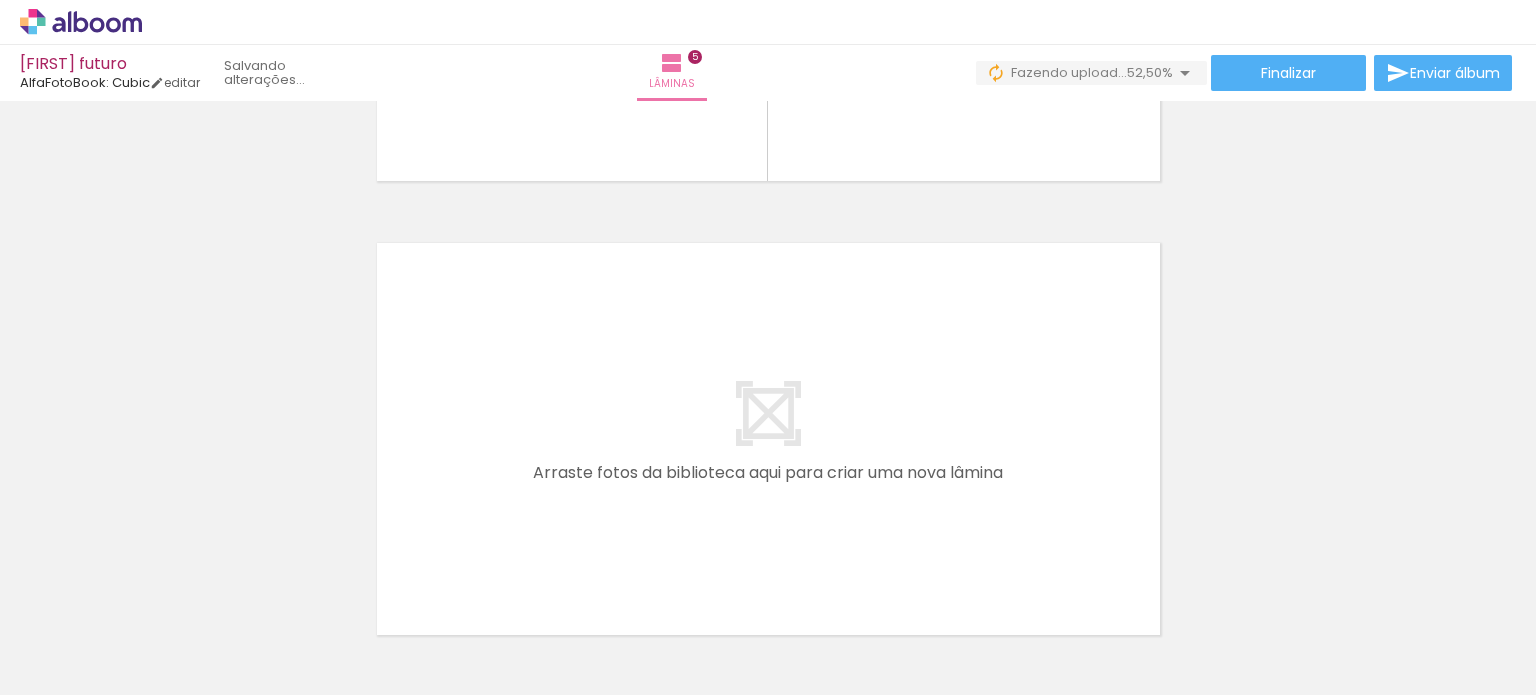 click at bounding box center (-550, 627) 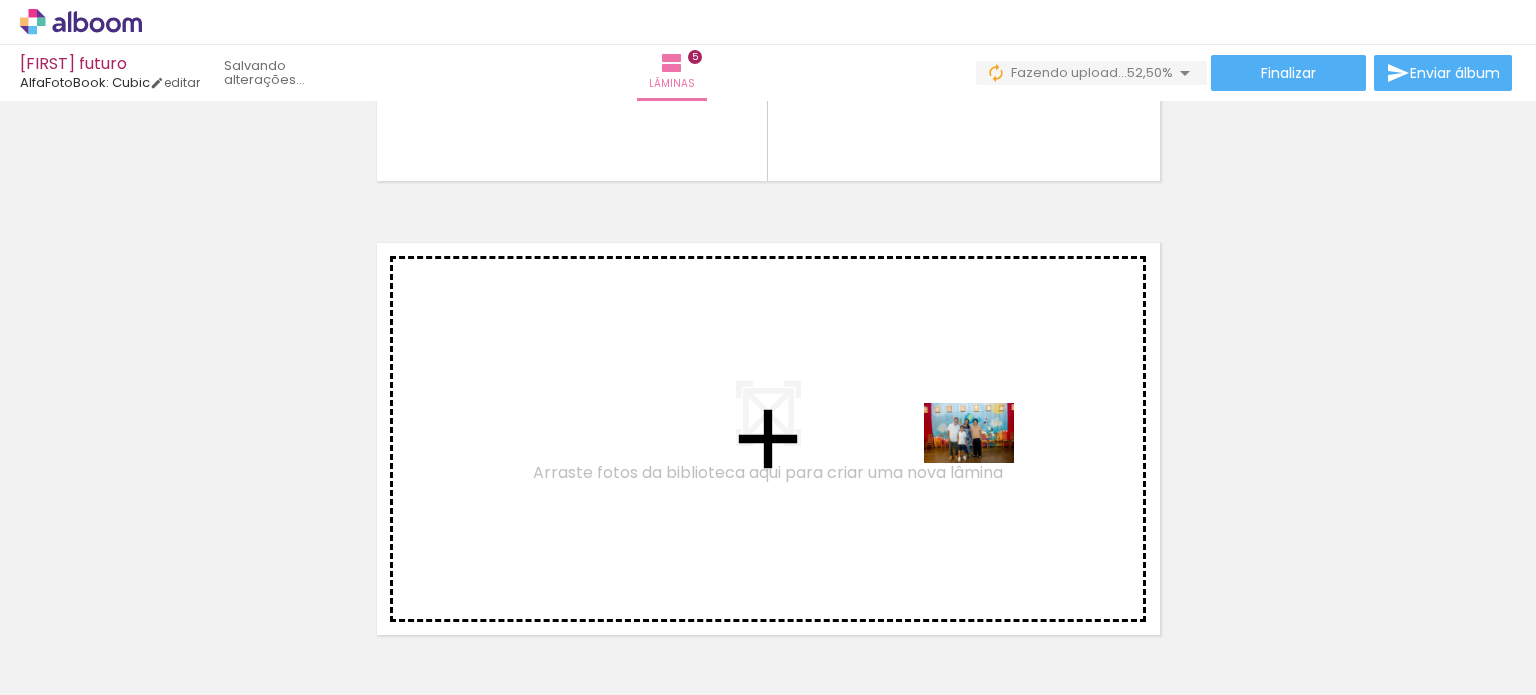 drag, startPoint x: 1013, startPoint y: 545, endPoint x: 984, endPoint y: 463, distance: 86.977005 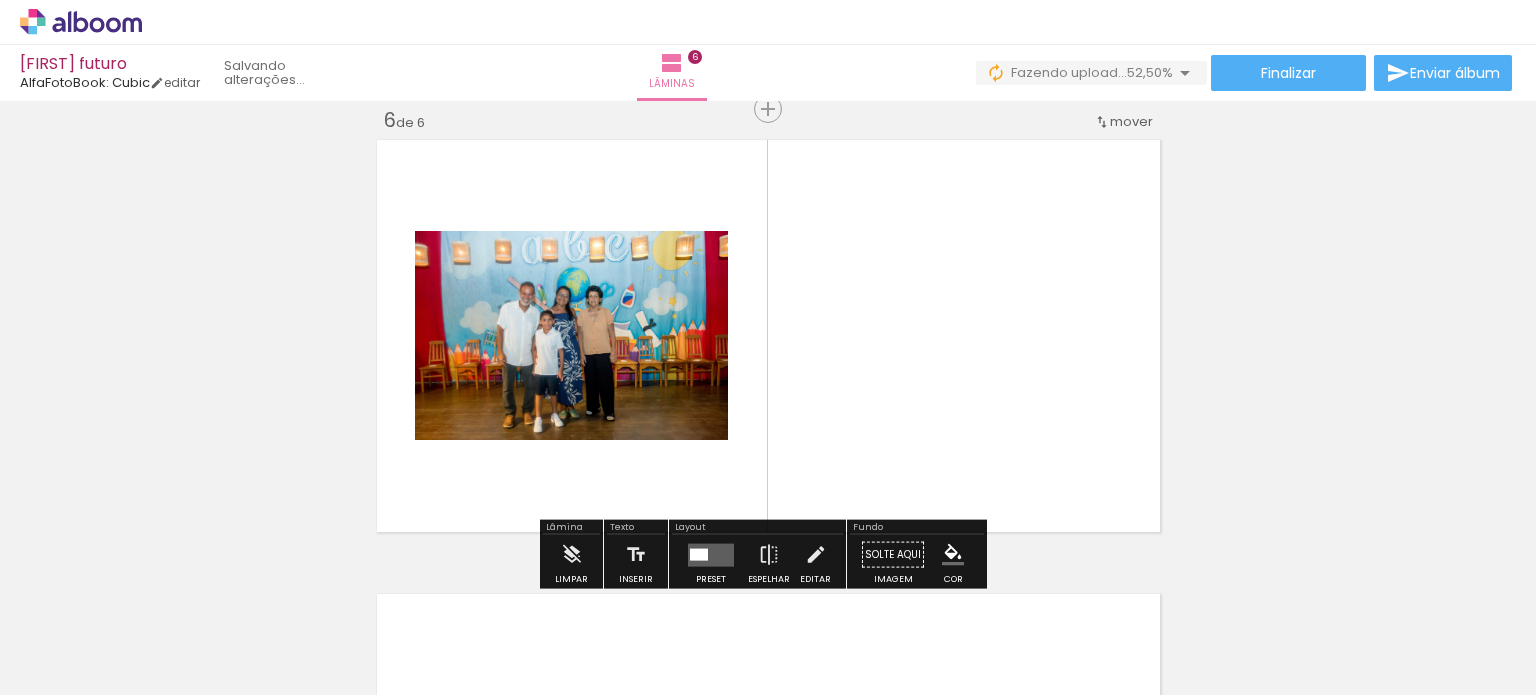 click at bounding box center (-550, 627) 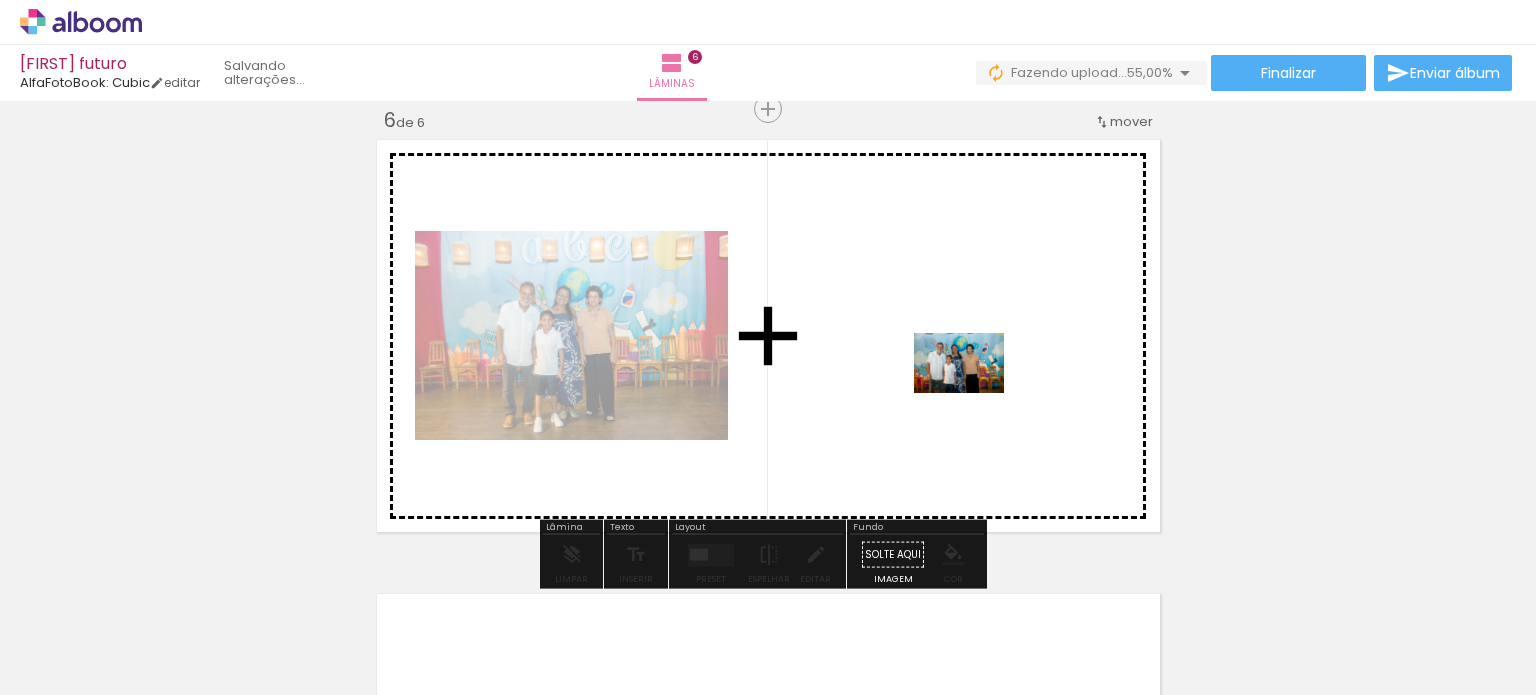 drag, startPoint x: 1140, startPoint y: 640, endPoint x: 973, endPoint y: 391, distance: 299.81662 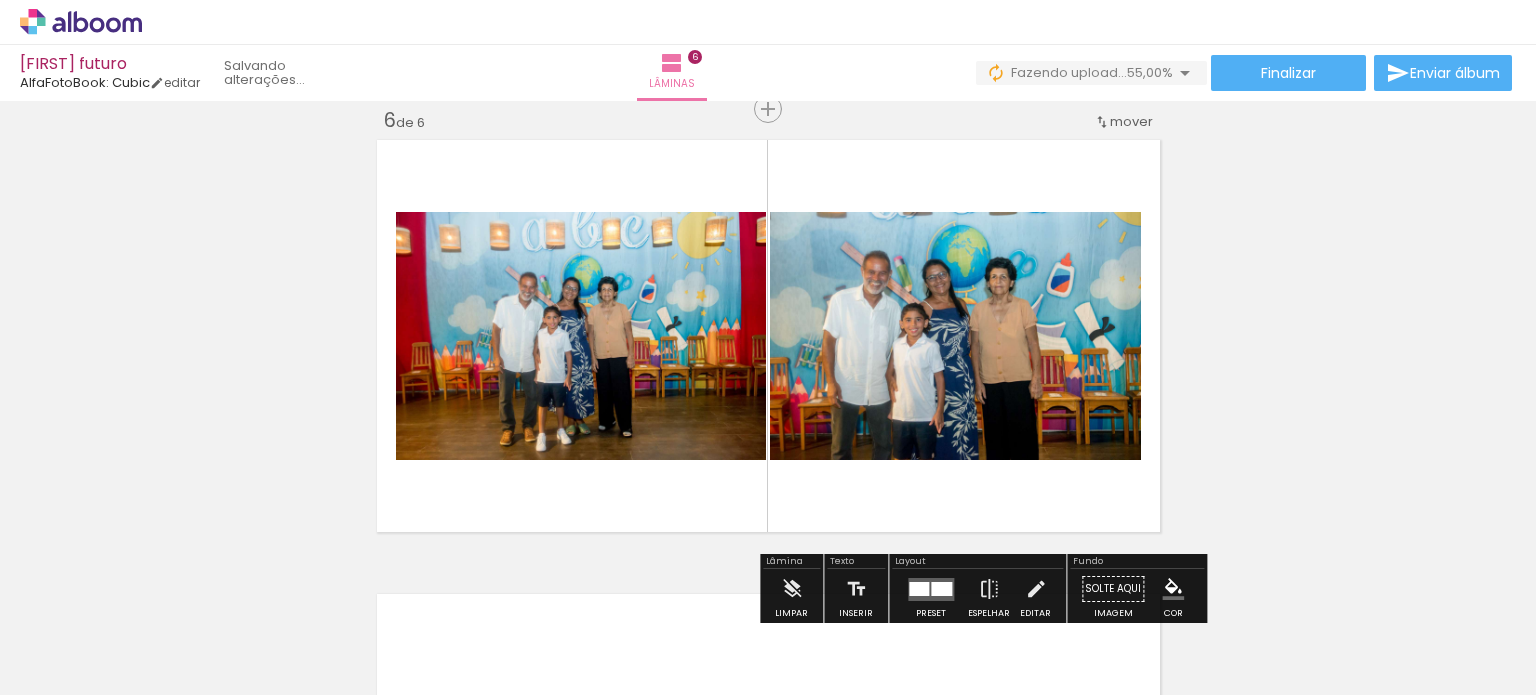 click at bounding box center [-550, 627] 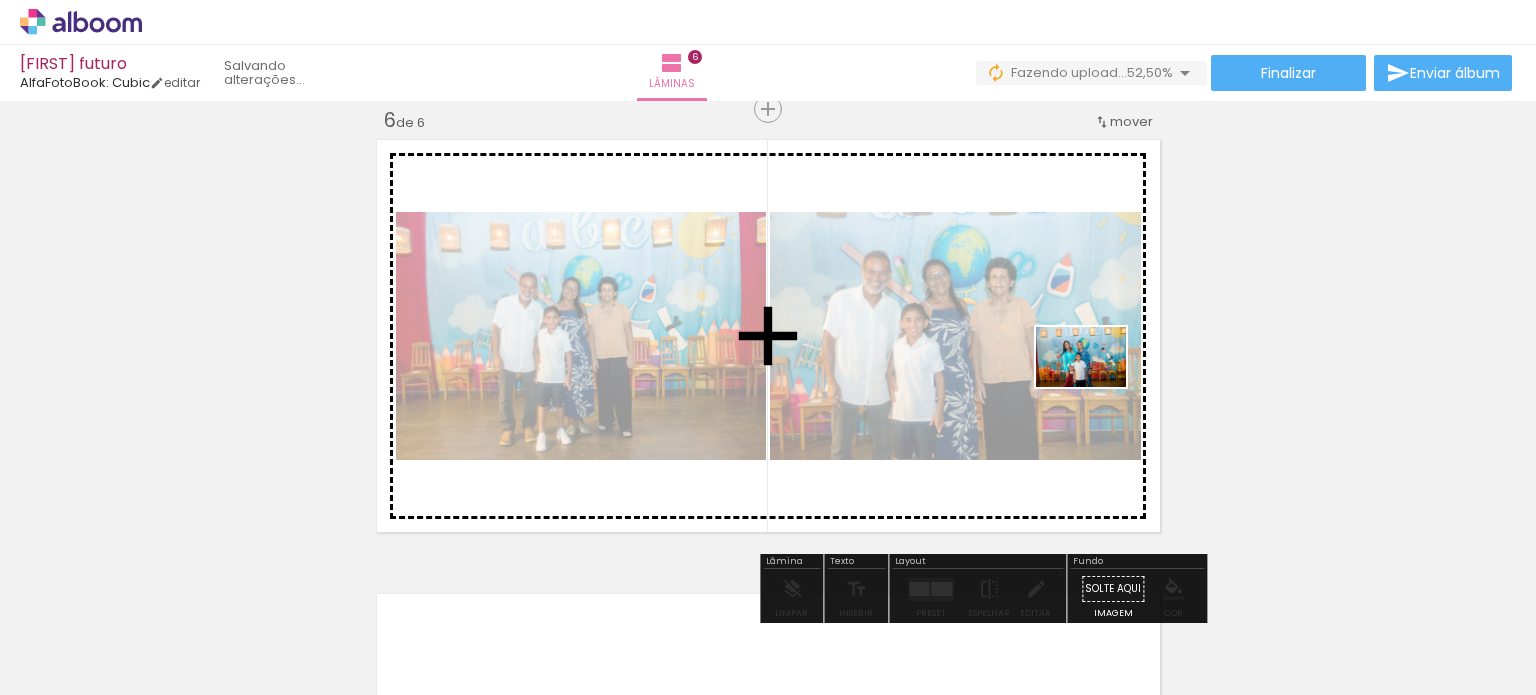 drag, startPoint x: 1266, startPoint y: 631, endPoint x: 1082, endPoint y: 370, distance: 319.33838 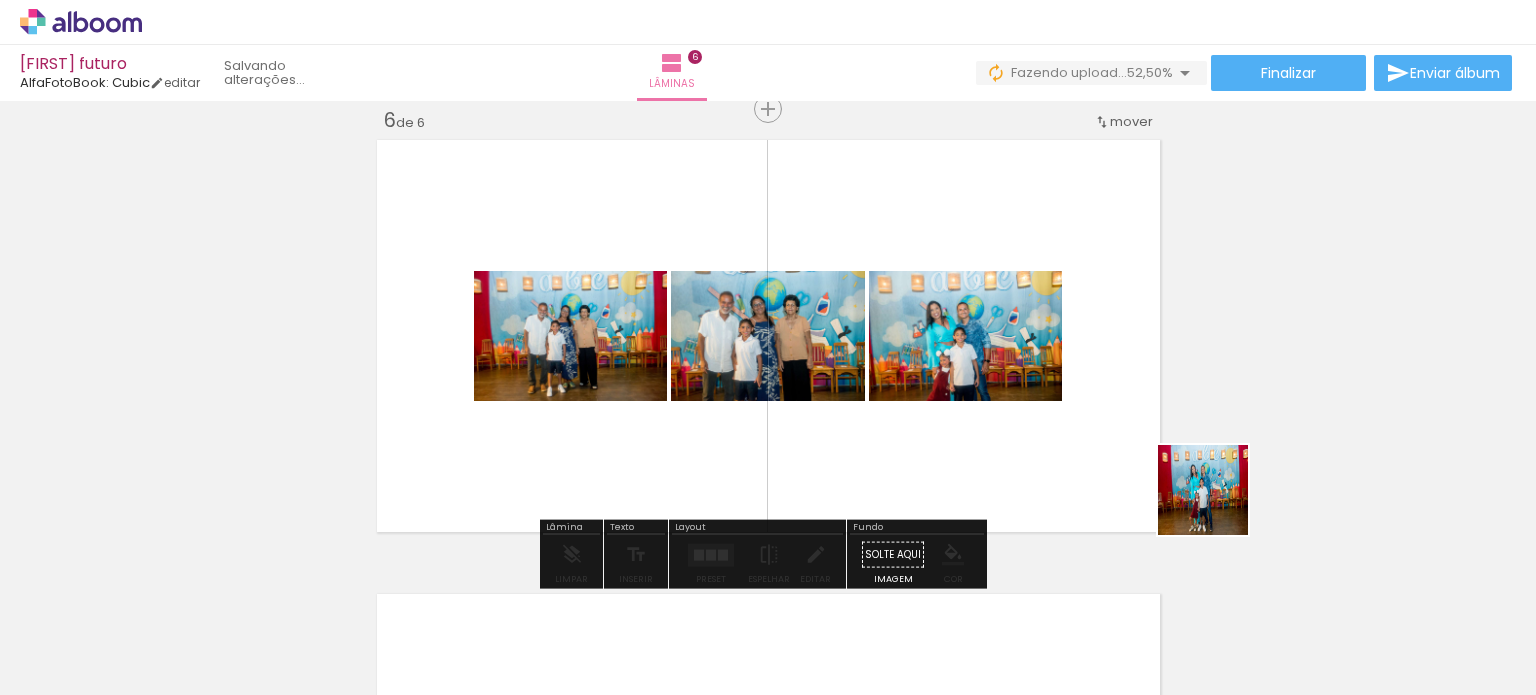 drag, startPoint x: 1347, startPoint y: 635, endPoint x: 1072, endPoint y: 377, distance: 377.07956 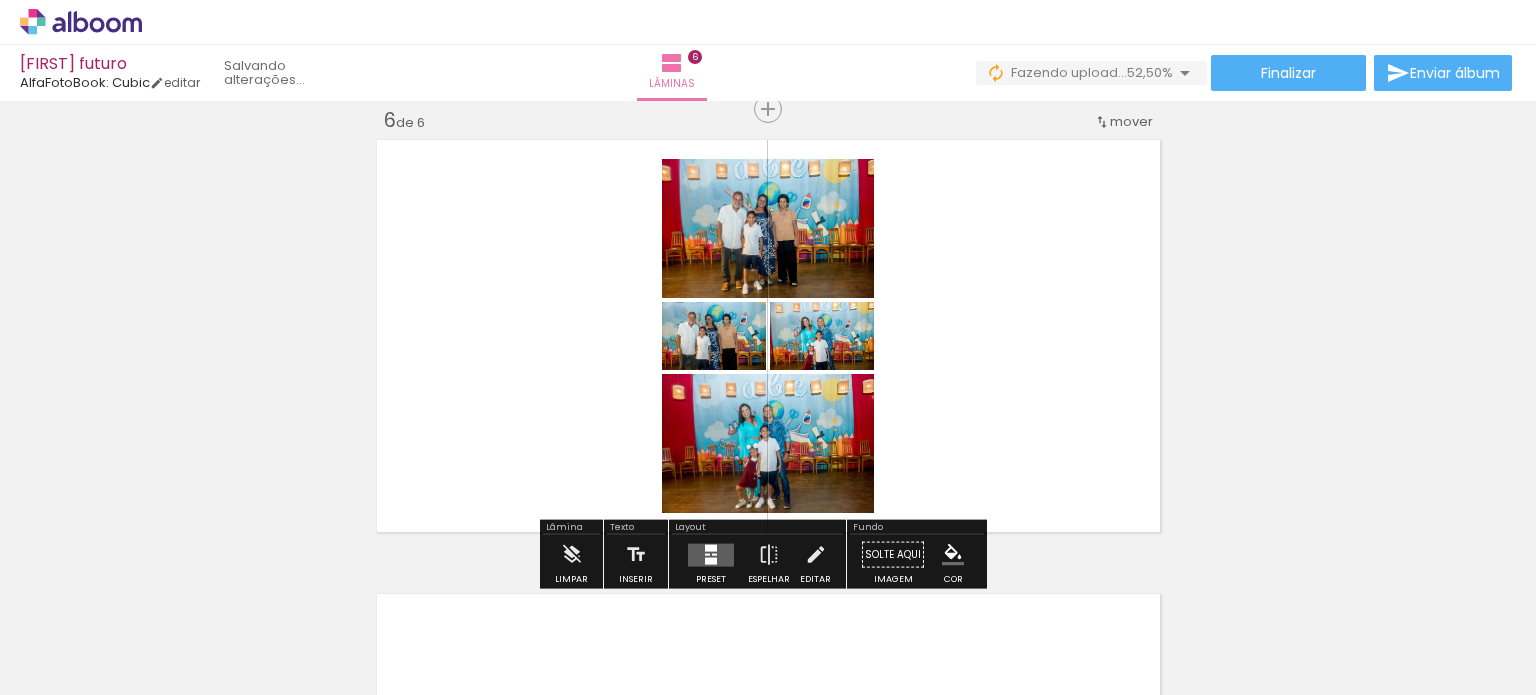 click at bounding box center [768, 336] 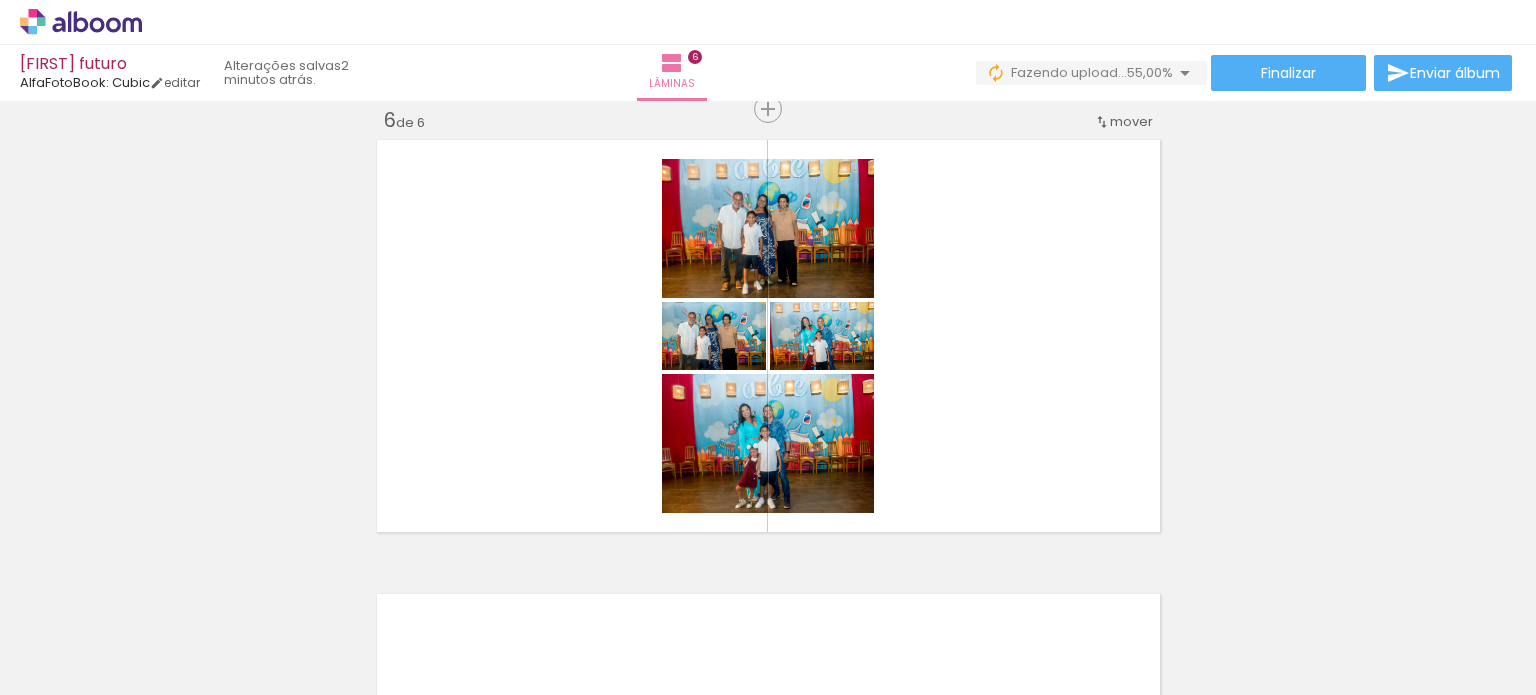 scroll, scrollTop: 0, scrollLeft: 1405, axis: horizontal 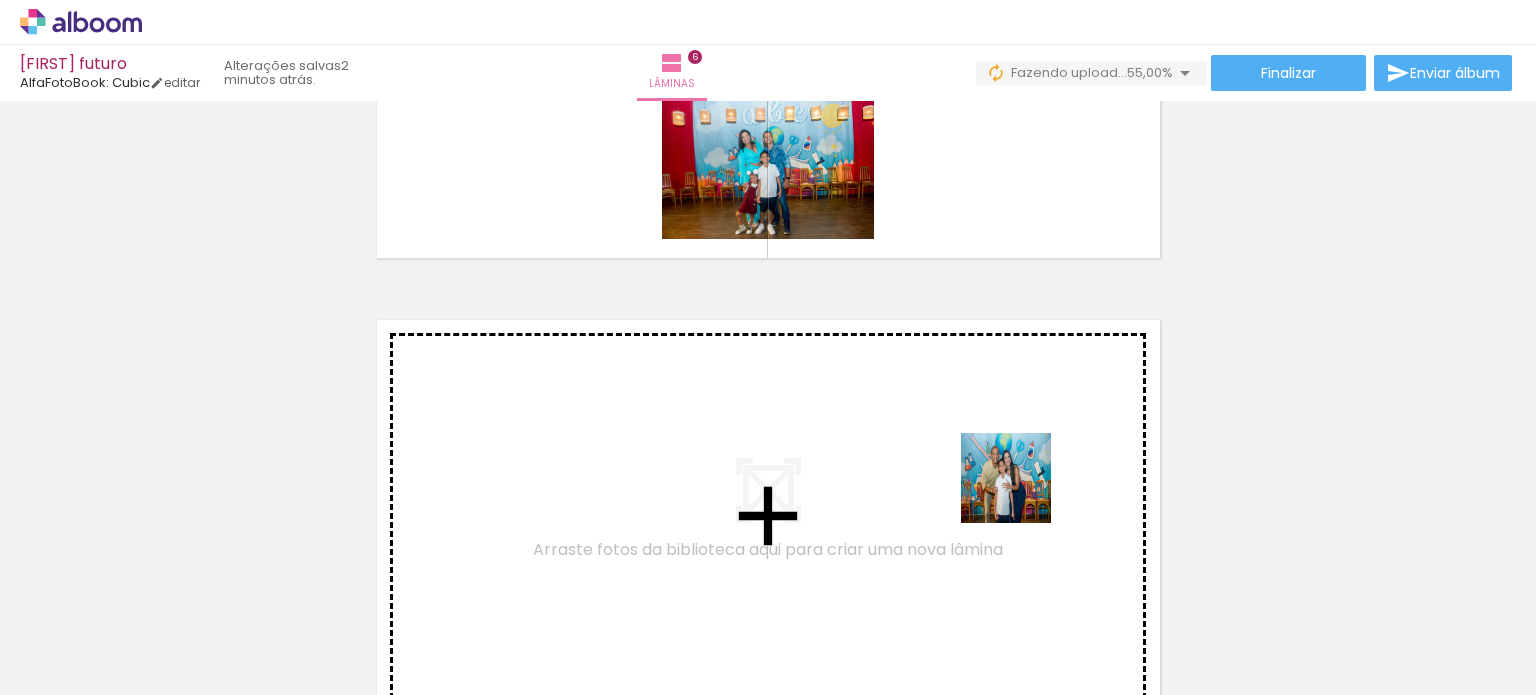 drag, startPoint x: 1047, startPoint y: 635, endPoint x: 1019, endPoint y: 481, distance: 156.52477 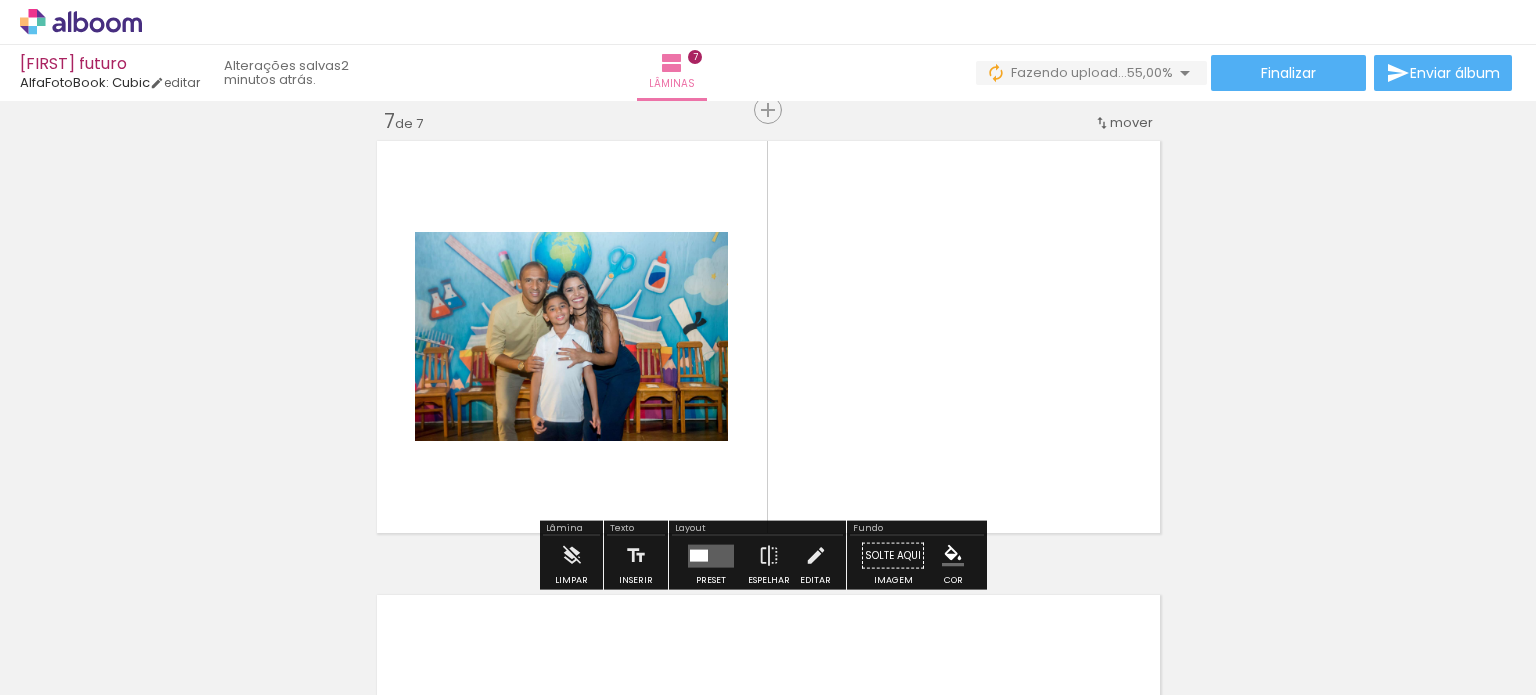 scroll, scrollTop: 2749, scrollLeft: 0, axis: vertical 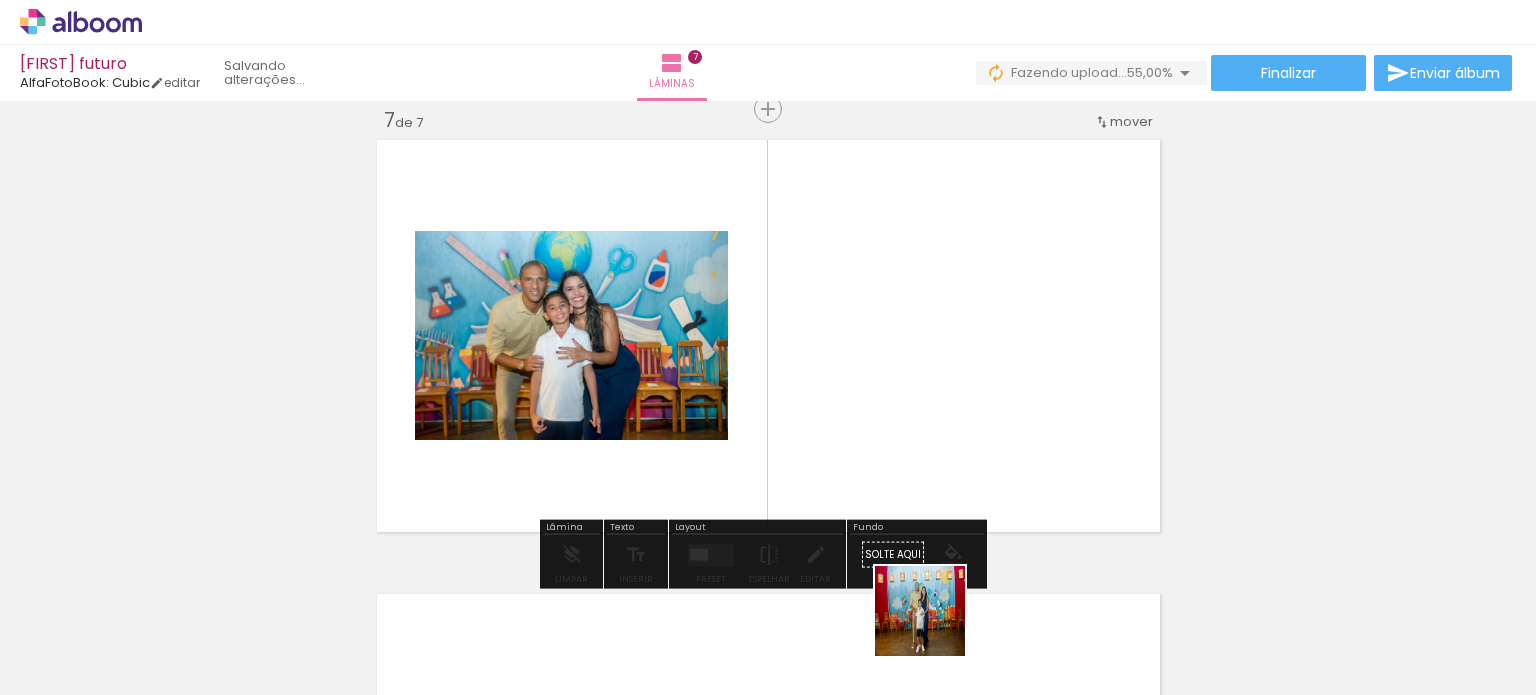 drag, startPoint x: 935, startPoint y: 626, endPoint x: 935, endPoint y: 499, distance: 127 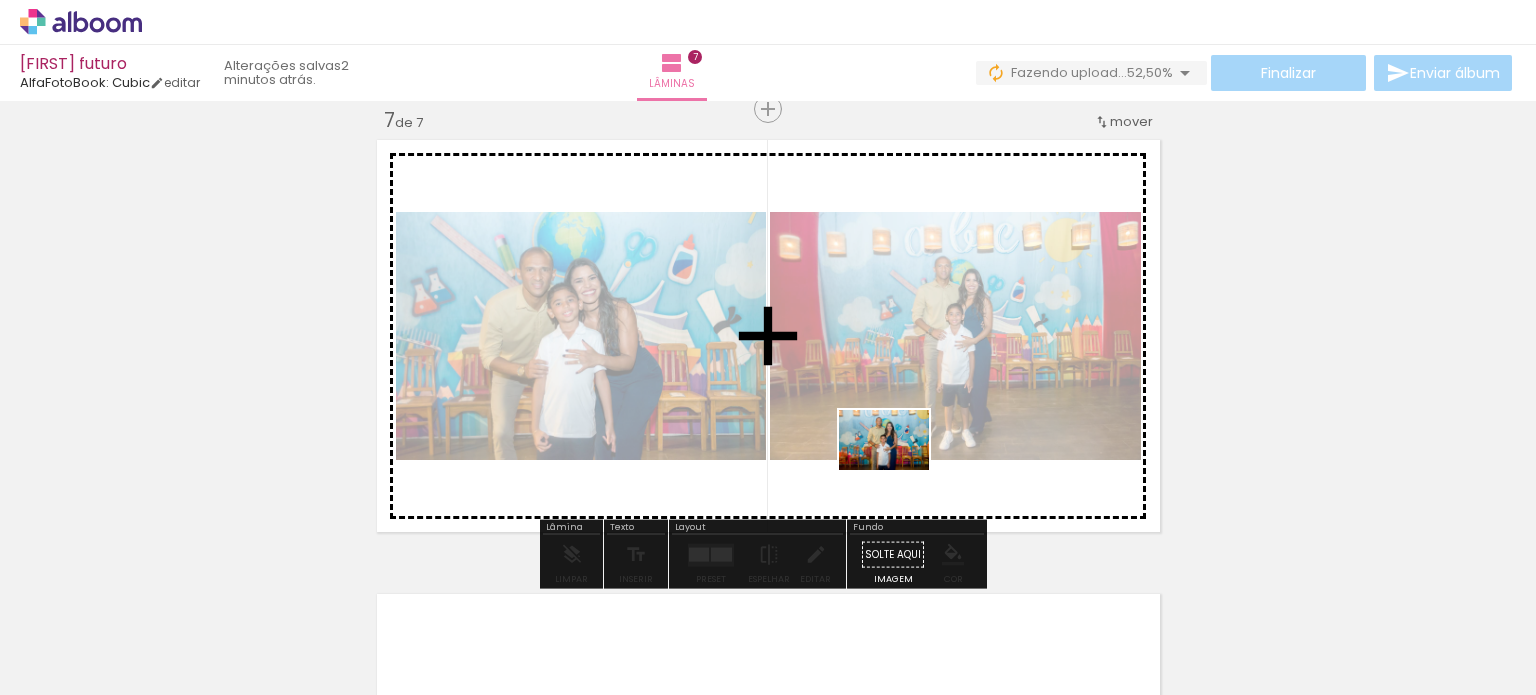 drag, startPoint x: 824, startPoint y: 626, endPoint x: 900, endPoint y: 467, distance: 176.22997 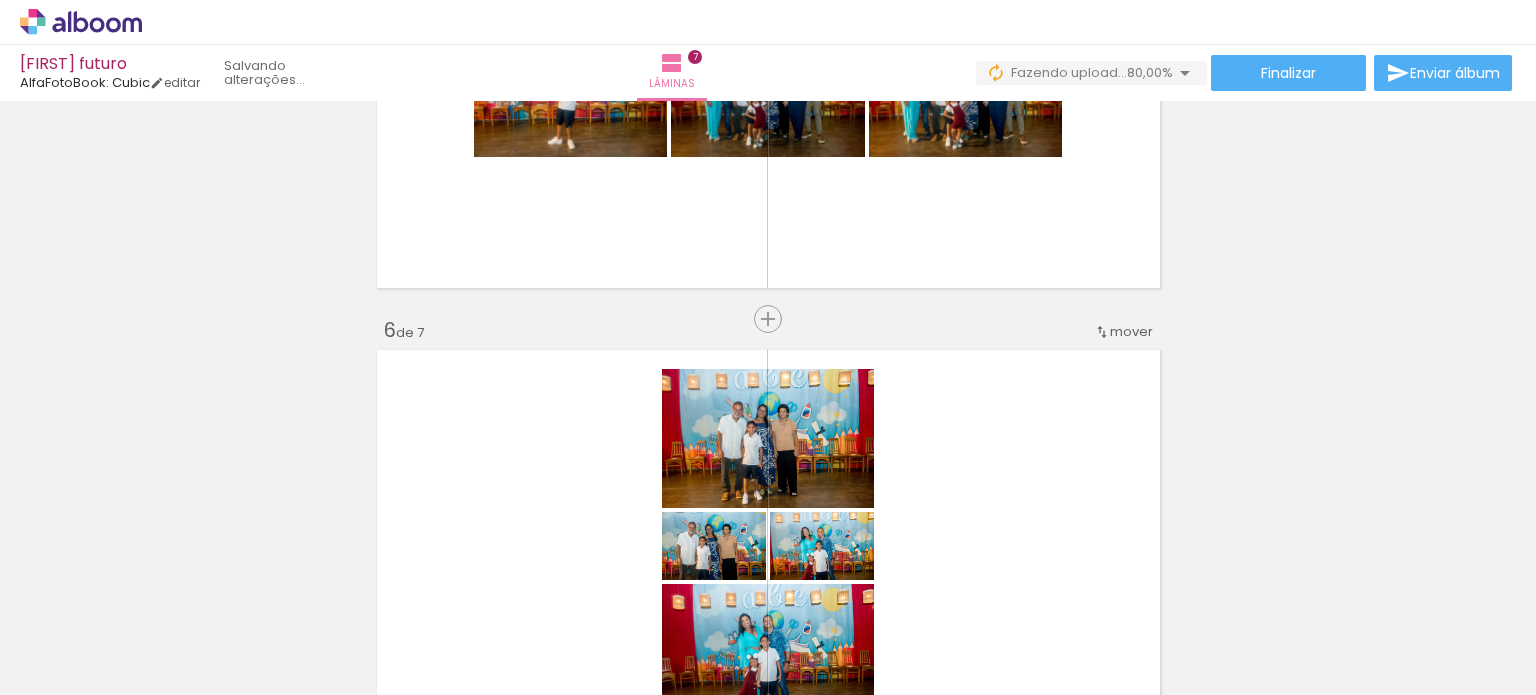 scroll, scrollTop: 2080, scrollLeft: 0, axis: vertical 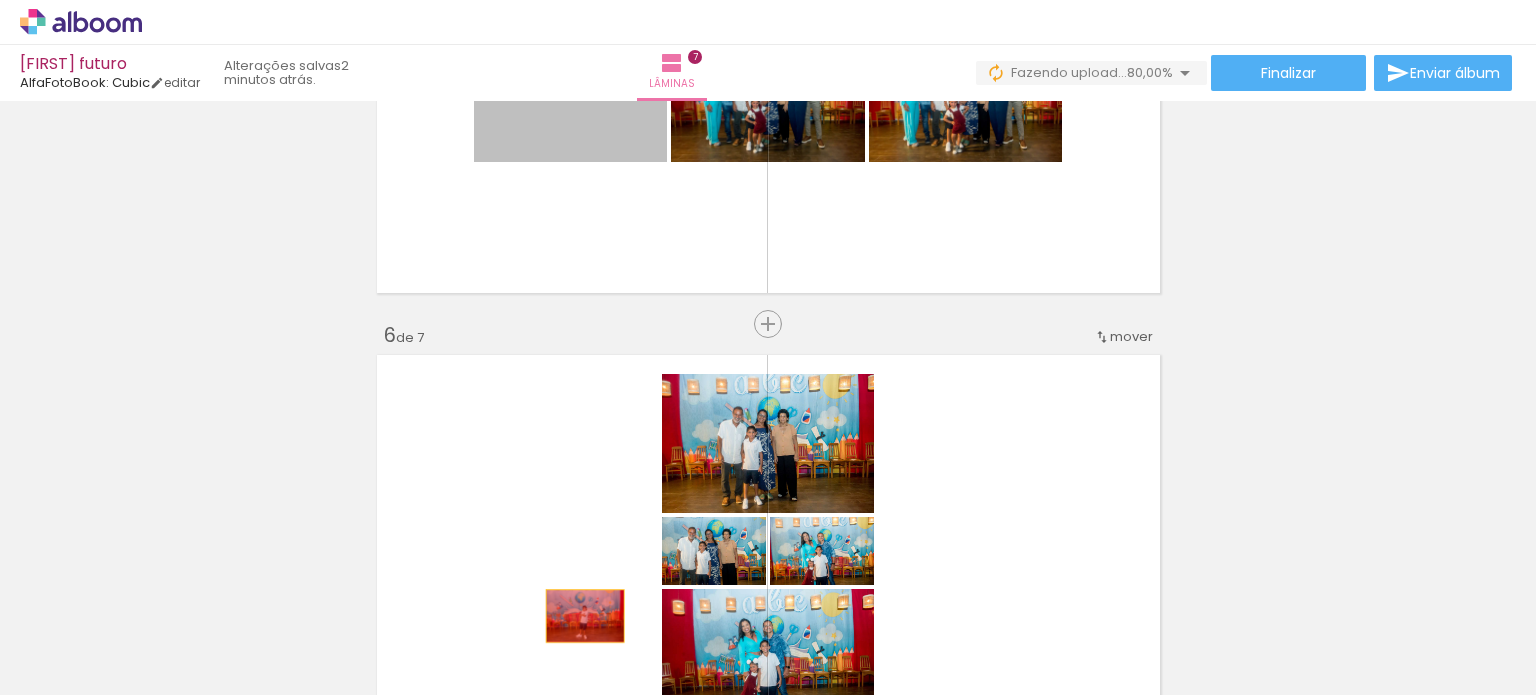 drag, startPoint x: 580, startPoint y: 139, endPoint x: 576, endPoint y: 619, distance: 480.01666 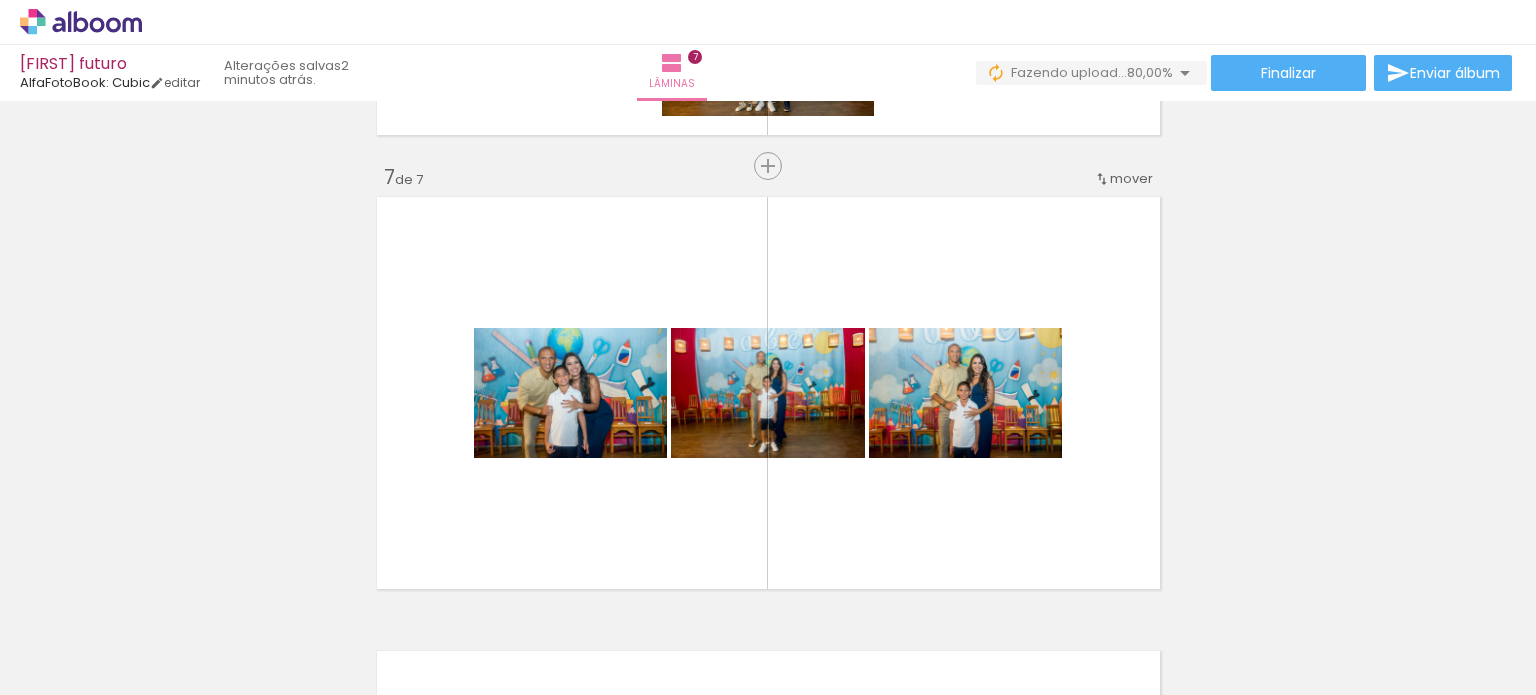 scroll, scrollTop: 2708, scrollLeft: 0, axis: vertical 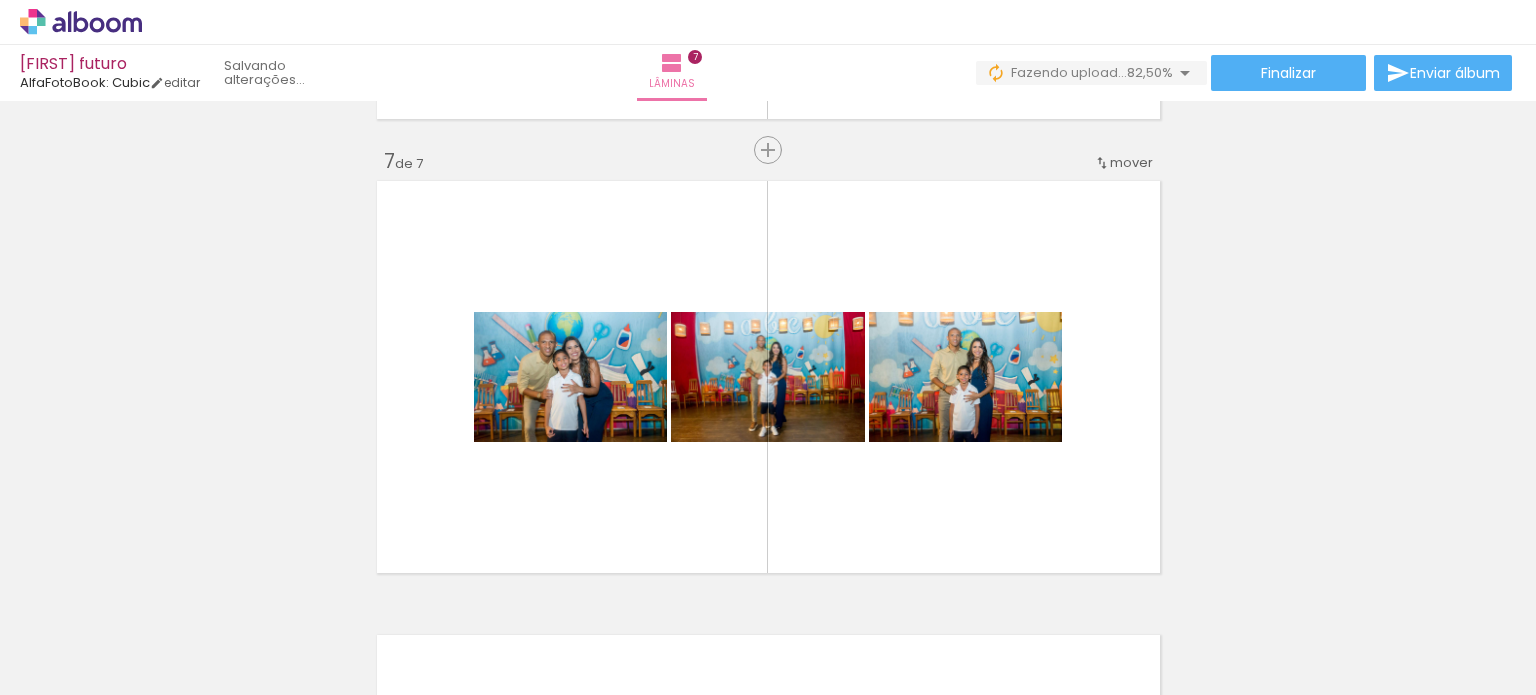 drag, startPoint x: 737, startPoint y: 679, endPoint x: 695, endPoint y: 679, distance: 42 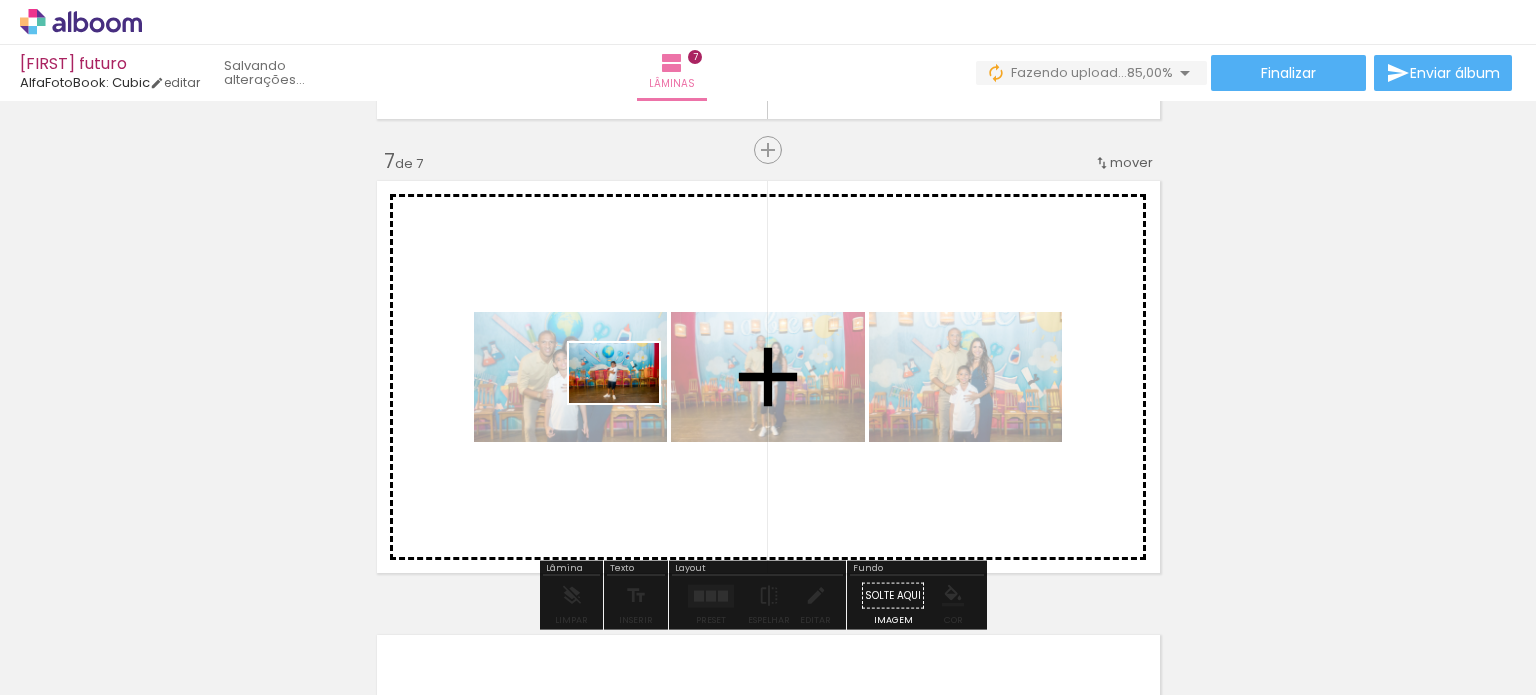 drag, startPoint x: 211, startPoint y: 631, endPoint x: 629, endPoint y: 403, distance: 476.13864 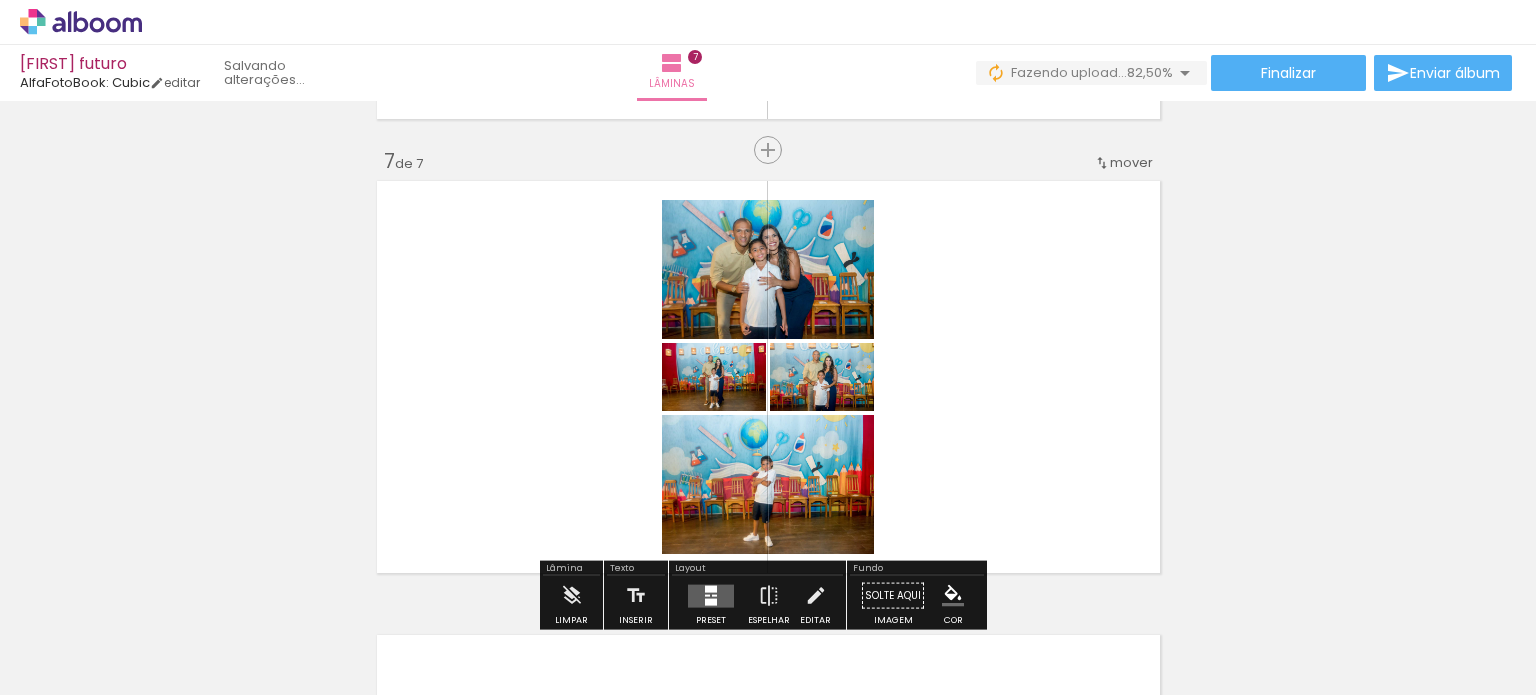 scroll, scrollTop: 0, scrollLeft: 2034, axis: horizontal 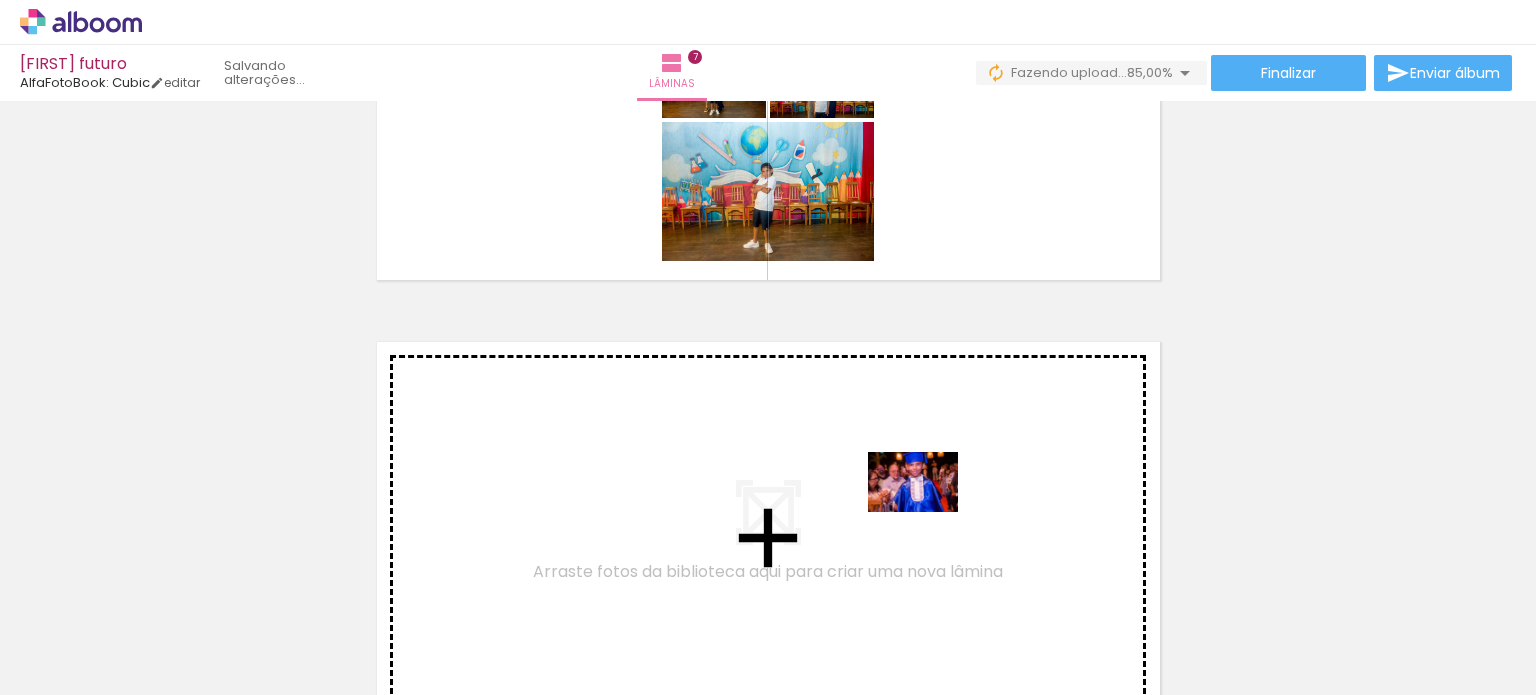 drag, startPoint x: 860, startPoint y: 638, endPoint x: 928, endPoint y: 511, distance: 144.05902 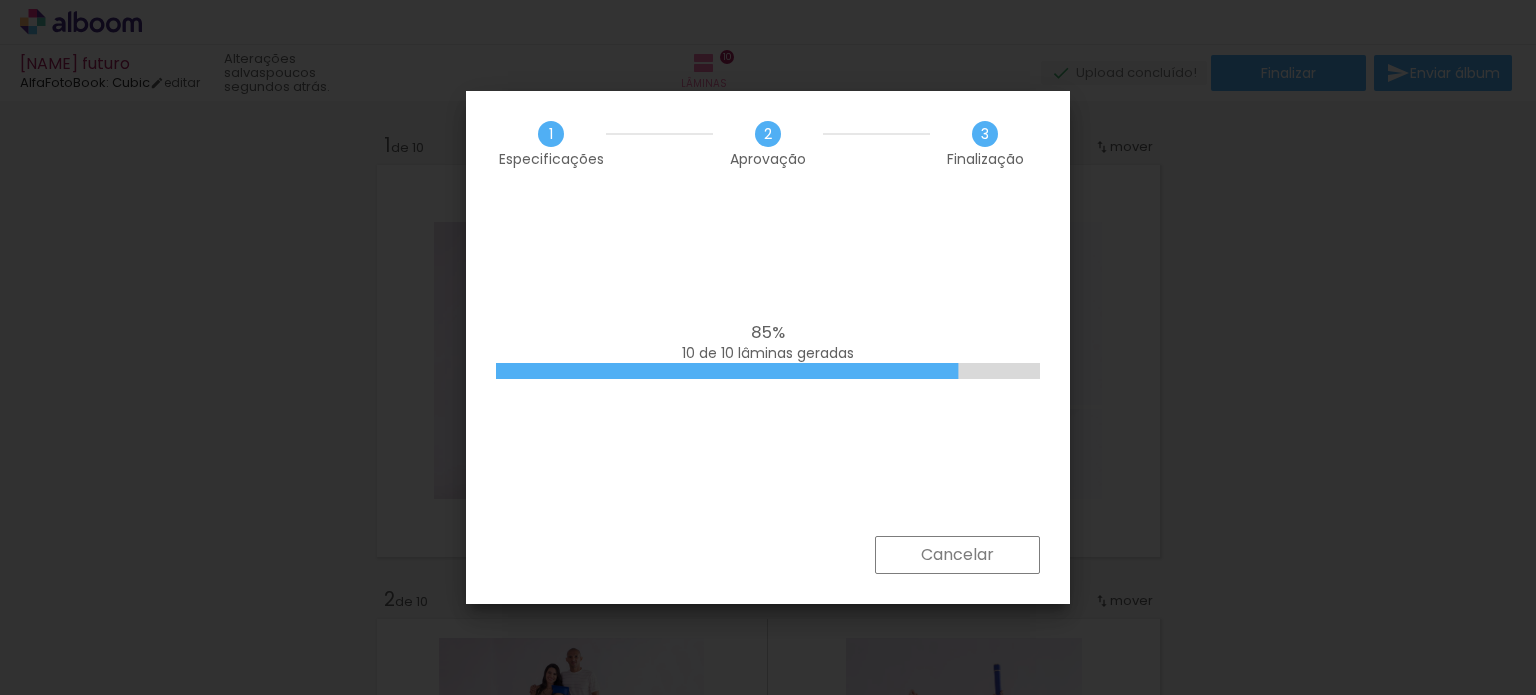 scroll, scrollTop: 0, scrollLeft: 0, axis: both 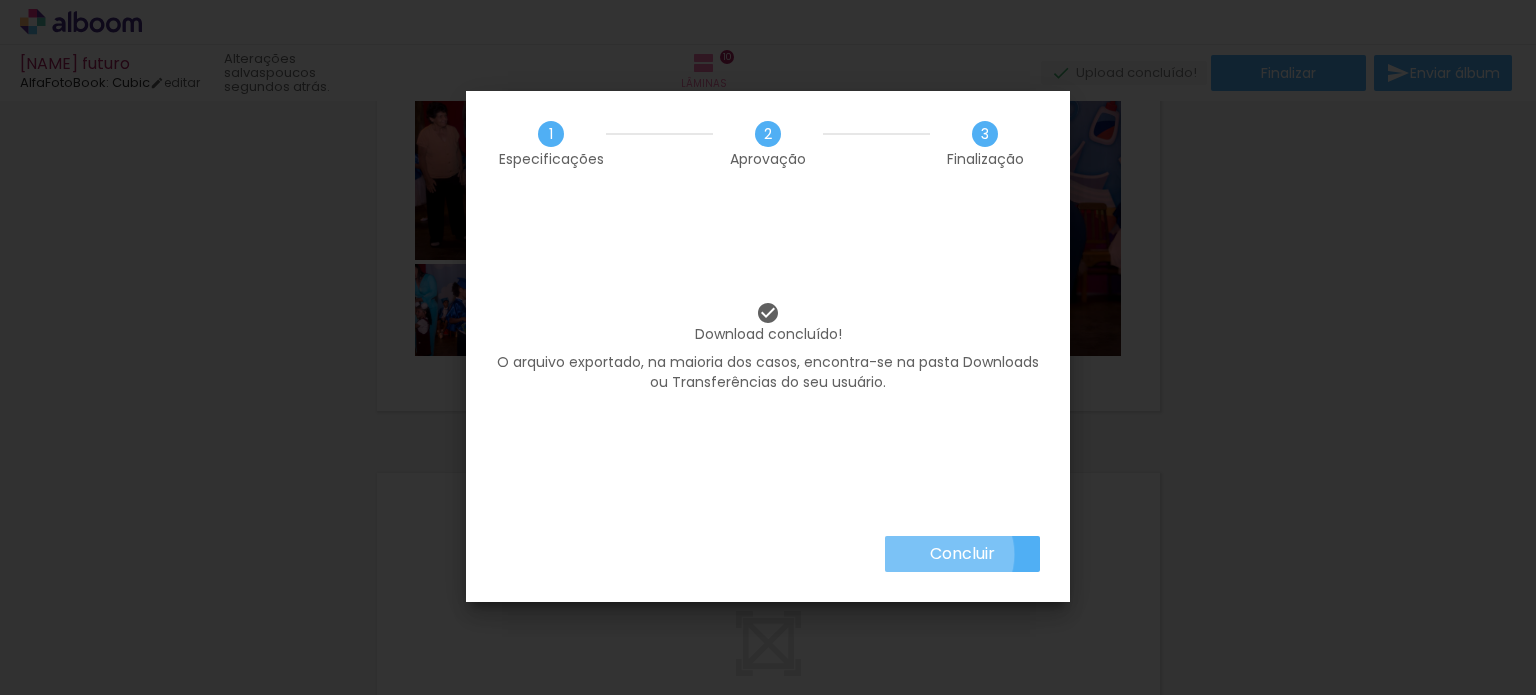 click on "Concluir" at bounding box center [0, 0] 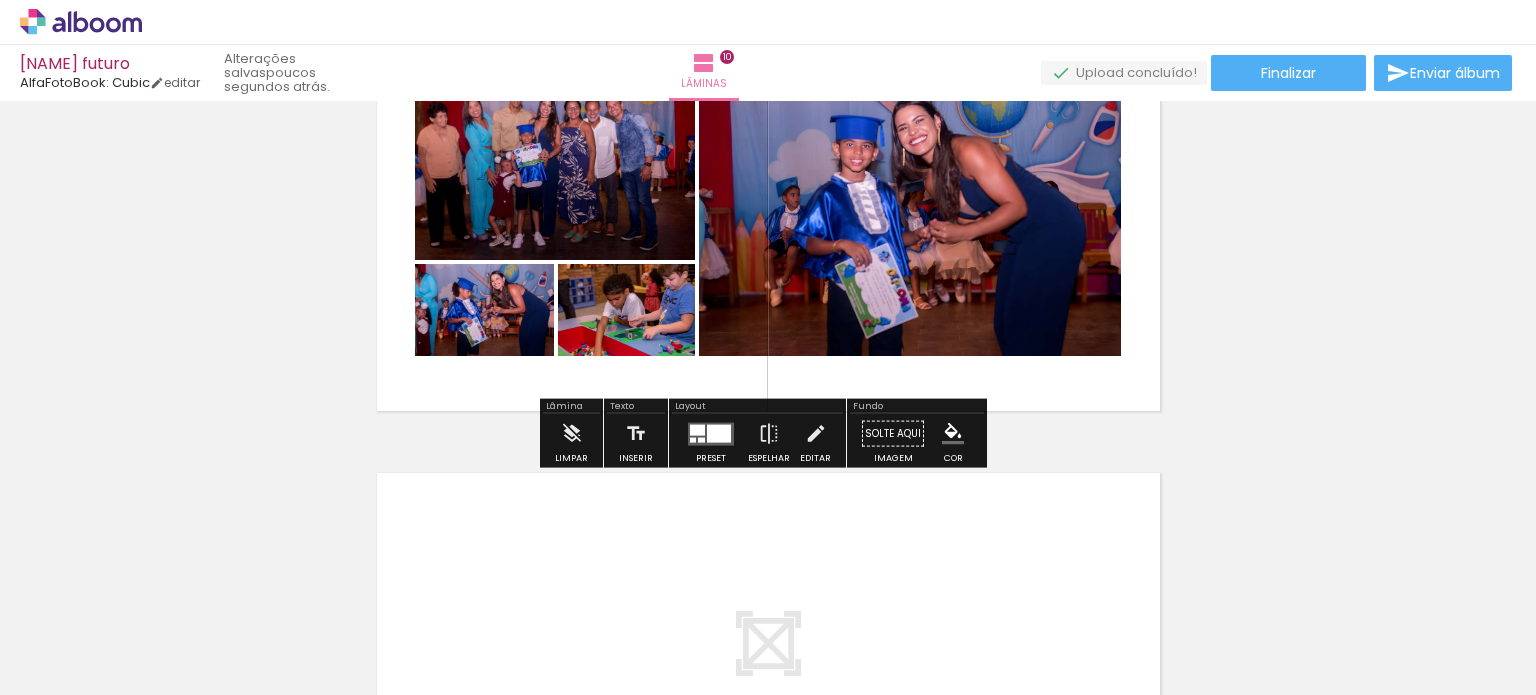 click on "Inserir lâmina 1  de 10  Inserir lâmina 2  de 10  Inserir lâmina 3  de 10  Inserir lâmina 4  de 10  Inserir lâmina 5  de 10  Inserir lâmina 6  de 10  Inserir lâmina 7  de 10  Inserir lâmina 8  de 10  Inserir lâmina 9  de 10  Inserir lâmina 10  de 10" at bounding box center (768, -1627) 